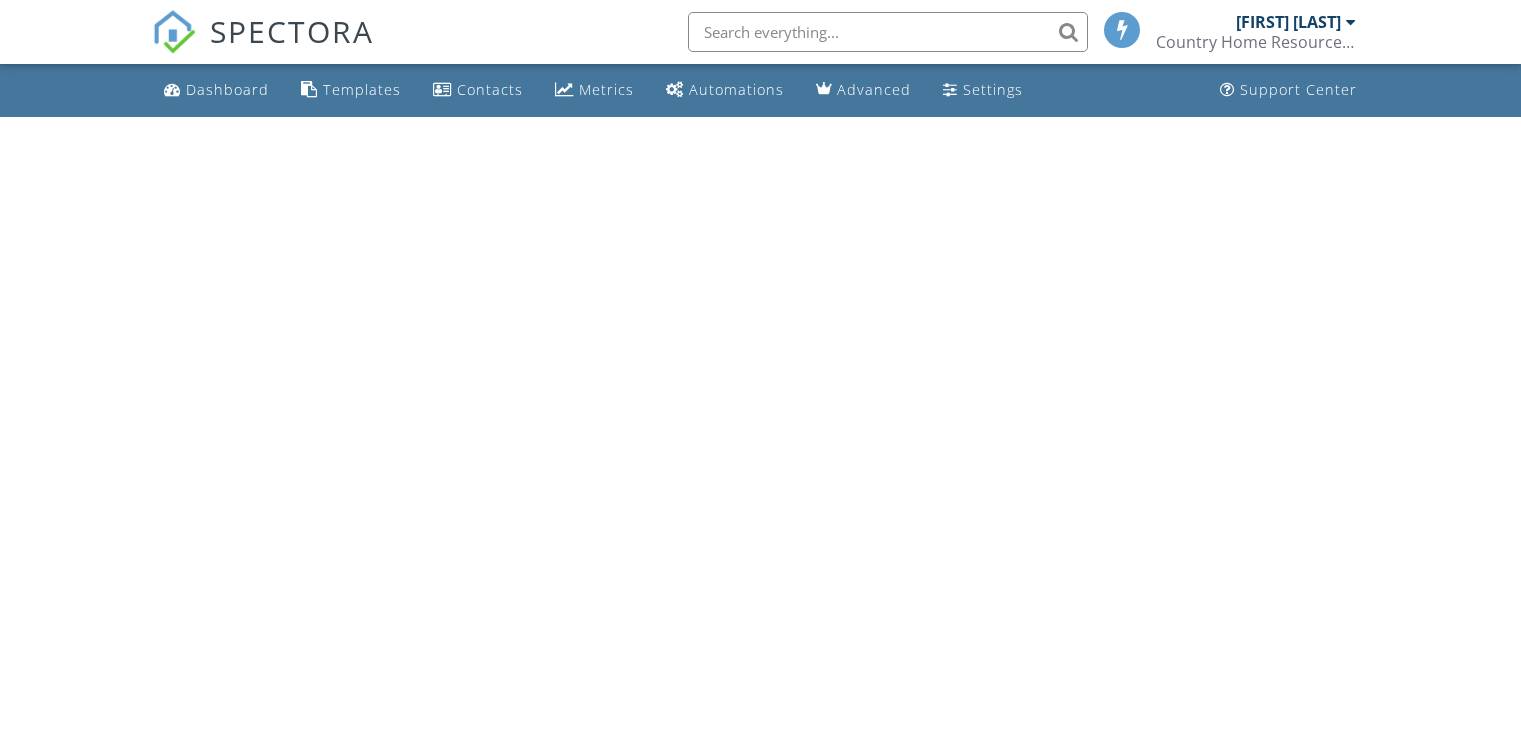 scroll, scrollTop: 0, scrollLeft: 0, axis: both 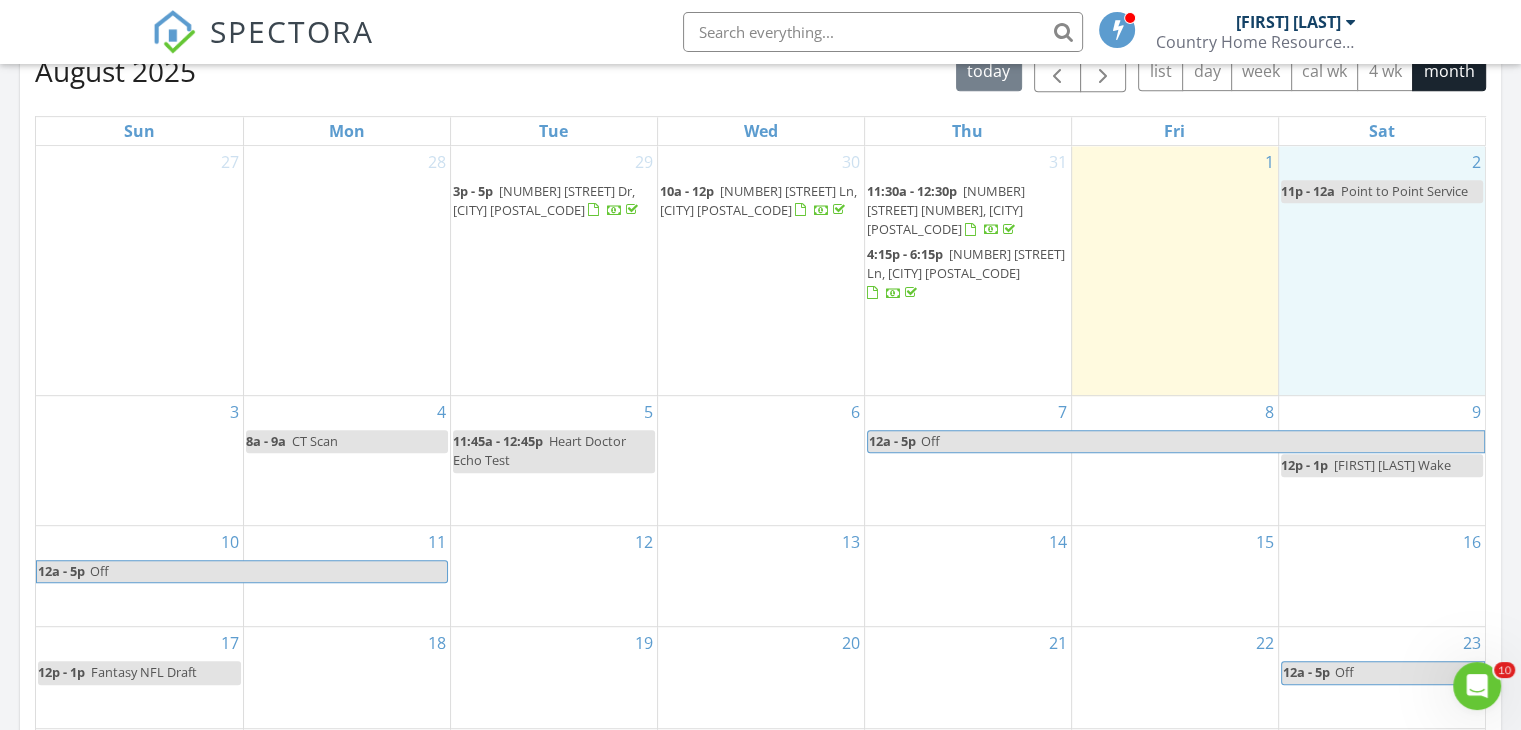 click on "2
11p - 12a
Point to Point Service" at bounding box center (1382, 271) 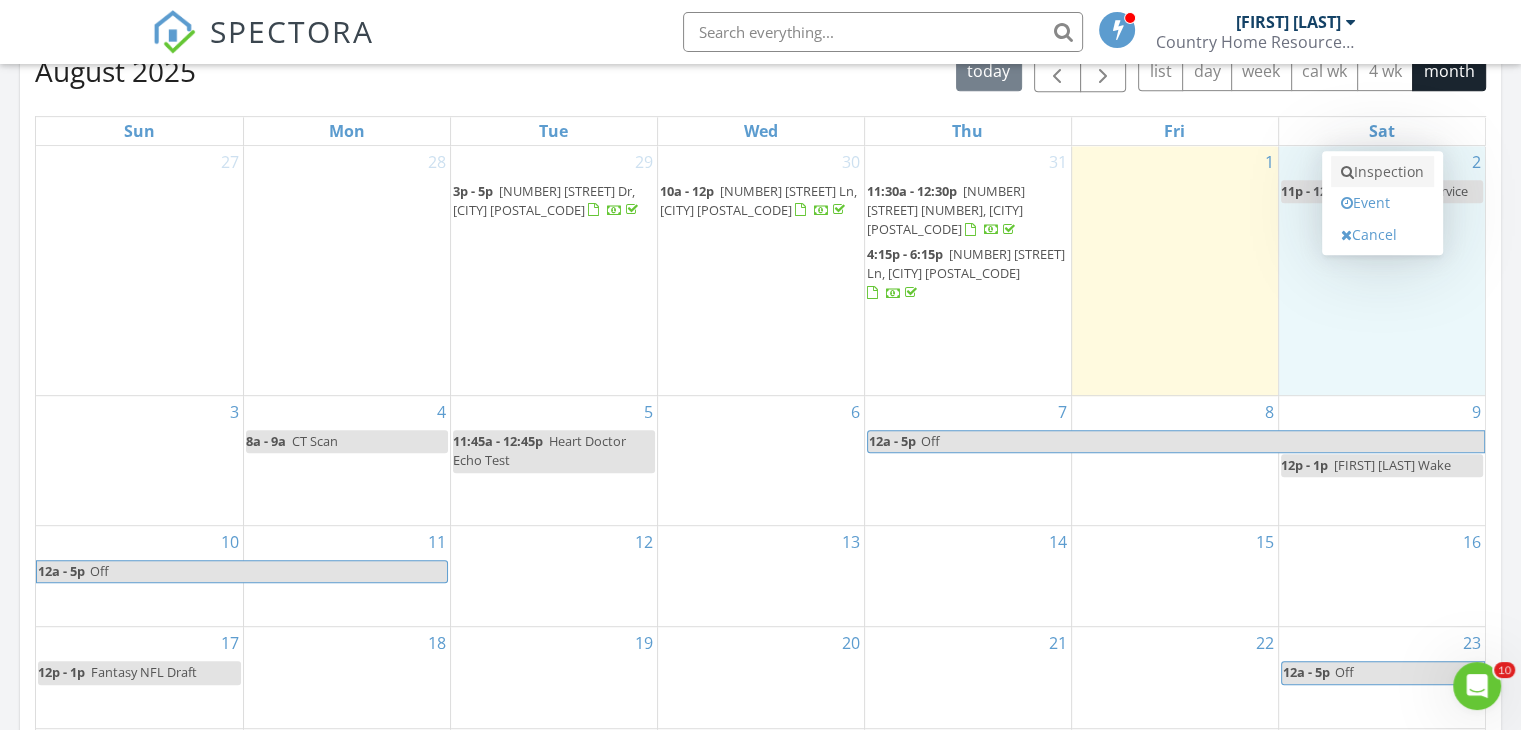 click on "Inspection" at bounding box center (1382, 172) 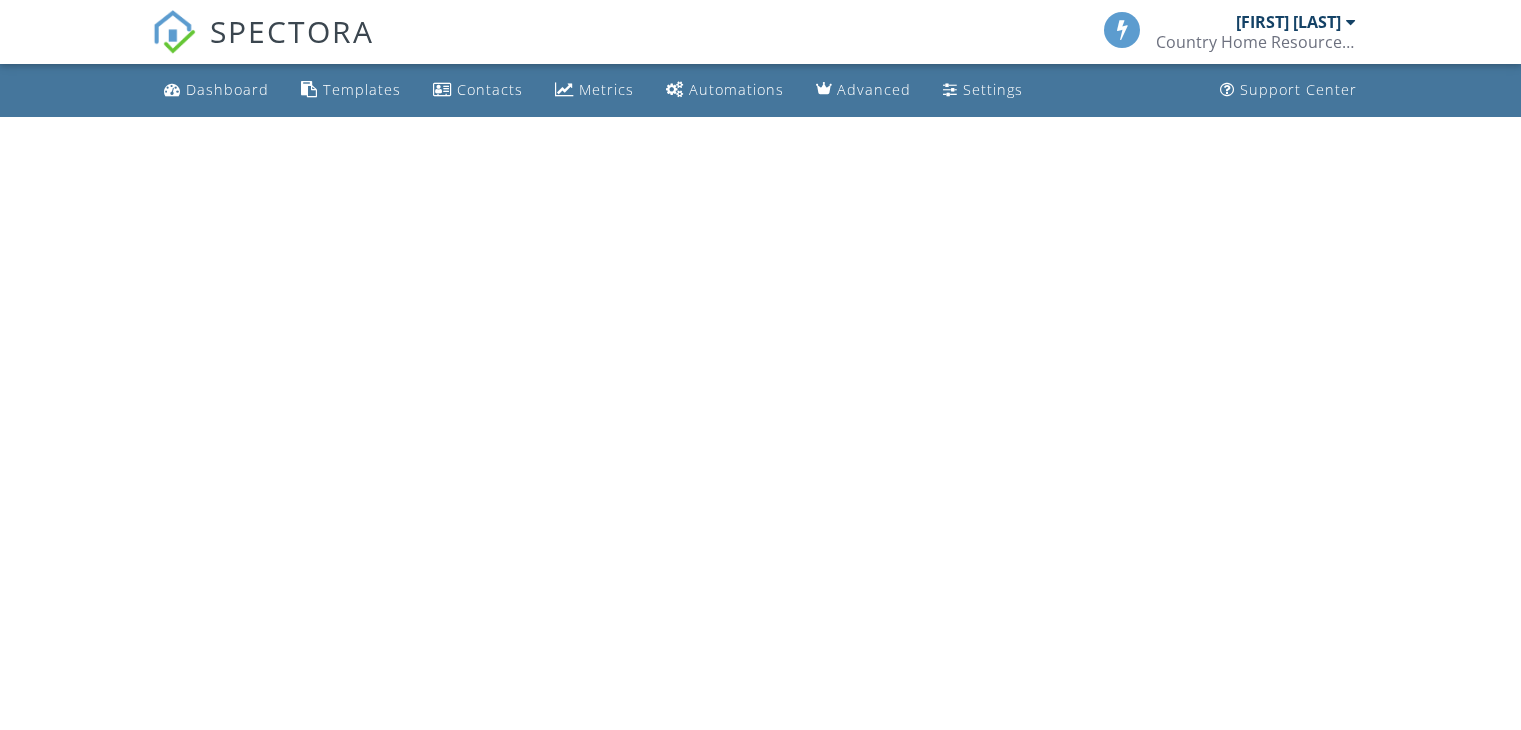 scroll, scrollTop: 0, scrollLeft: 0, axis: both 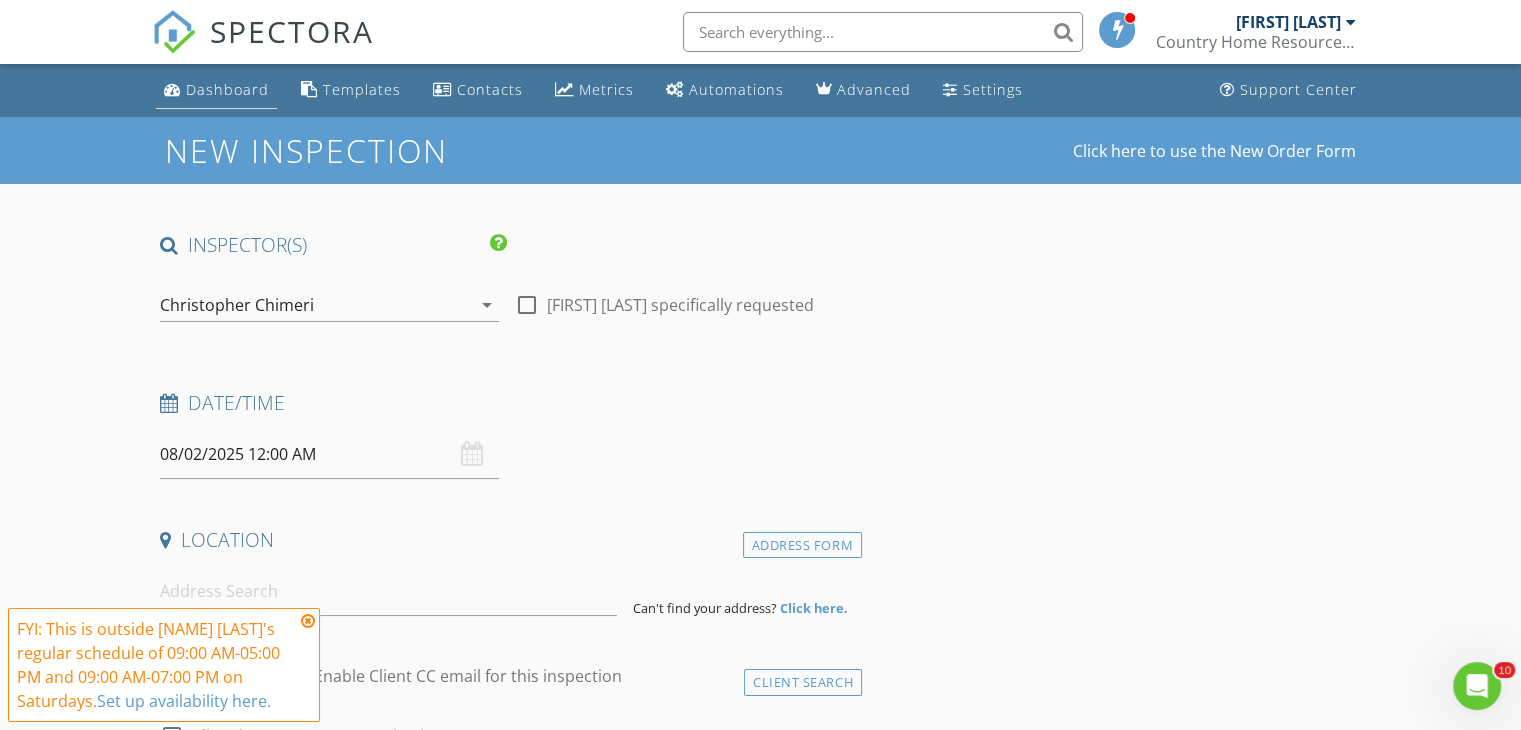 click on "Dashboard" at bounding box center (227, 89) 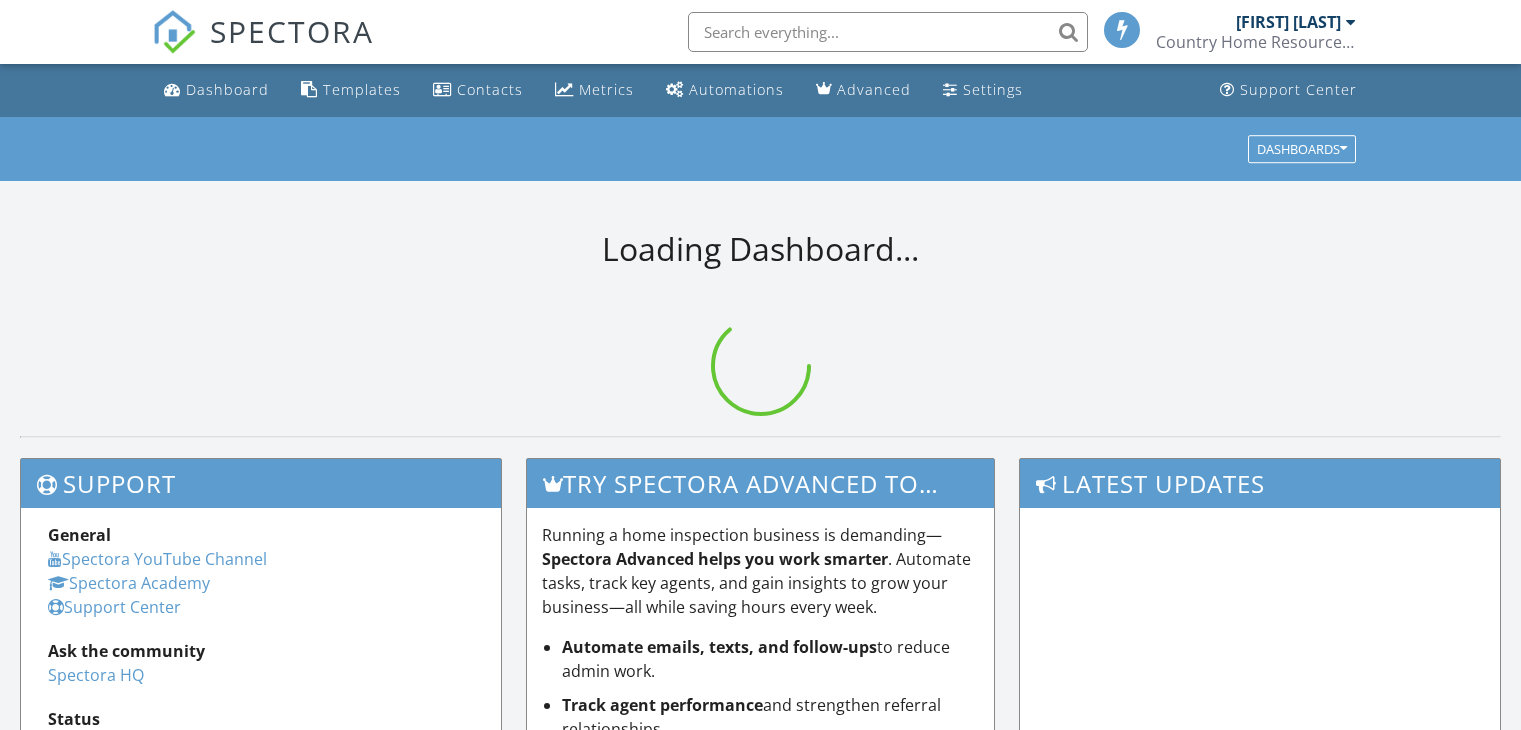 scroll, scrollTop: 0, scrollLeft: 0, axis: both 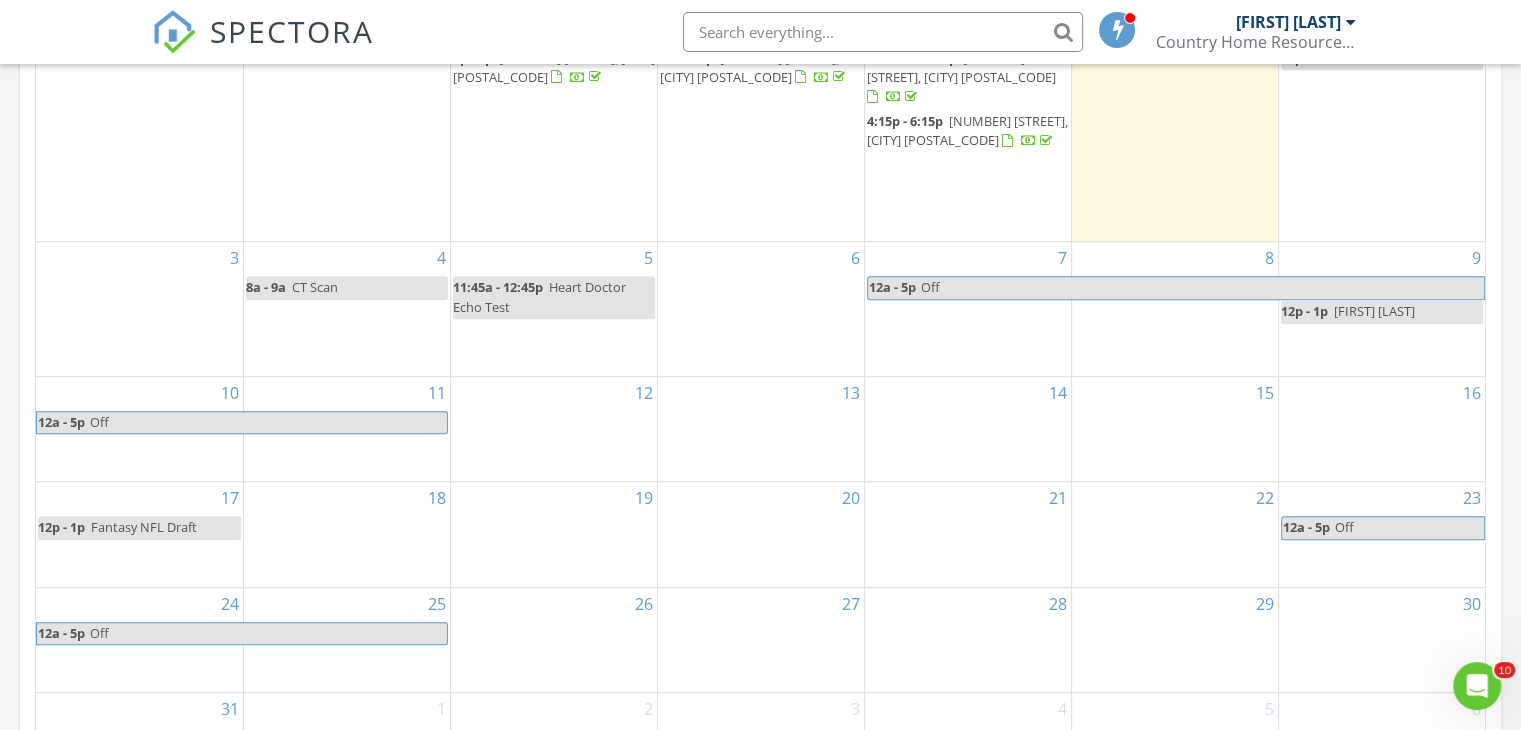 click on "4
8a - 9a
CT Scan" at bounding box center (347, 309) 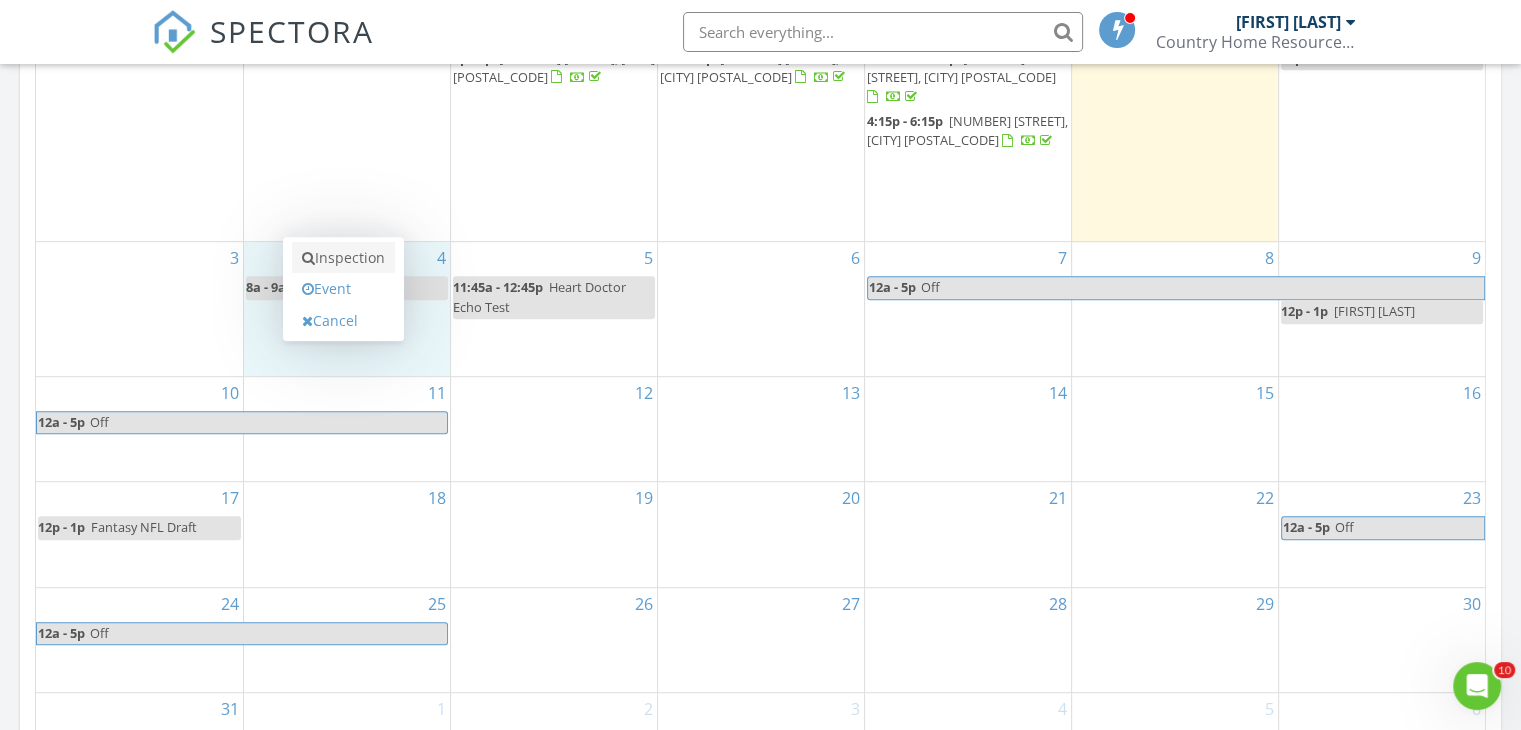 click on "Inspection" at bounding box center (343, 258) 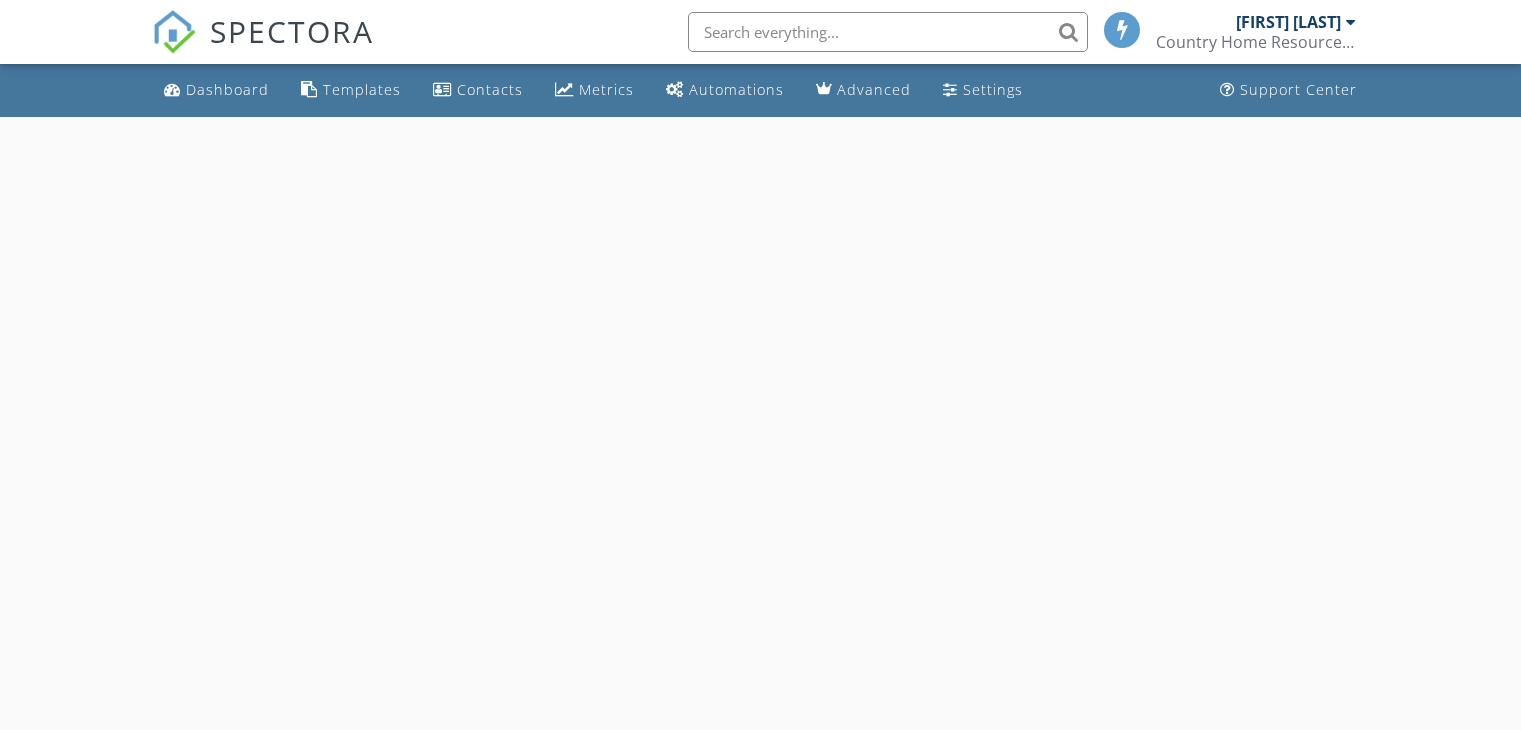 scroll, scrollTop: 0, scrollLeft: 0, axis: both 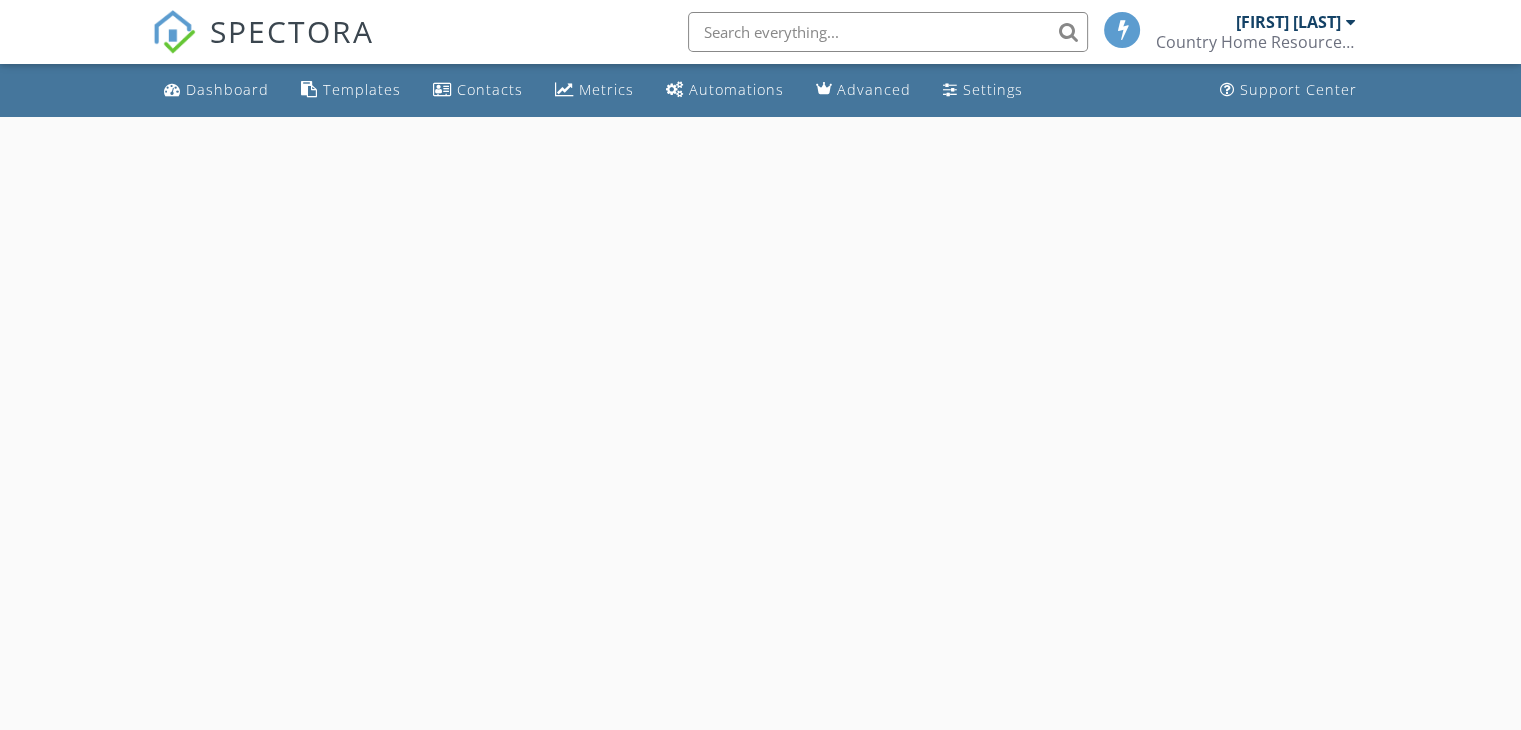 select on "7" 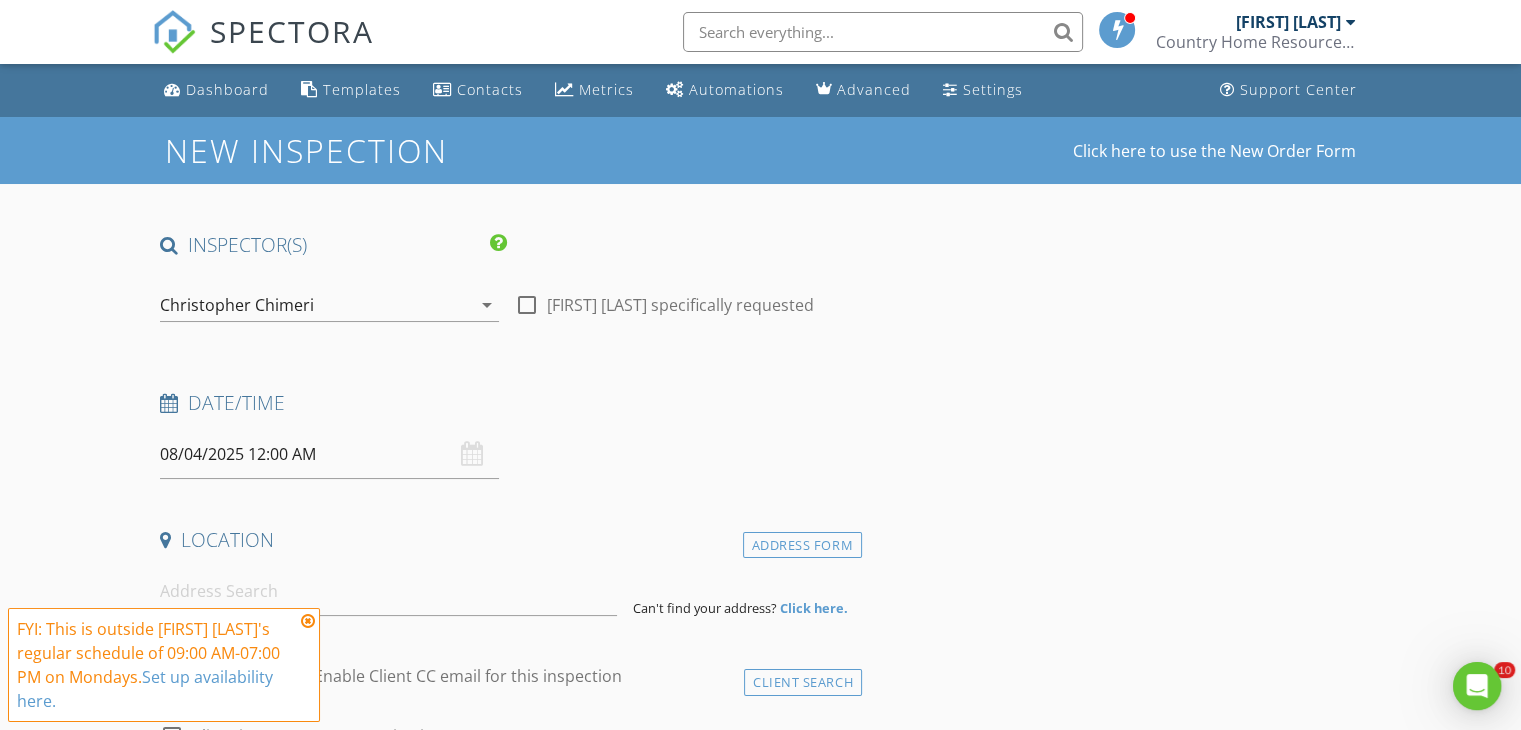 scroll, scrollTop: 0, scrollLeft: 0, axis: both 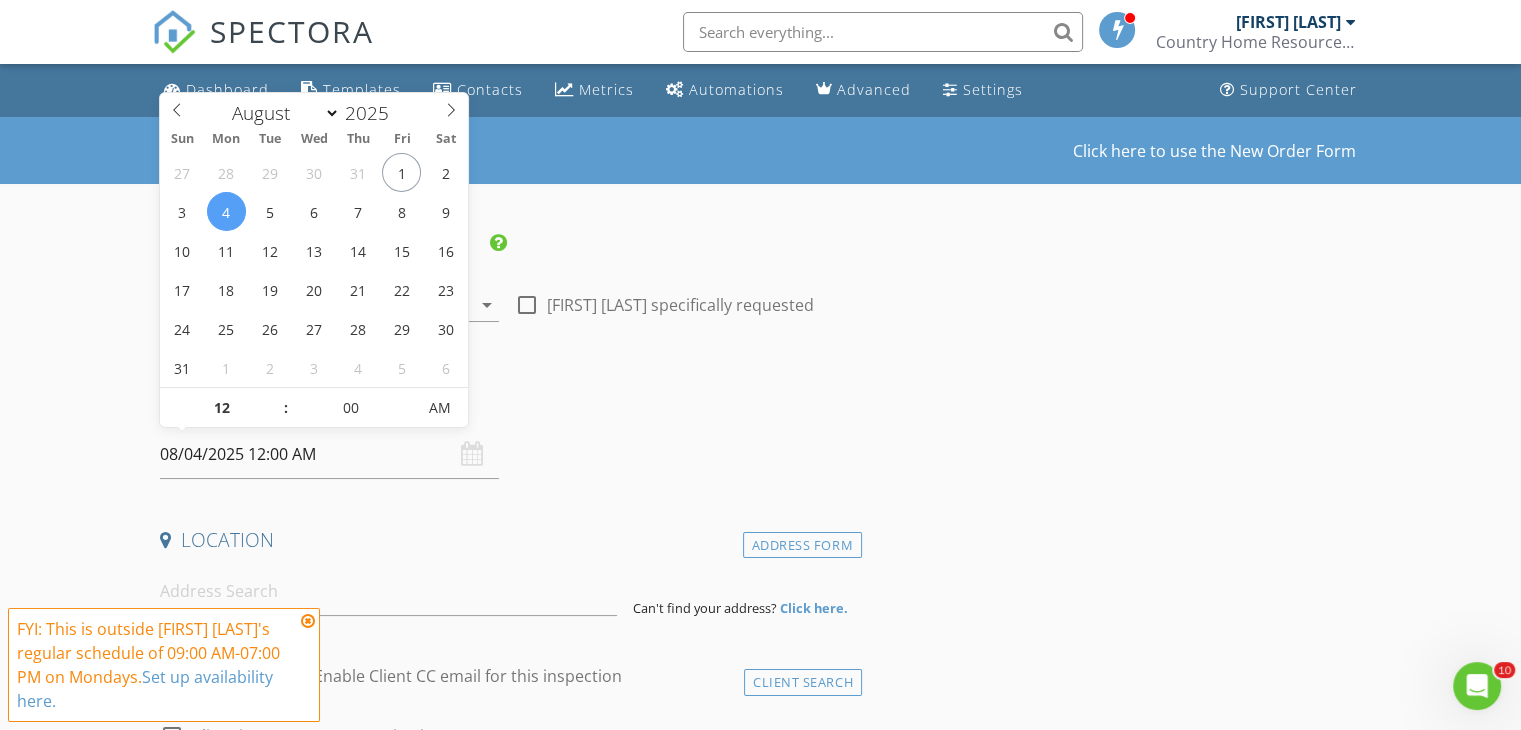 click on "08/04/2025 12:00 AM" at bounding box center [329, 454] 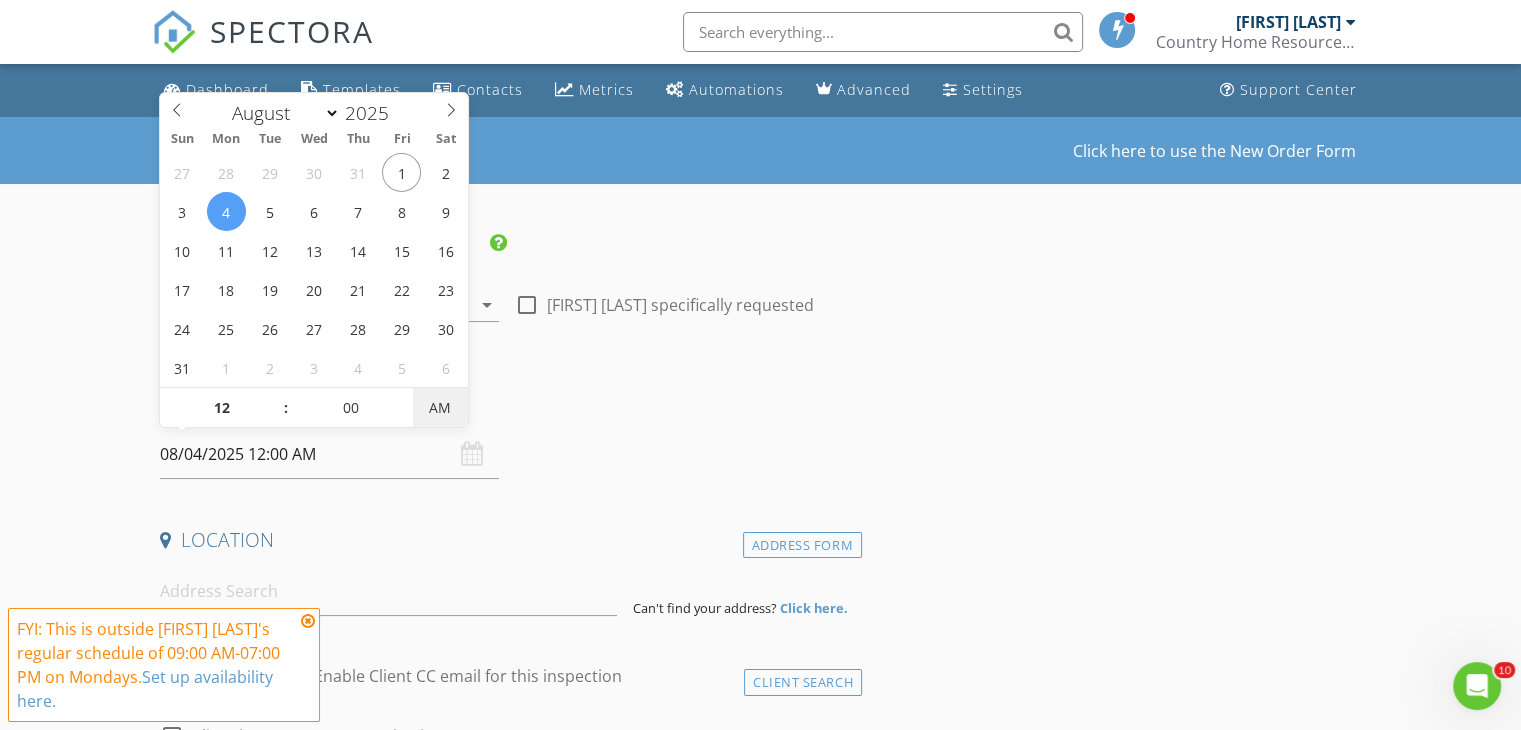 type on "08/04/2025 12:00 PM" 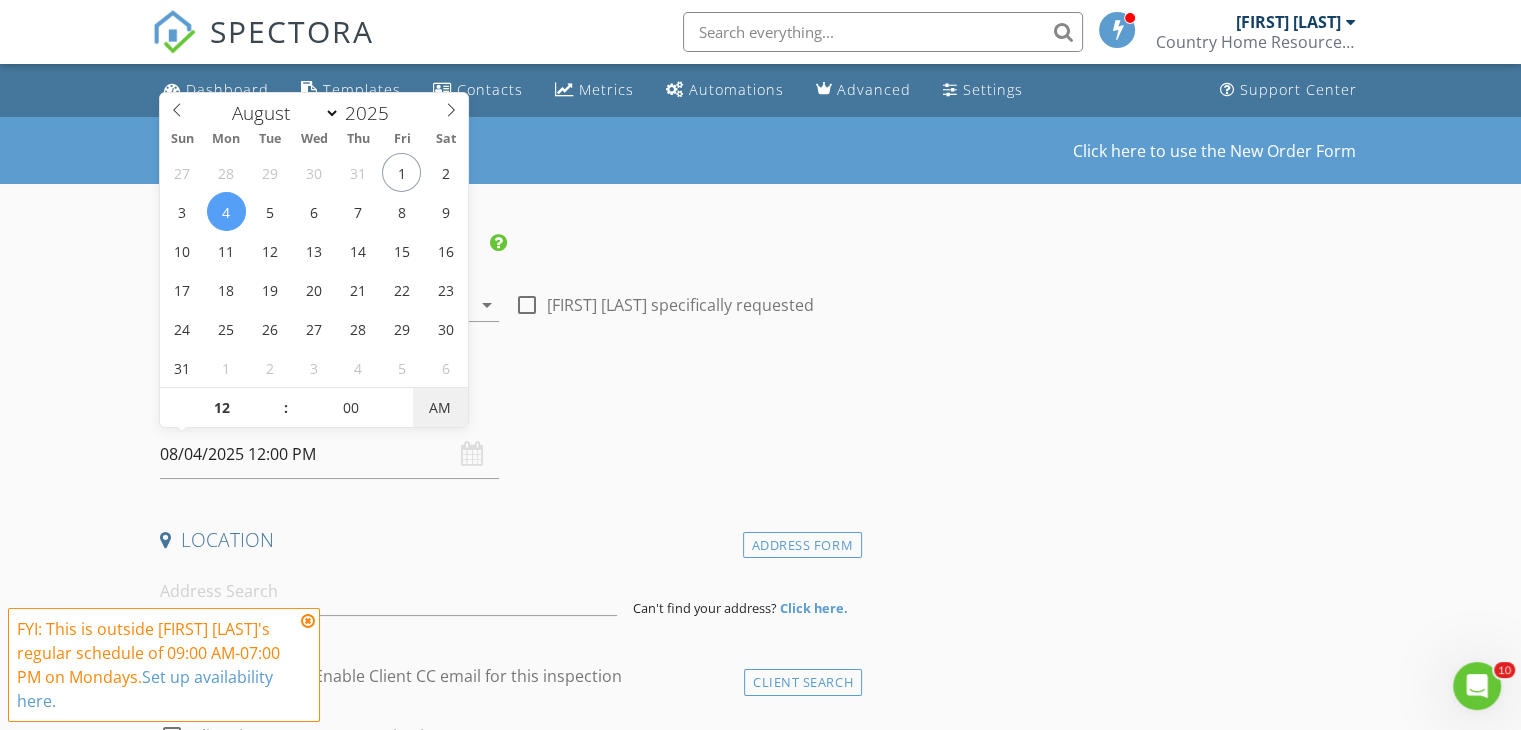click on "AM" at bounding box center (440, 408) 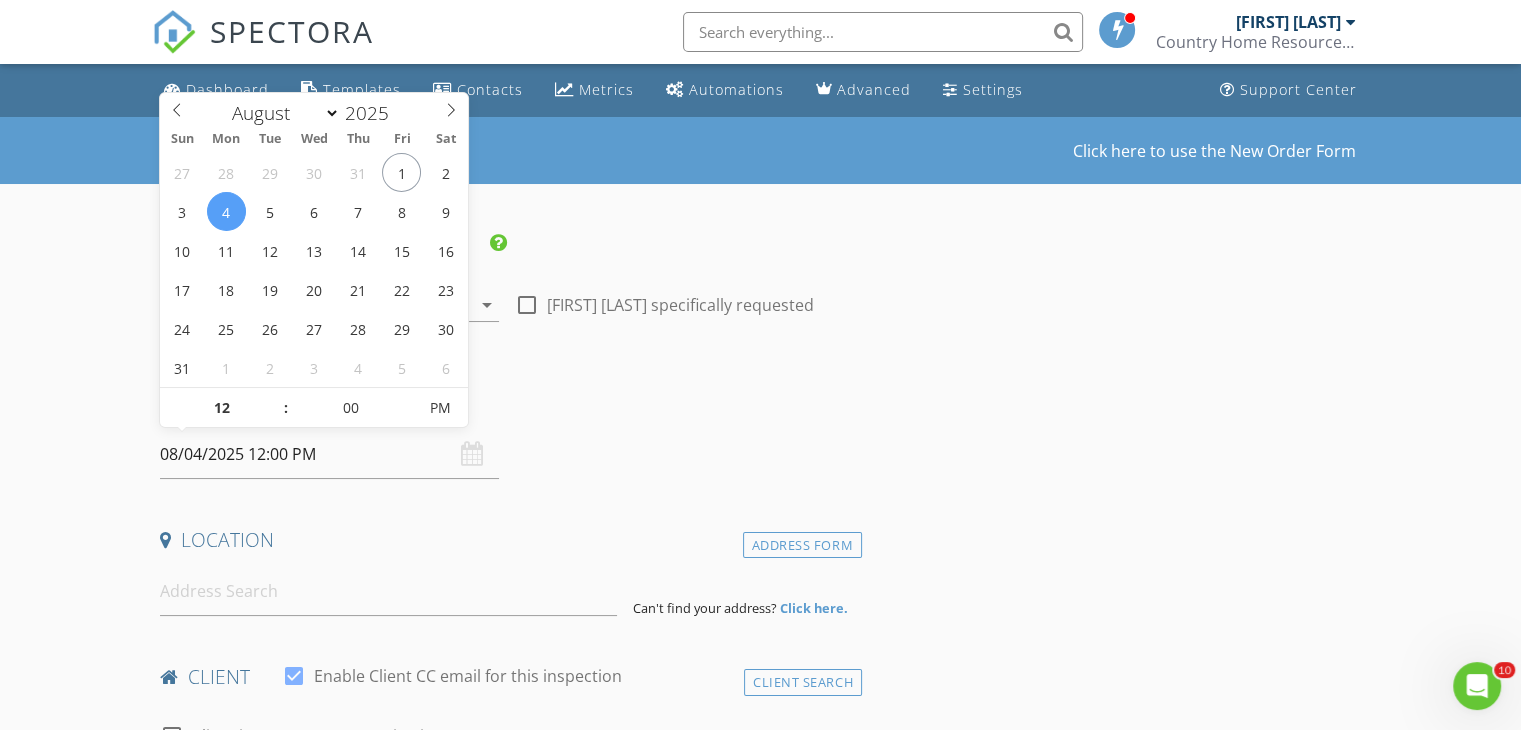 drag, startPoint x: 684, startPoint y: 427, endPoint x: 673, endPoint y: 432, distance: 12.083046 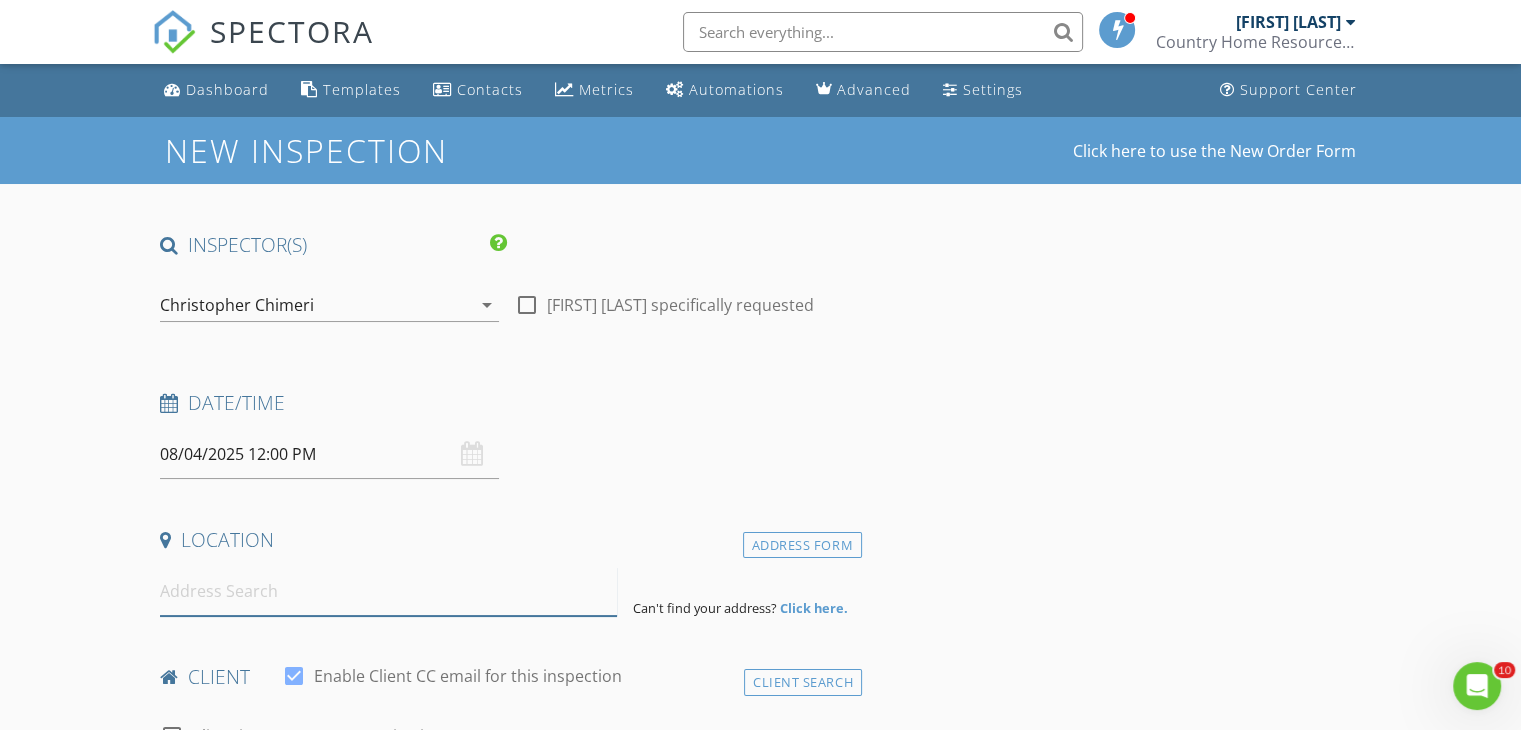 click at bounding box center [388, 591] 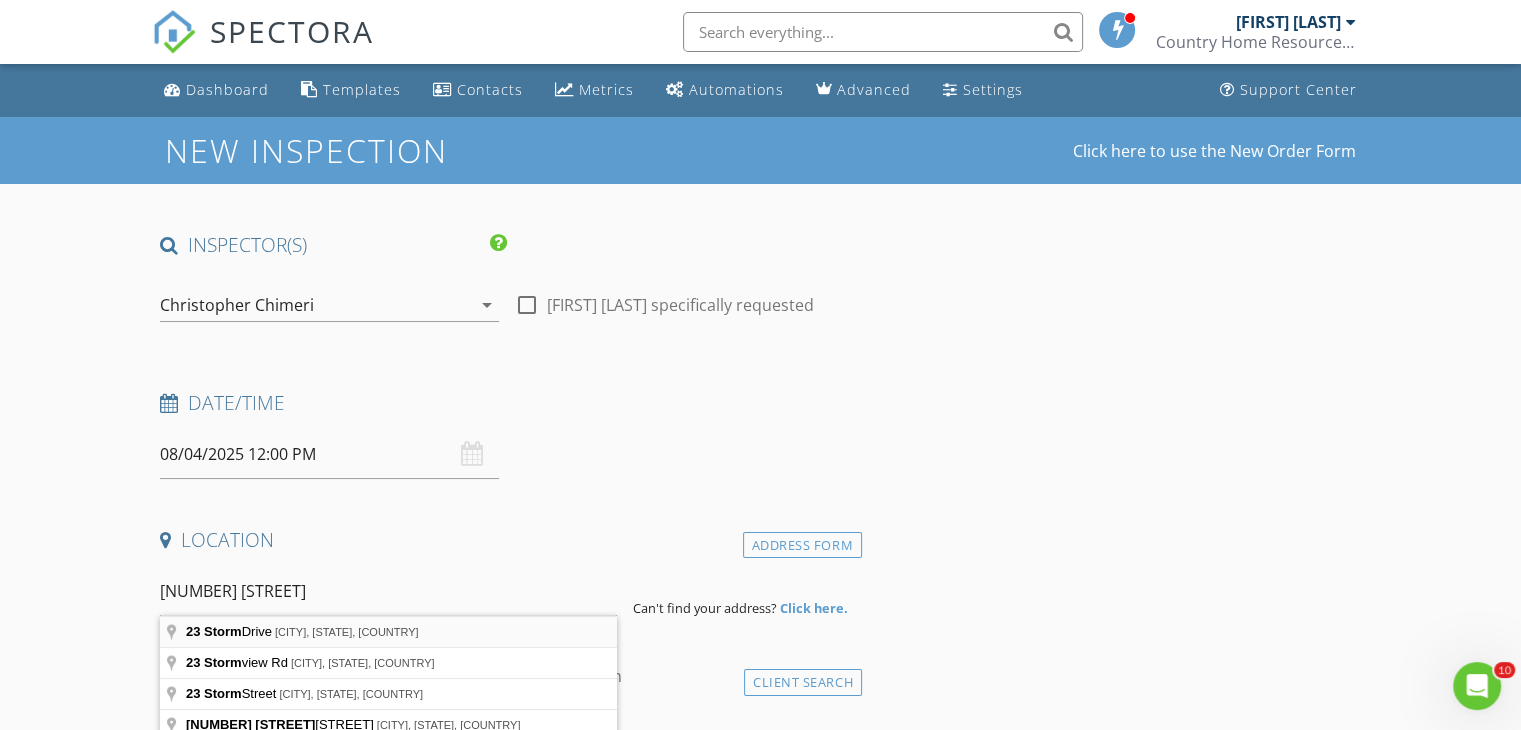 type on "23 Storm Drive, Holtsville, NY, USA" 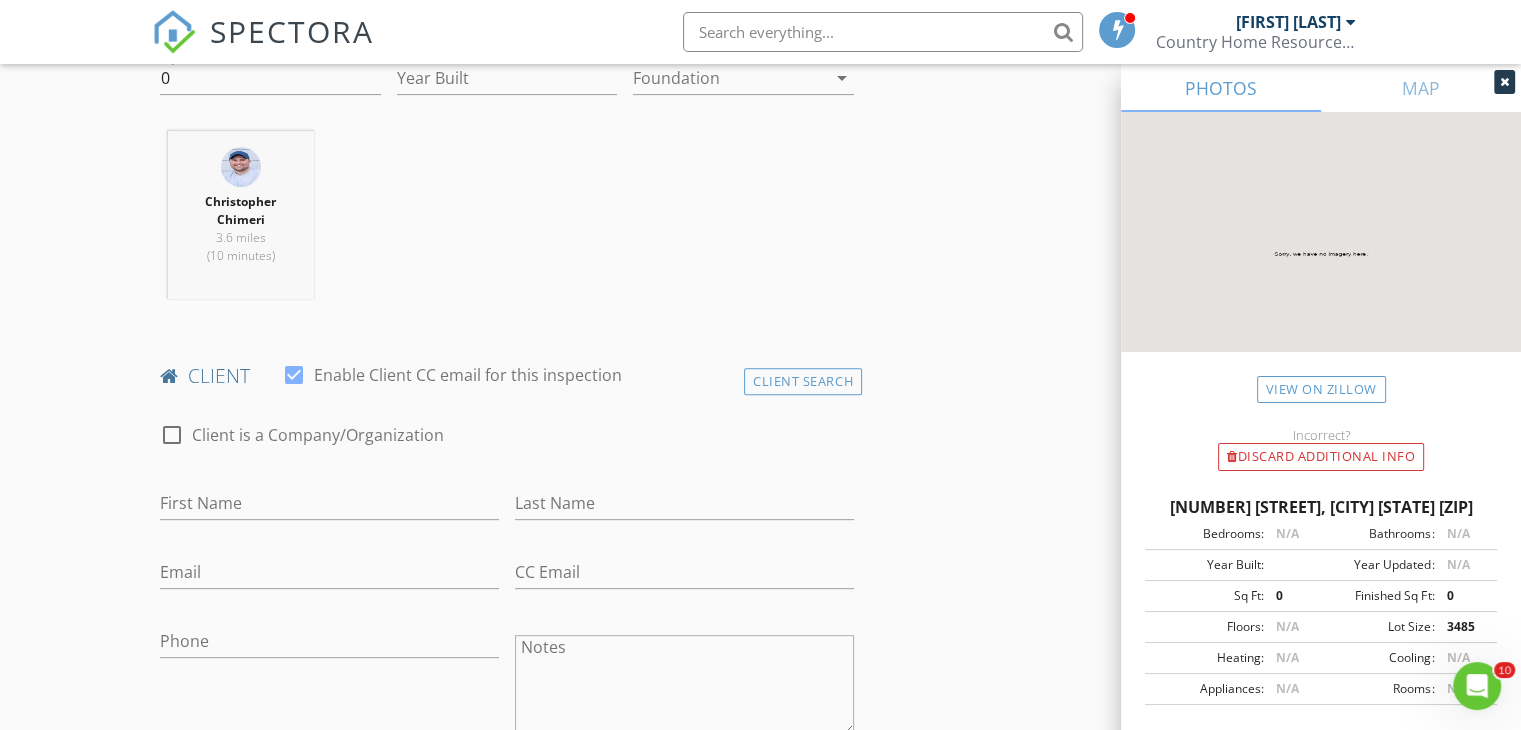 scroll, scrollTop: 820, scrollLeft: 0, axis: vertical 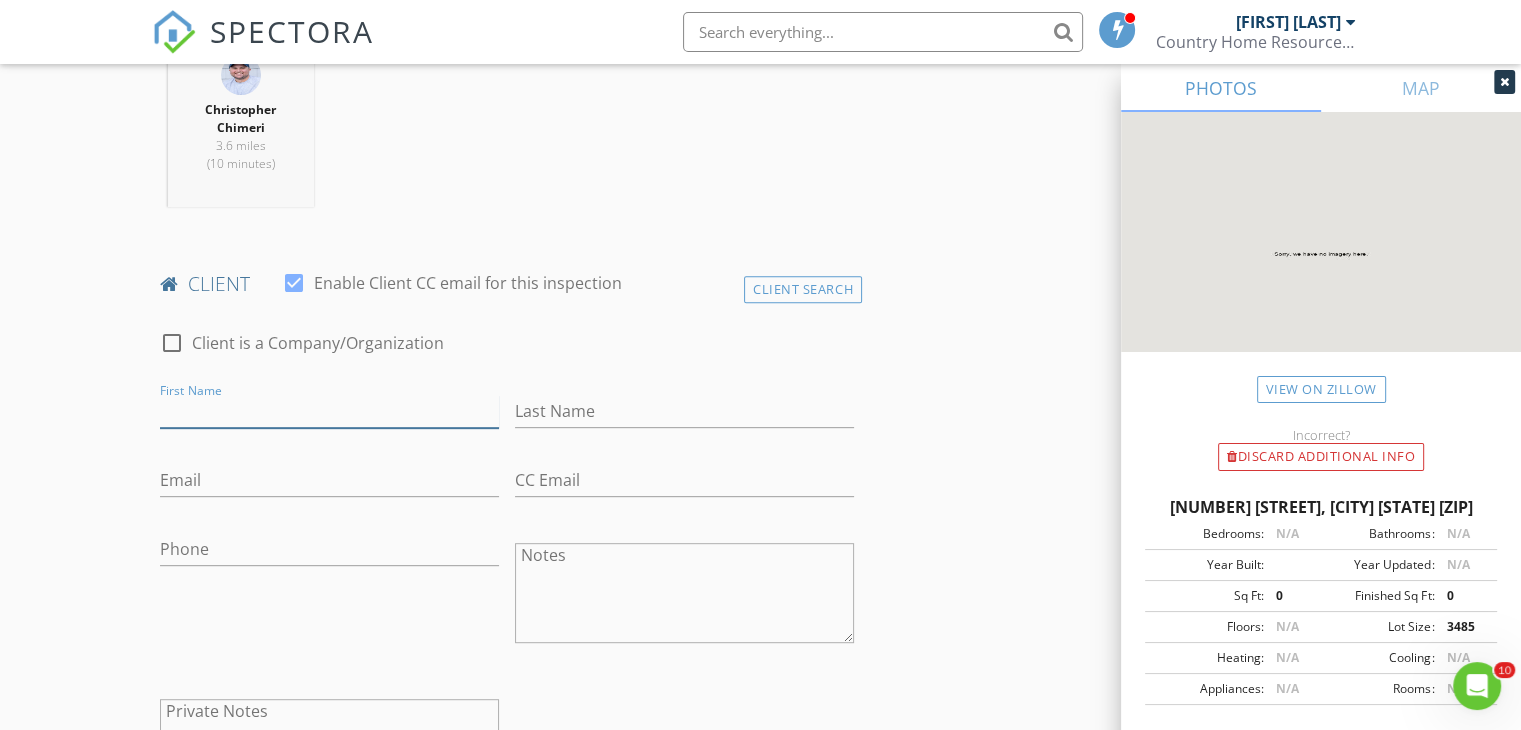 click on "First Name" at bounding box center [329, 411] 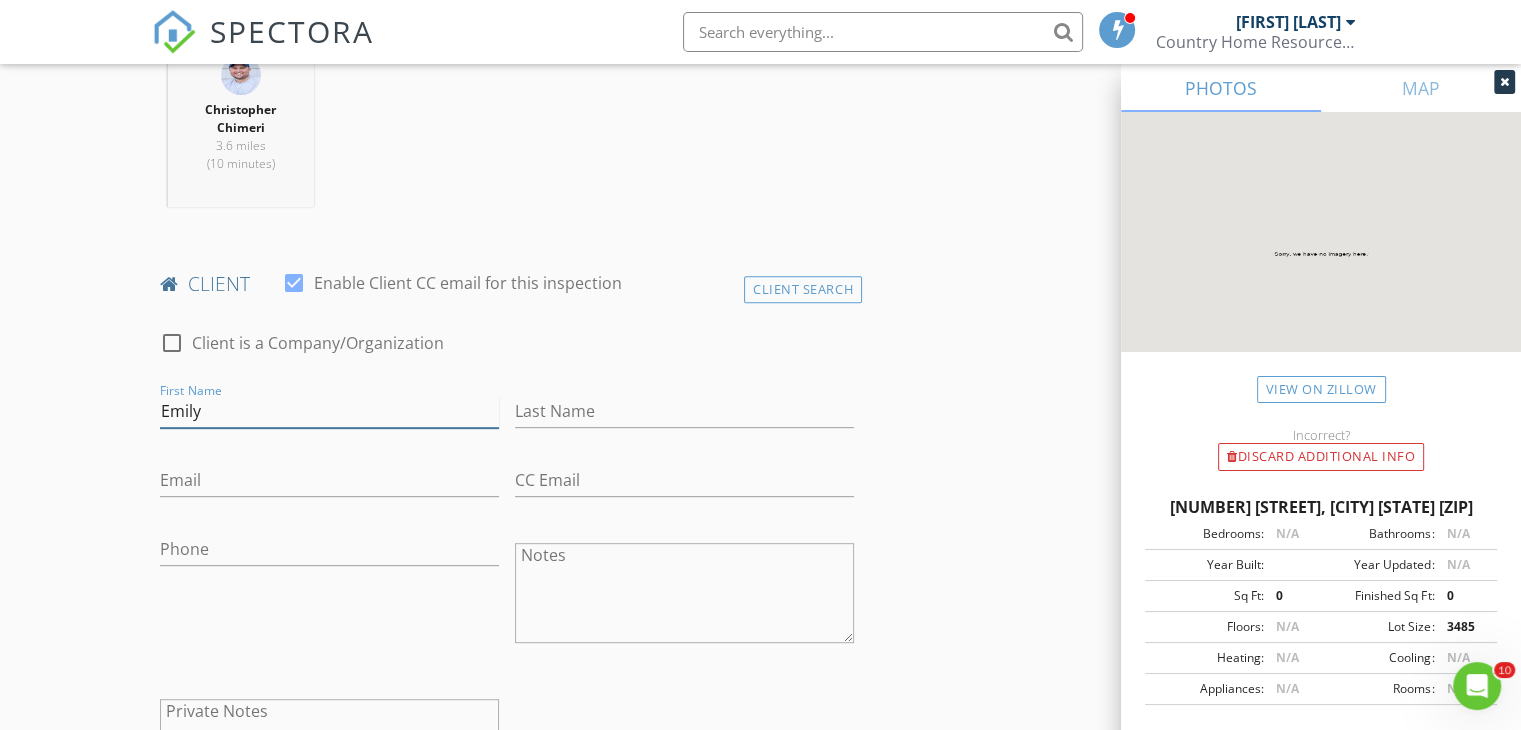 type on "Emily" 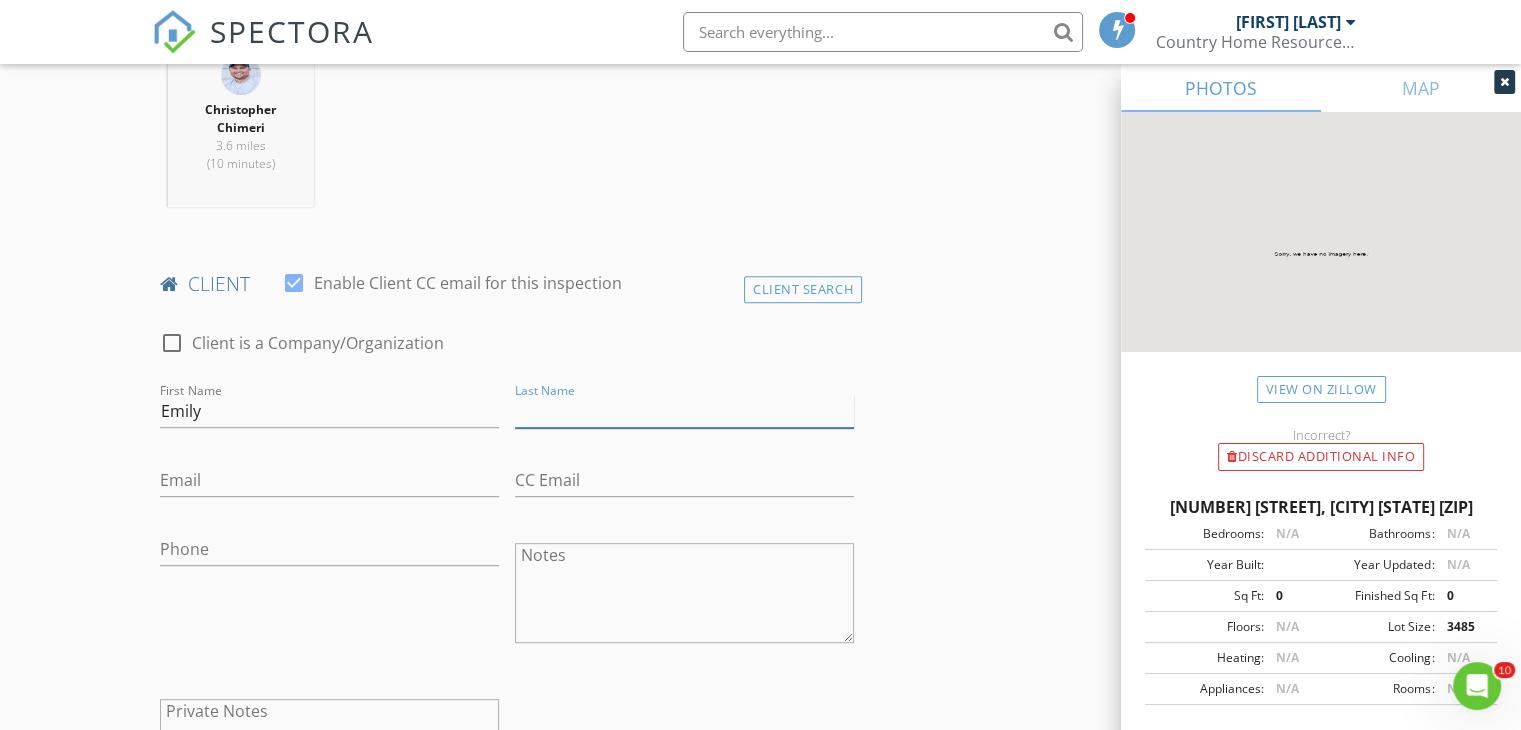 click on "Last Name" at bounding box center (684, 411) 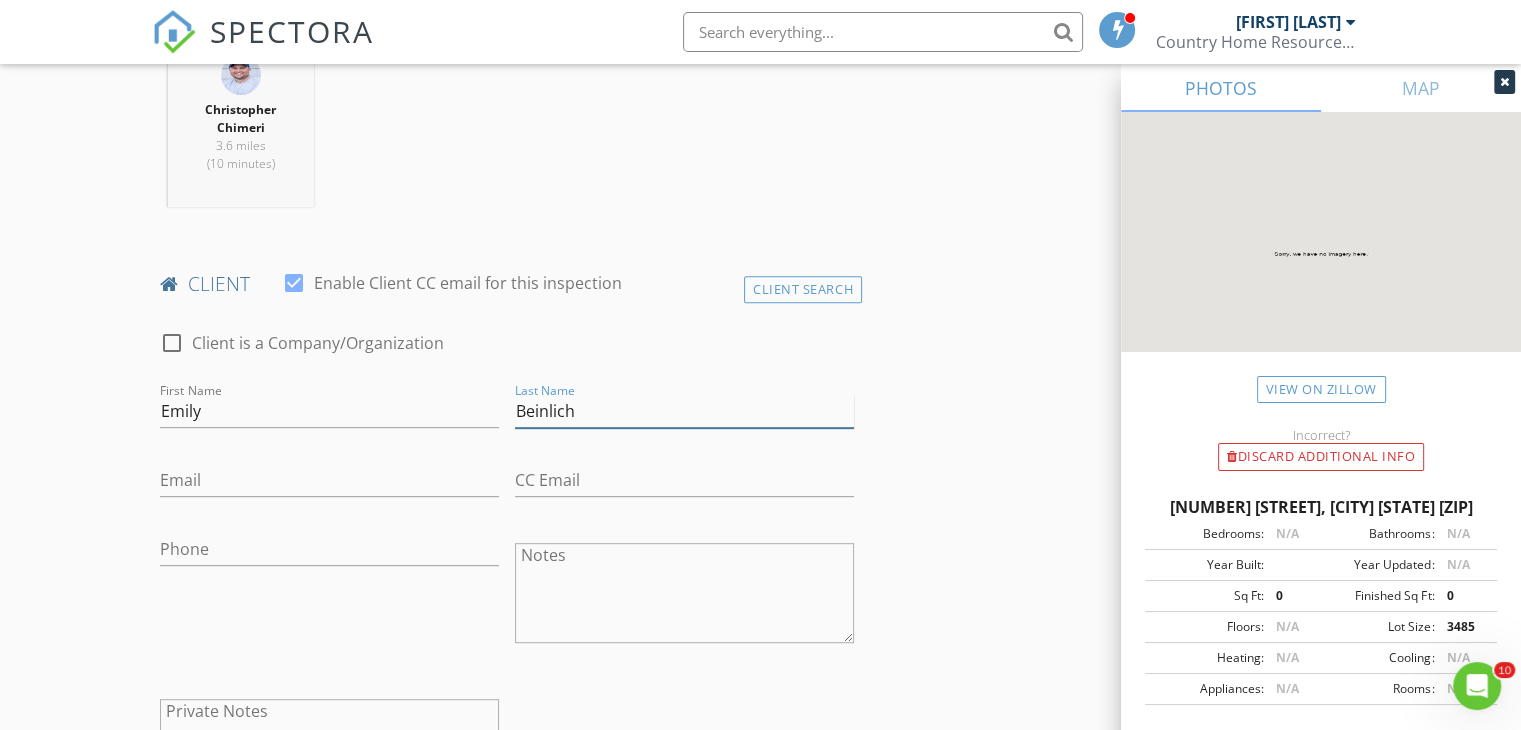 type on "Beinlich" 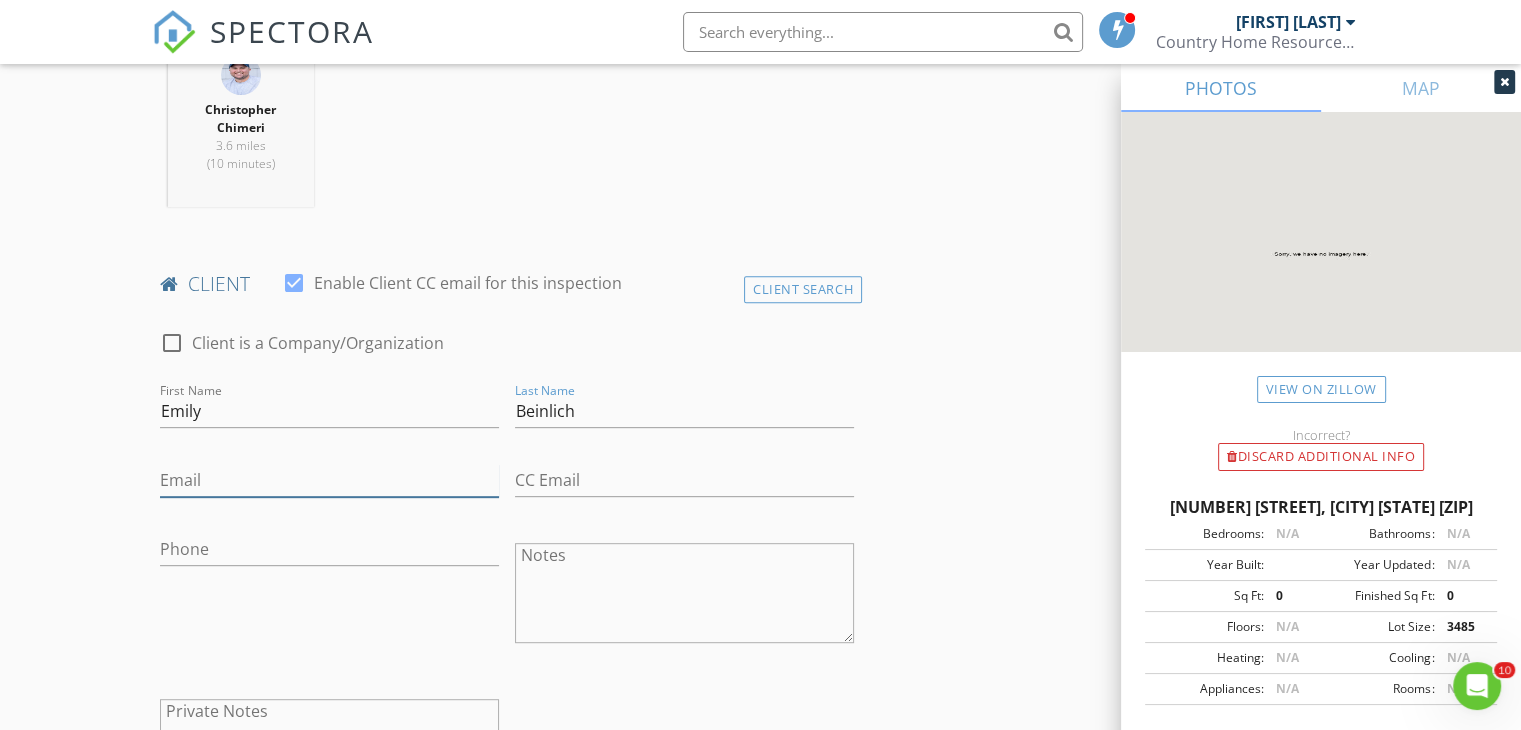 click on "Email" at bounding box center (329, 480) 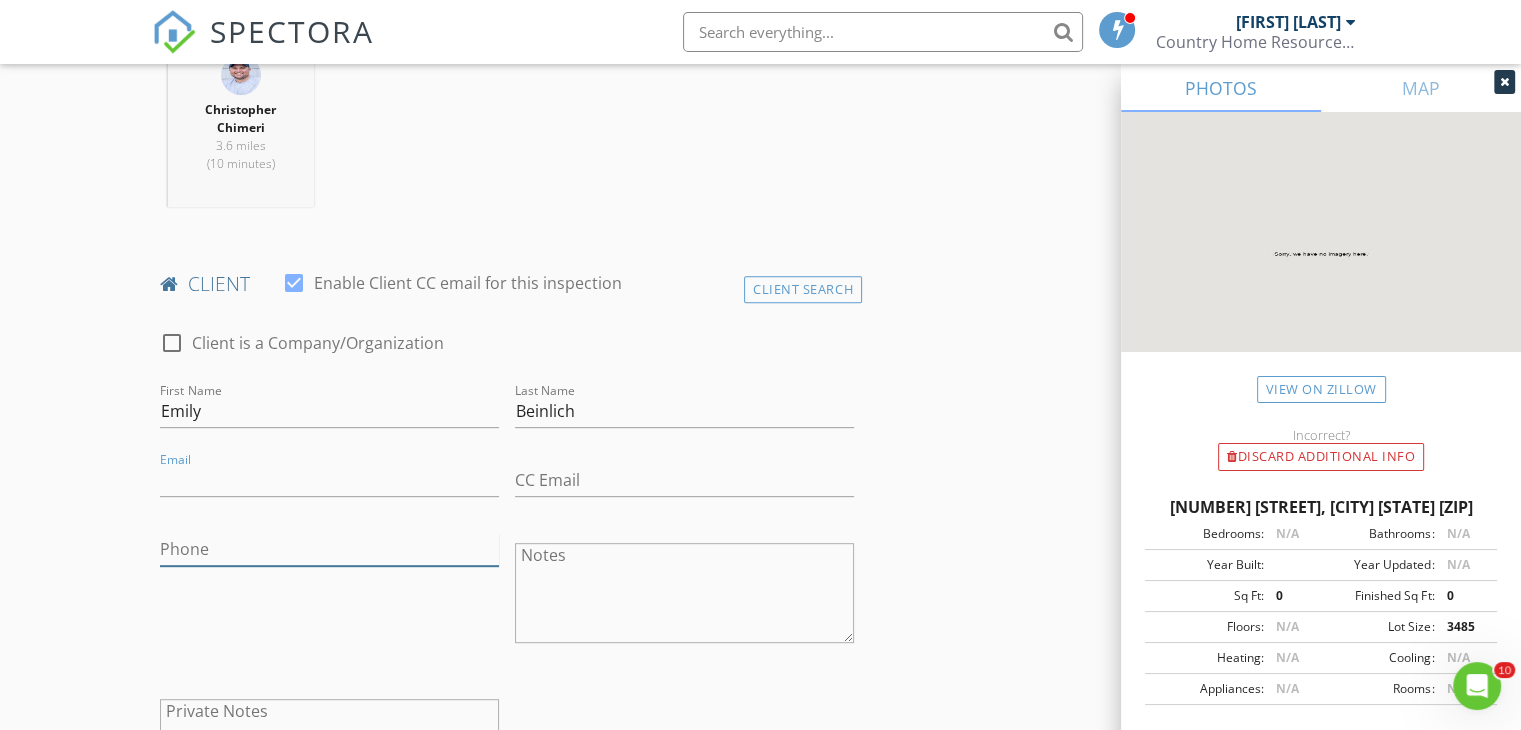 click on "Phone" at bounding box center [329, 559] 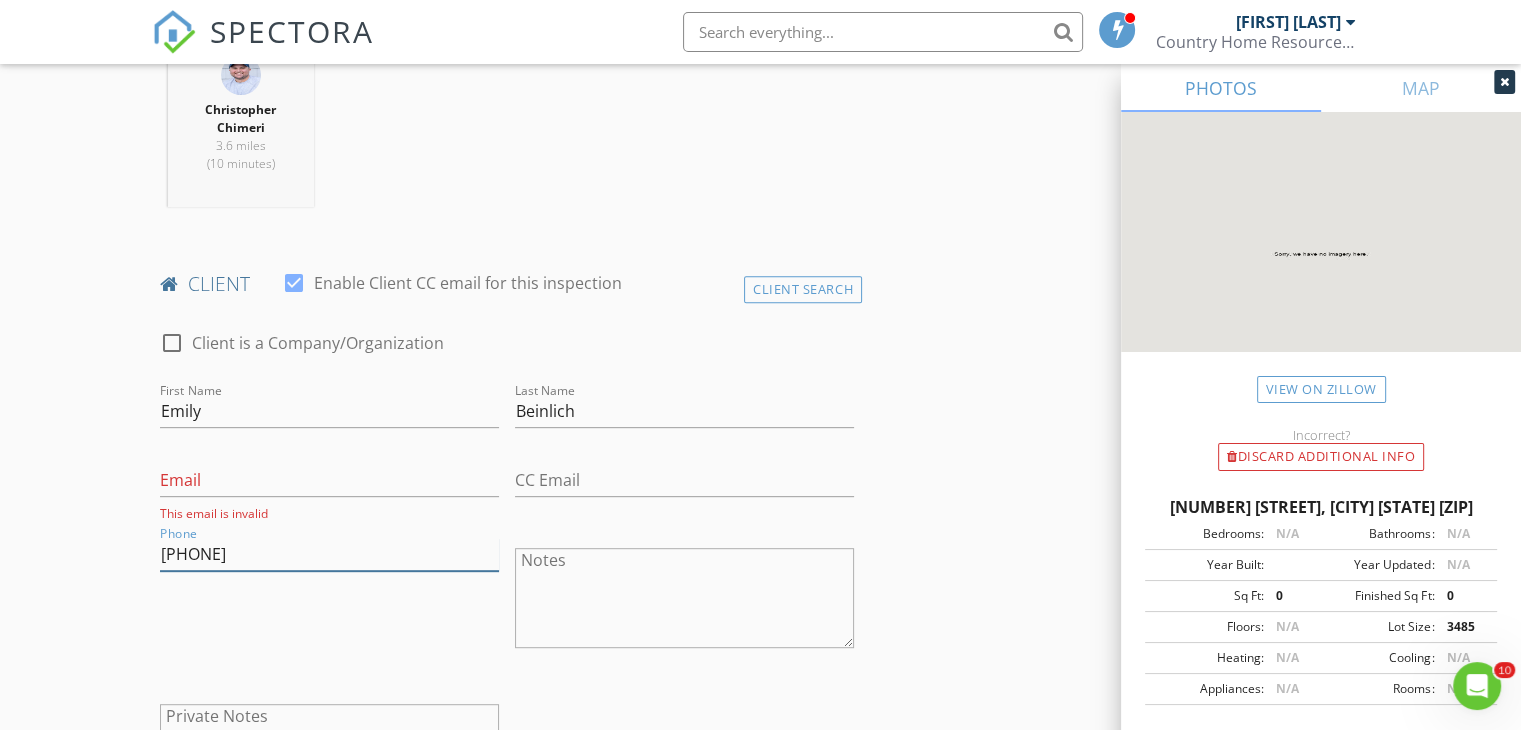 type on "631-624-7677" 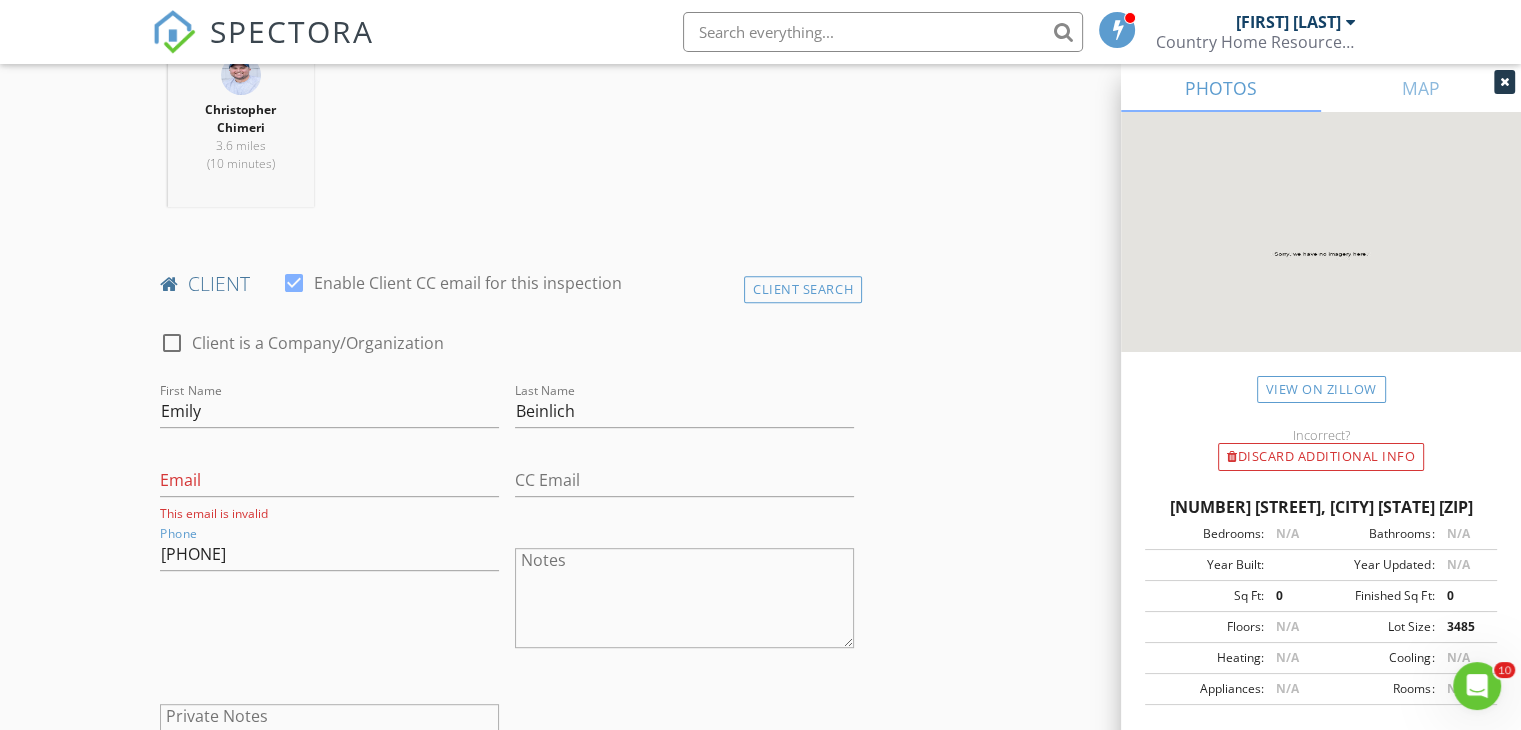 click on "INSPECTOR(S)
check_box   Christopher Chimeri   PRIMARY   Christopher Chimeri arrow_drop_down   check_box_outline_blank Christopher Chimeri specifically requested
Date/Time
08/04/2025 12:00 PM
Location
Address Search       Address 23 Storm Dr   Unit   City Holtsville   State NY   Zip 11742   County Suffolk     Square Feet 0   Year Built   Foundation arrow_drop_down     Christopher Chimeri     3.6 miles     (10 minutes)
client
check_box Enable Client CC email for this inspection   Client Search     check_box_outline_blank Client is a Company/Organization     First Name Emily   Last Name Beinlich   Email This email is invalid   CC Email   Phone 631-624-7677           Notes   Private Notes
ADD ADDITIONAL client
SERVICES
arrow_drop_down     Select Discount Code arrow_drop_down" at bounding box center [760, 1062] 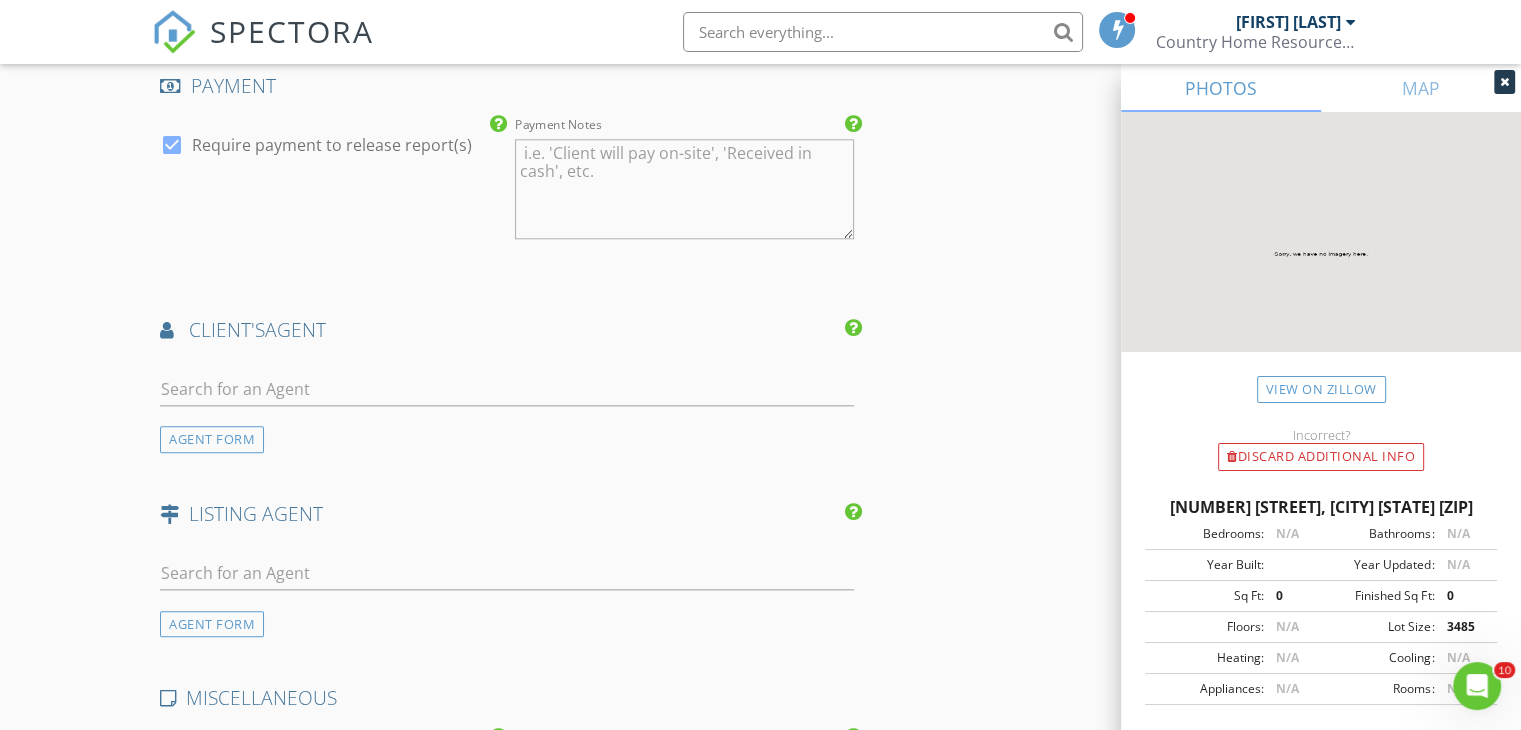 scroll, scrollTop: 2239, scrollLeft: 0, axis: vertical 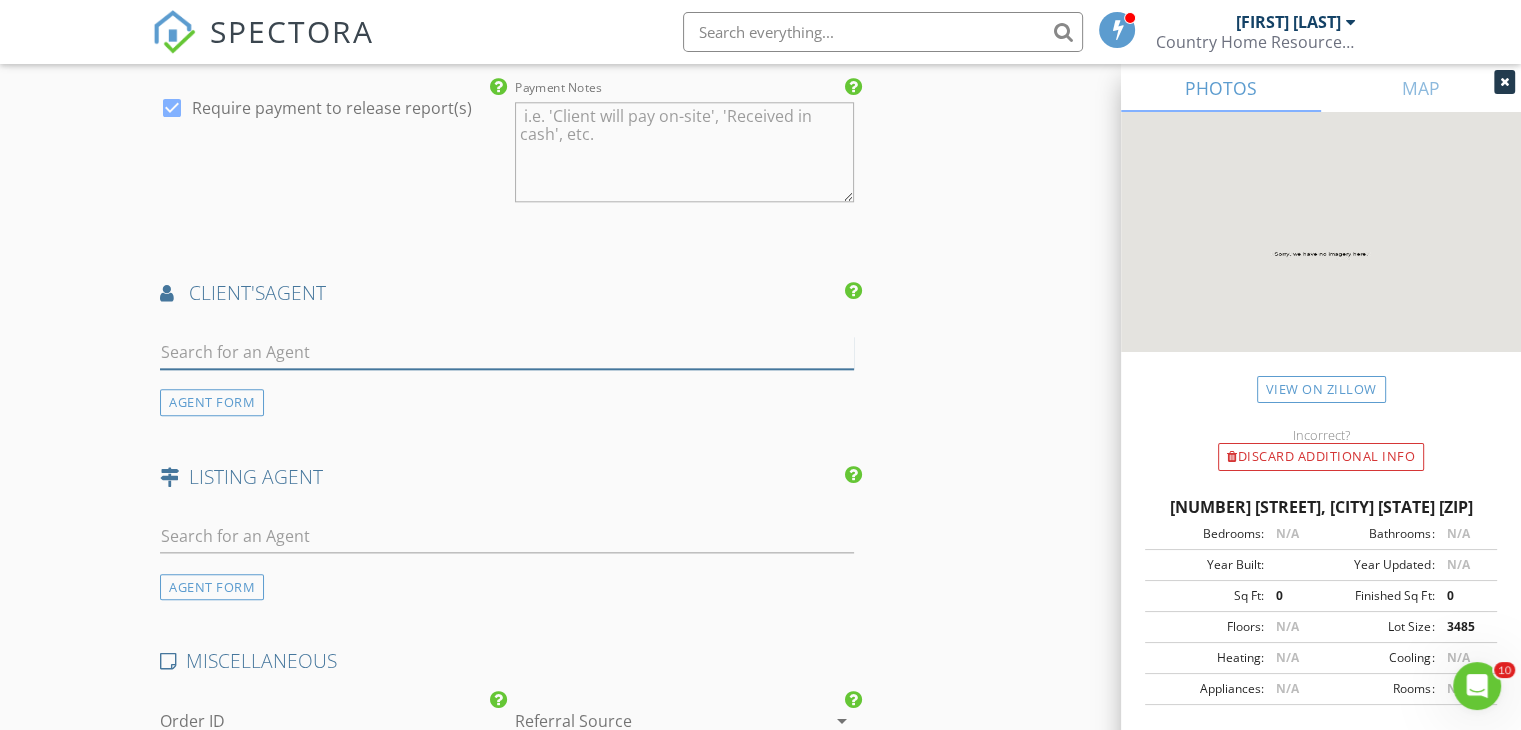 click at bounding box center (507, 352) 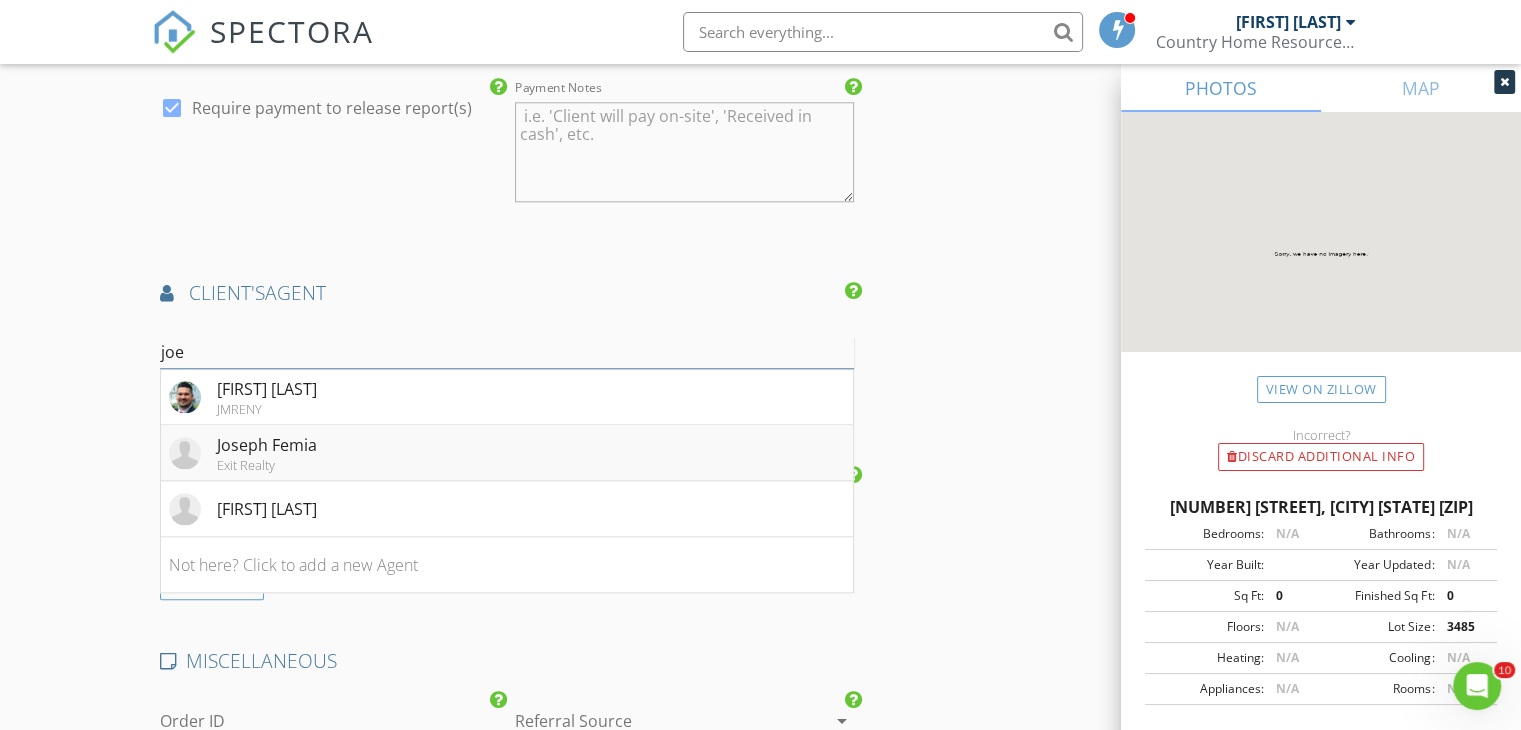 type on "joe" 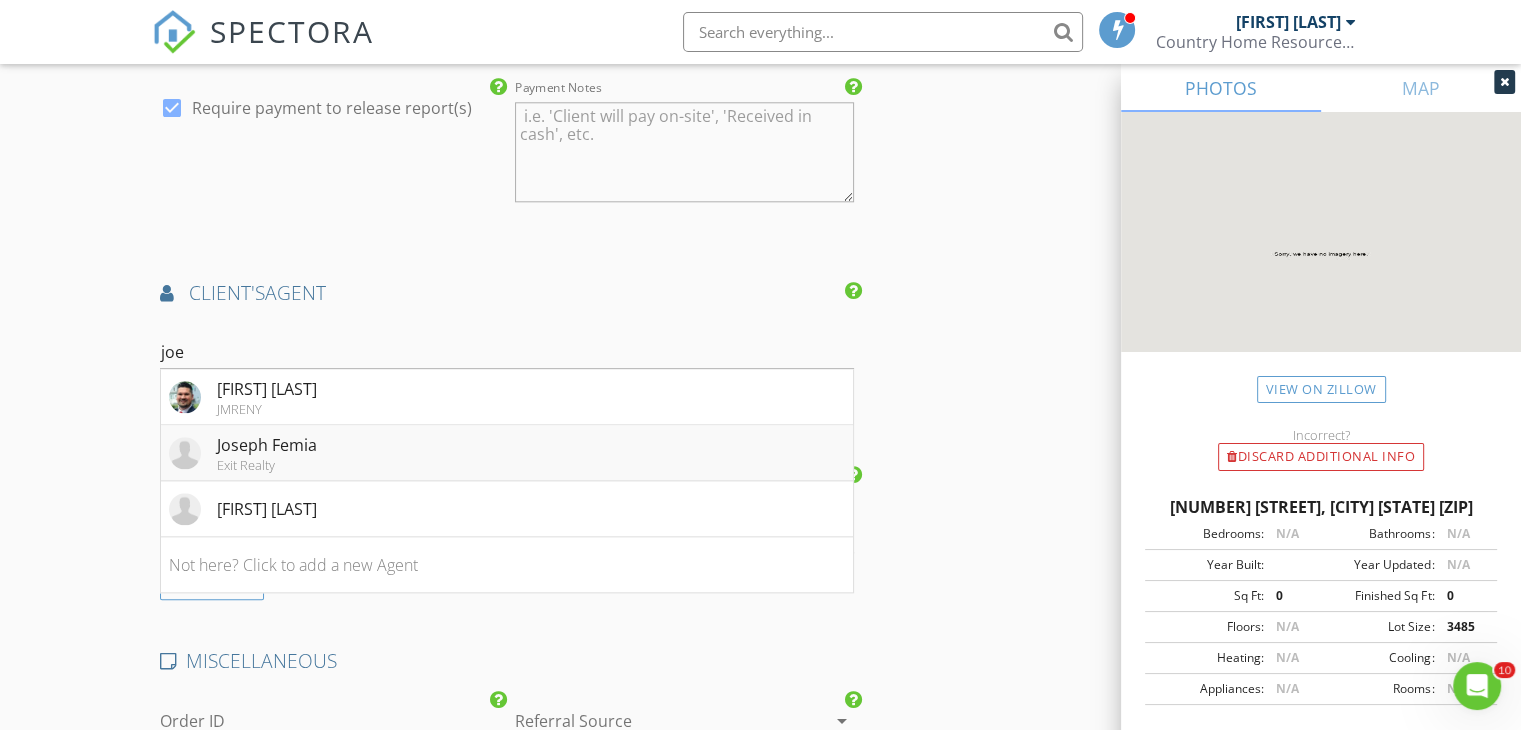 click on "Joseph Femia" at bounding box center (267, 445) 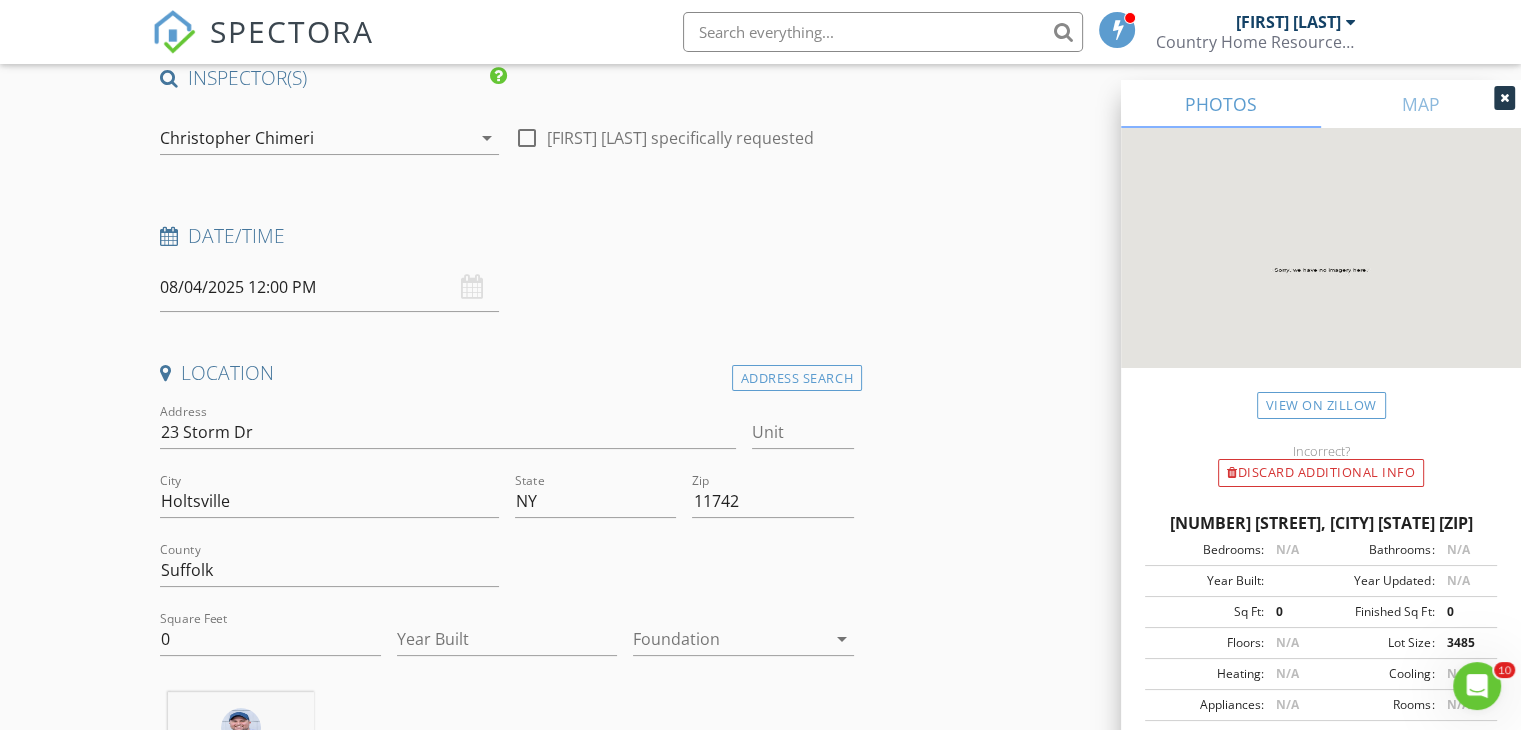 scroll, scrollTop: 0, scrollLeft: 0, axis: both 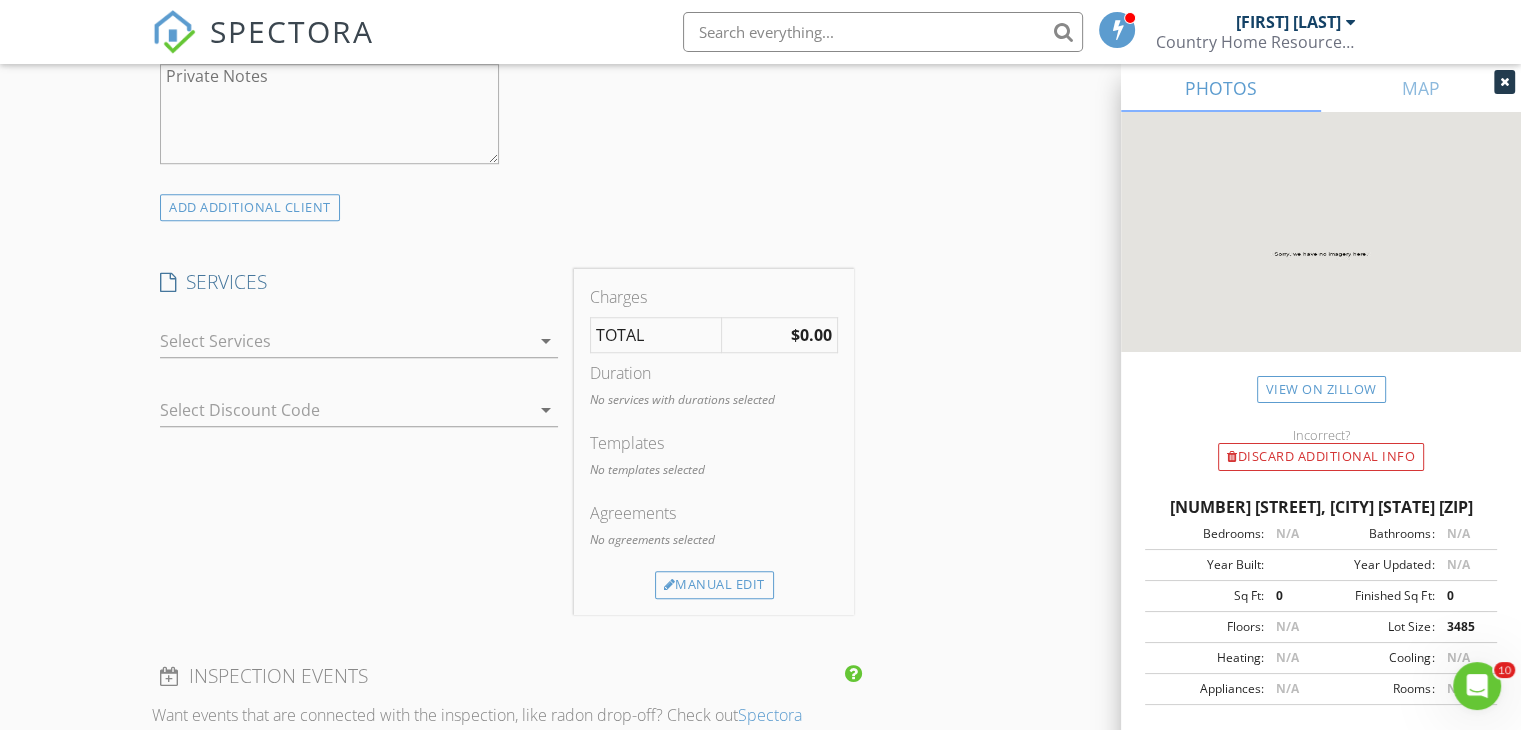 click at bounding box center [345, 341] 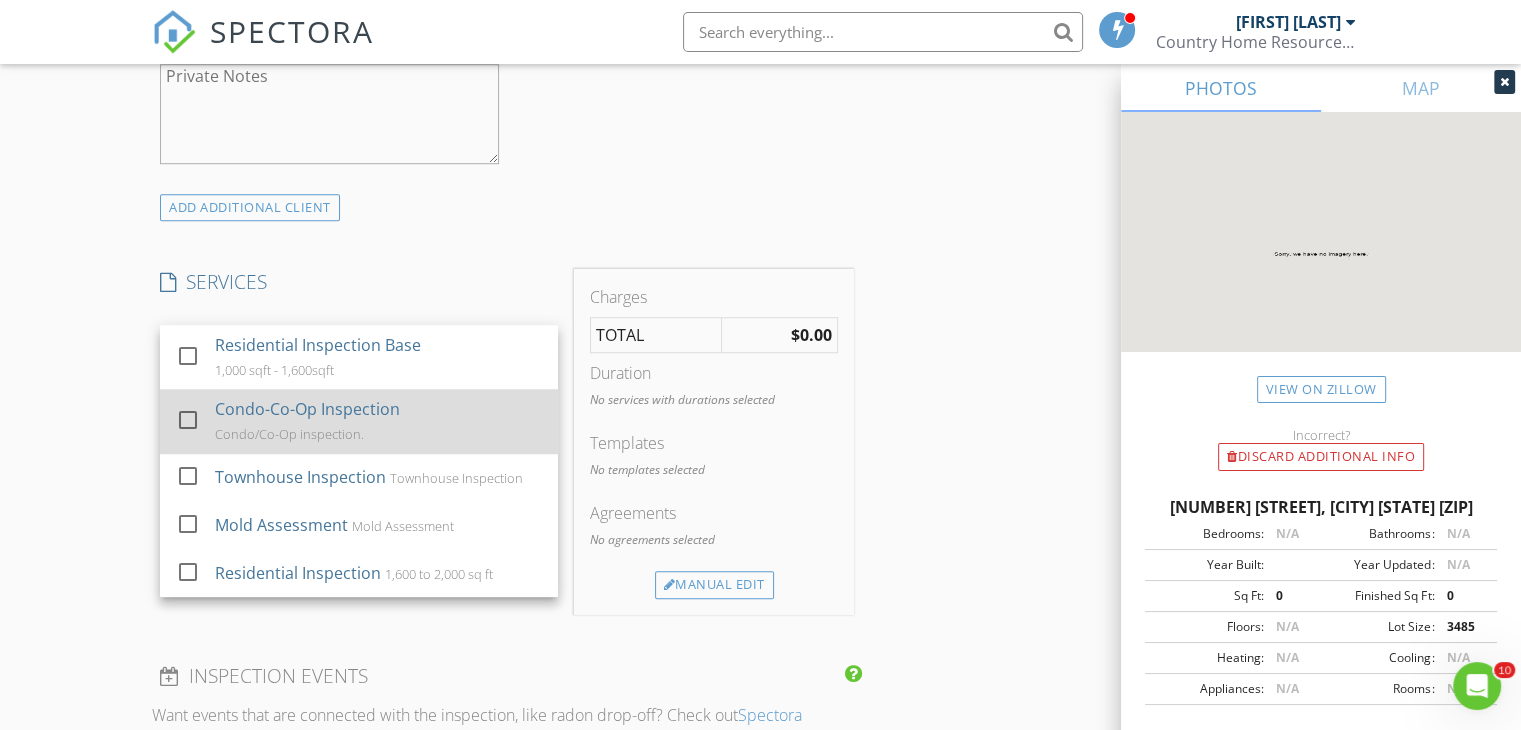 click at bounding box center (188, 420) 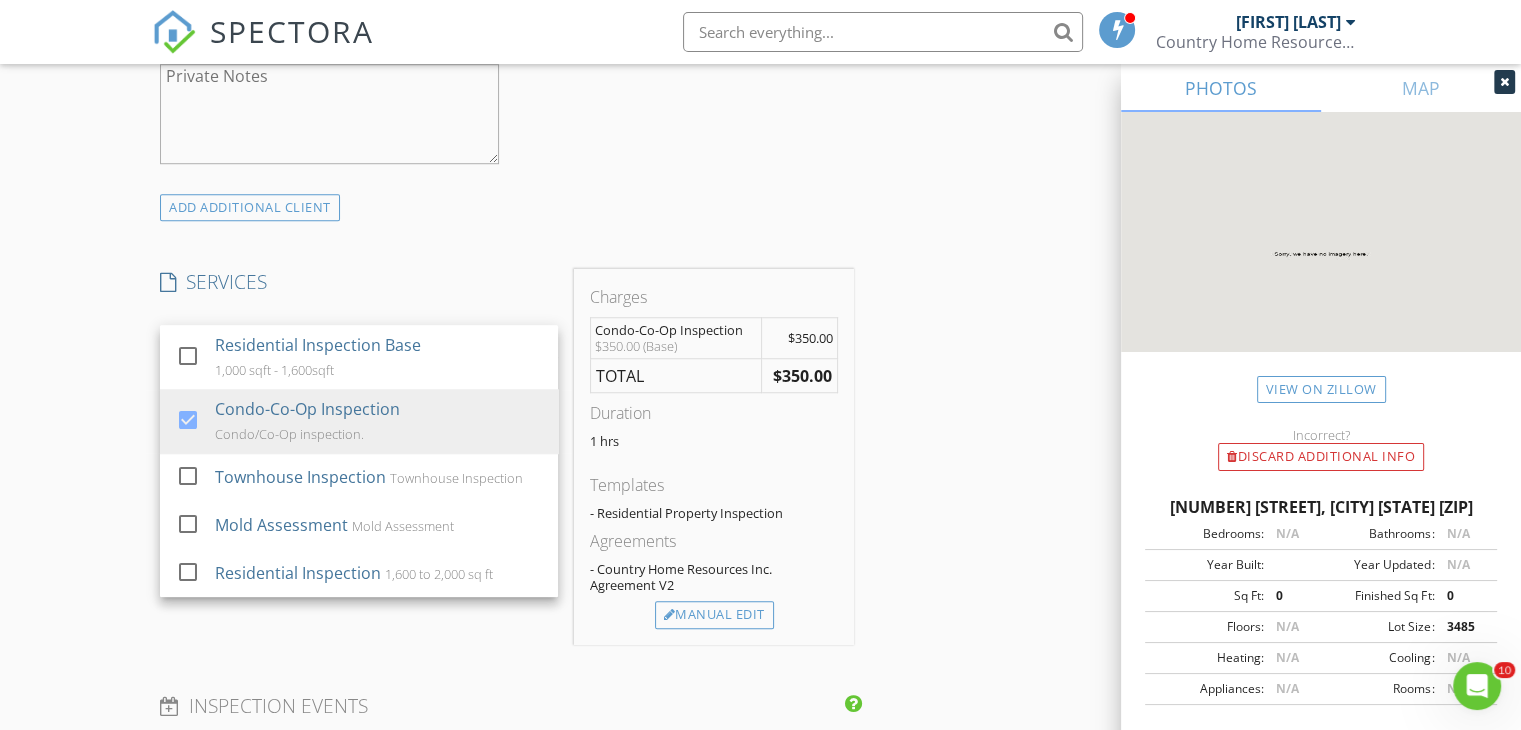 click on "INSPECTOR(S)
check_box   Christopher Chimeri   PRIMARY   Christopher Chimeri arrow_drop_down   check_box_outline_blank Christopher Chimeri specifically requested
Date/Time
08/04/2025 12:00 PM
Location
Address Search       Address 23 Storm Dr   Unit   City Holtsville   State NY   Zip 11742   County Suffolk     Square Feet 0   Year Built   Foundation arrow_drop_down     Christopher Chimeri     3.6 miles     (10 minutes)
client
check_box Enable Client CC email for this inspection   Client Search     check_box_outline_blank Client is a Company/Organization     First Name Emily   Last Name Beinlich   Email This email is invalid   CC Email   Phone 631-624-7677           Notes   Private Notes
ADD ADDITIONAL client
SERVICES
check_box_outline_blank   Residential Inspection Base" at bounding box center (760, 665) 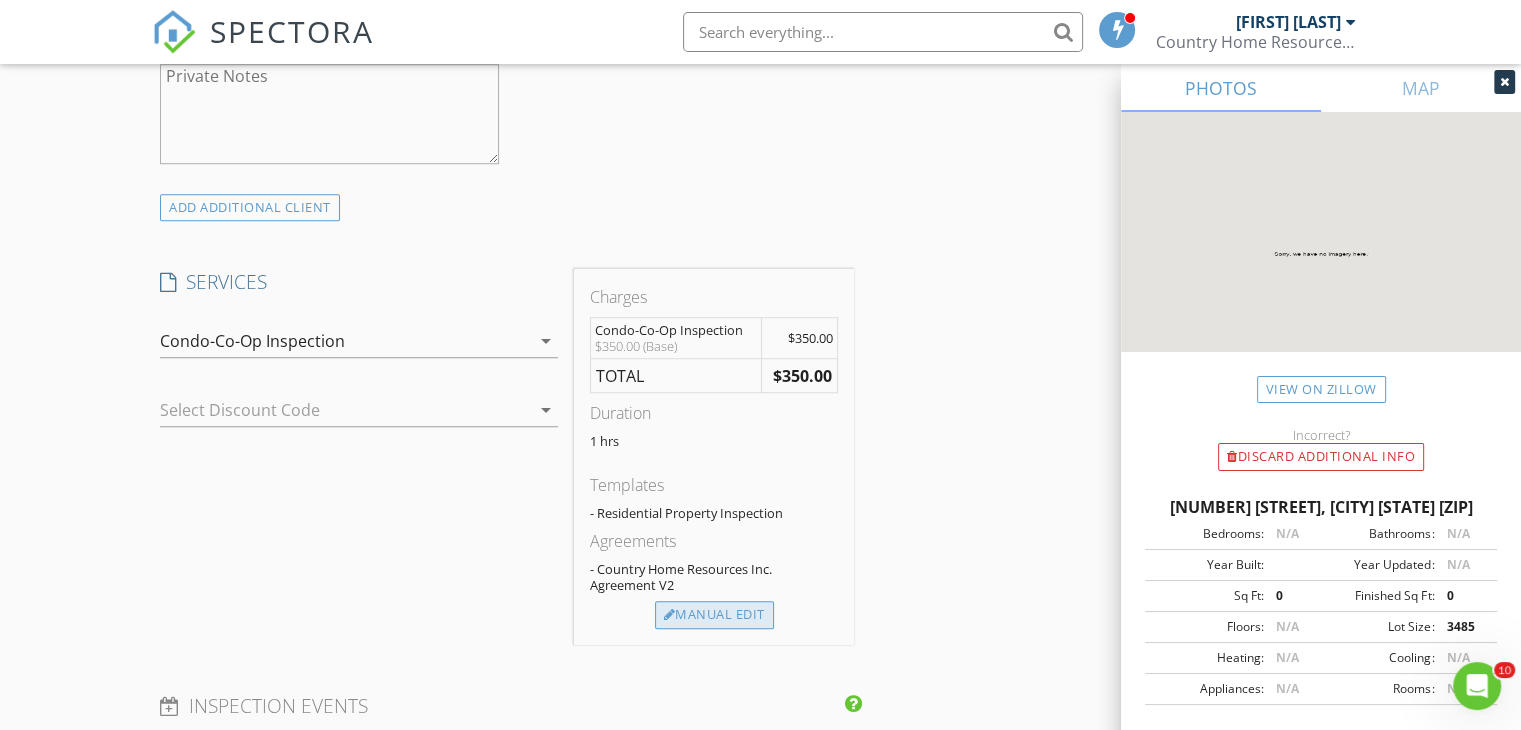 click on "Manual Edit" at bounding box center (714, 615) 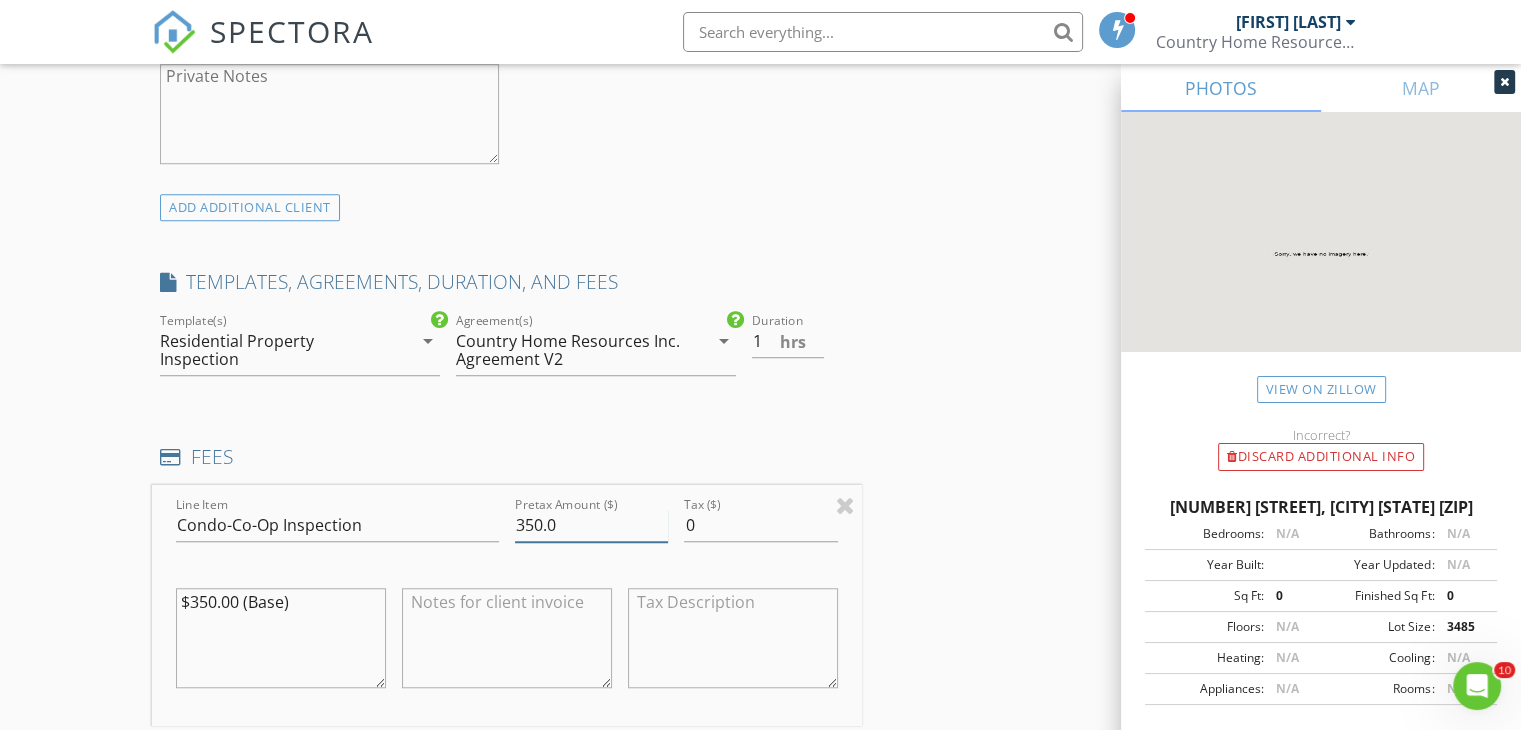 click on "350.0" at bounding box center [591, 525] 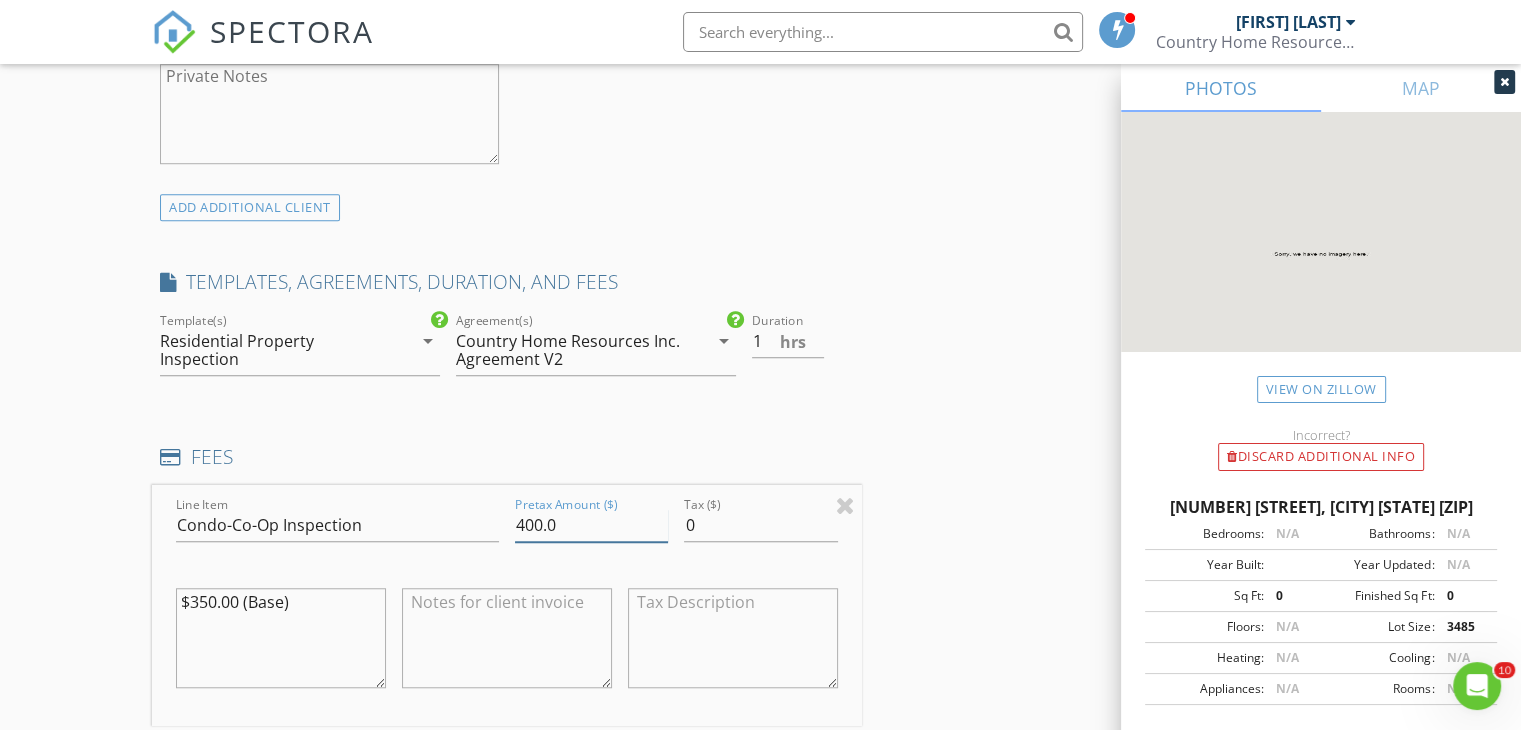 type on "400.0" 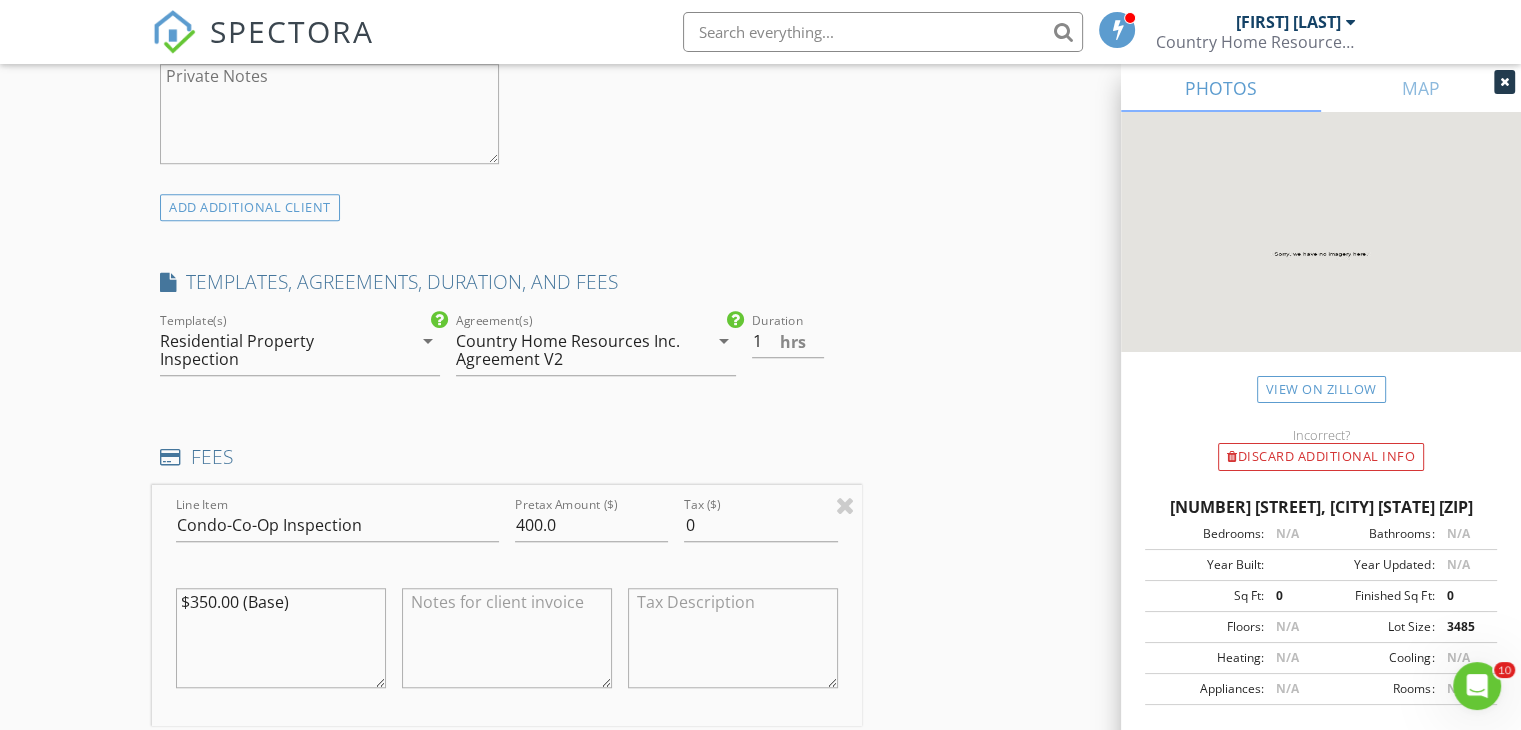 click on "INSPECTOR(S)
check_box   Christopher Chimeri   PRIMARY   Christopher Chimeri arrow_drop_down   check_box_outline_blank Christopher Chimeri specifically requested
Date/Time
08/04/2025 12:00 PM
Location
Address Search       Address 23 Storm Dr   Unit   City Holtsville   State NY   Zip 11742   County Suffolk     Square Feet 0   Year Built   Foundation arrow_drop_down     Christopher Chimeri     3.6 miles     (10 minutes)
client
check_box Enable Client CC email for this inspection   Client Search     check_box_outline_blank Client is a Company/Organization     First Name Emily   Last Name Beinlich   Email This email is invalid   CC Email   Phone 631-624-7677           Notes   Private Notes
ADD ADDITIONAL client
SERVICES
check_box_outline_blank   Residential Inspection Base" at bounding box center [760, 768] 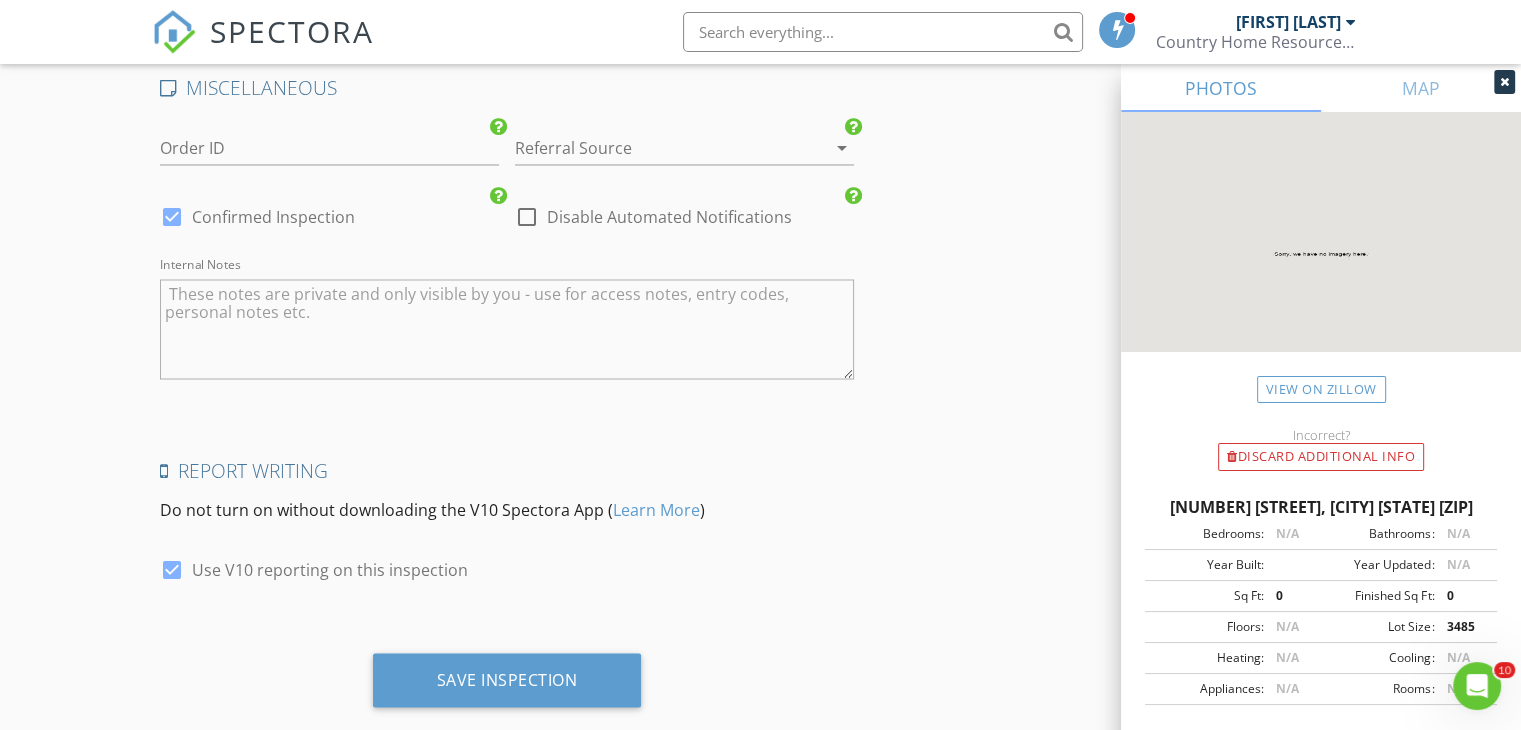 scroll, scrollTop: 3528, scrollLeft: 0, axis: vertical 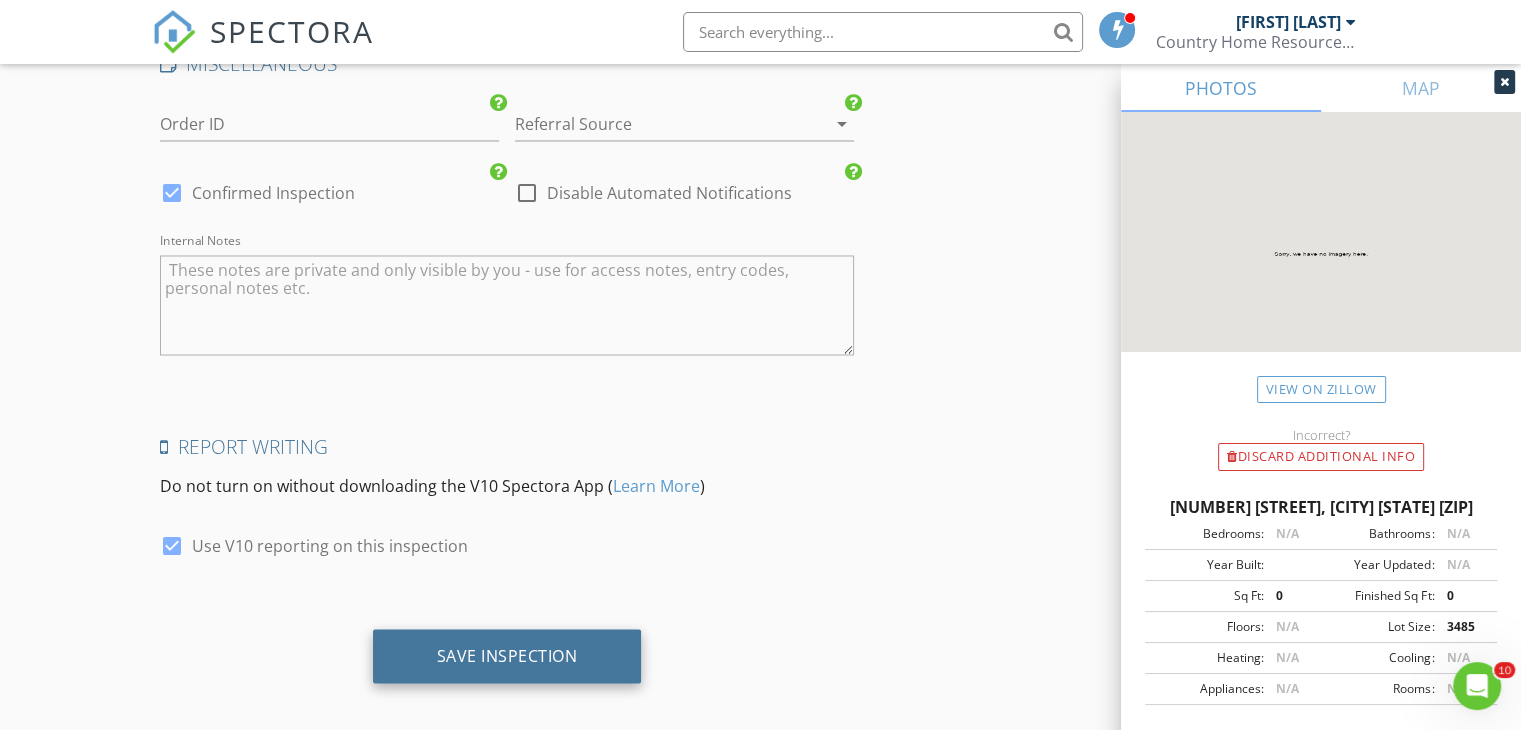 click on "Save Inspection" at bounding box center [507, 655] 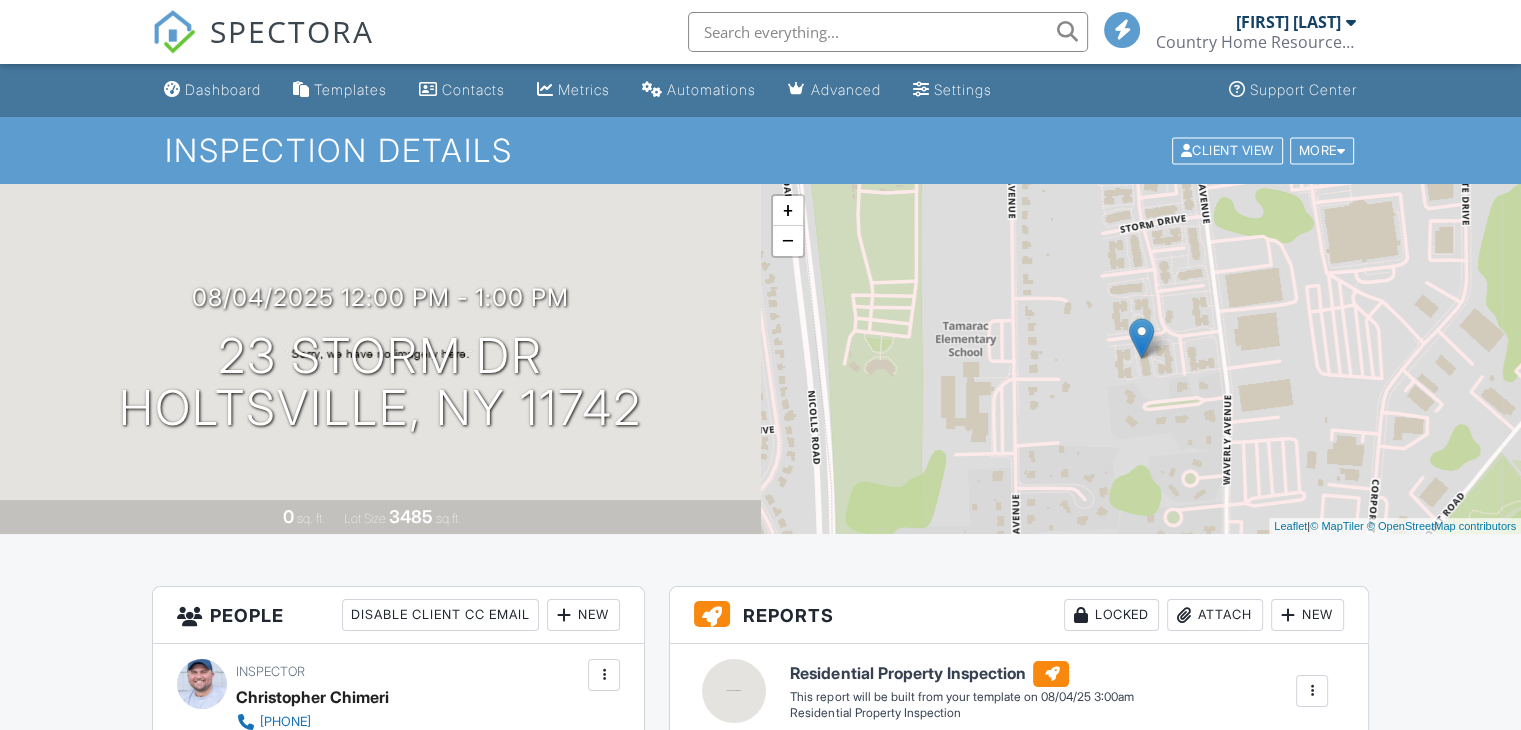 scroll, scrollTop: 348, scrollLeft: 0, axis: vertical 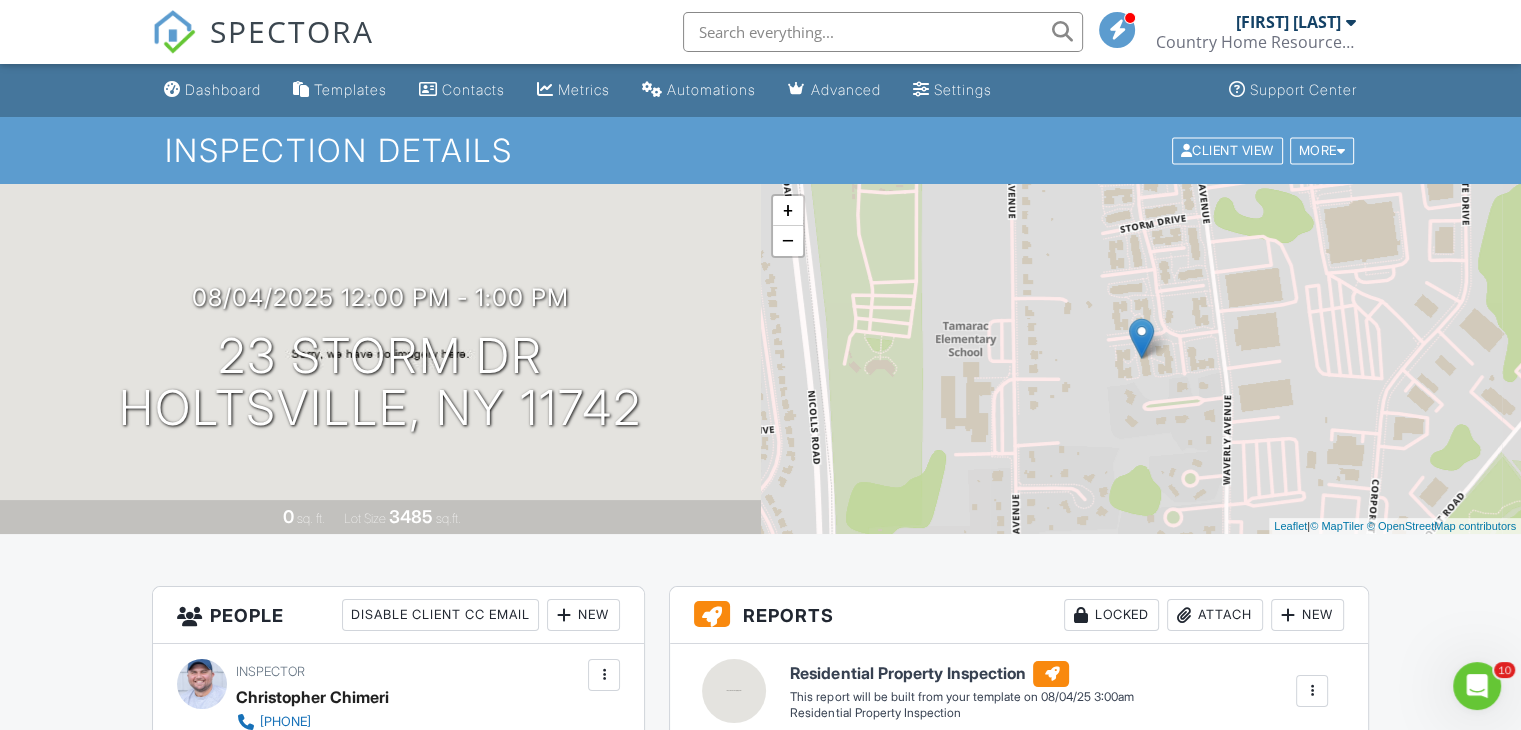 drag, startPoint x: 1529, startPoint y: 138, endPoint x: 1500, endPoint y: -87, distance: 226.86119 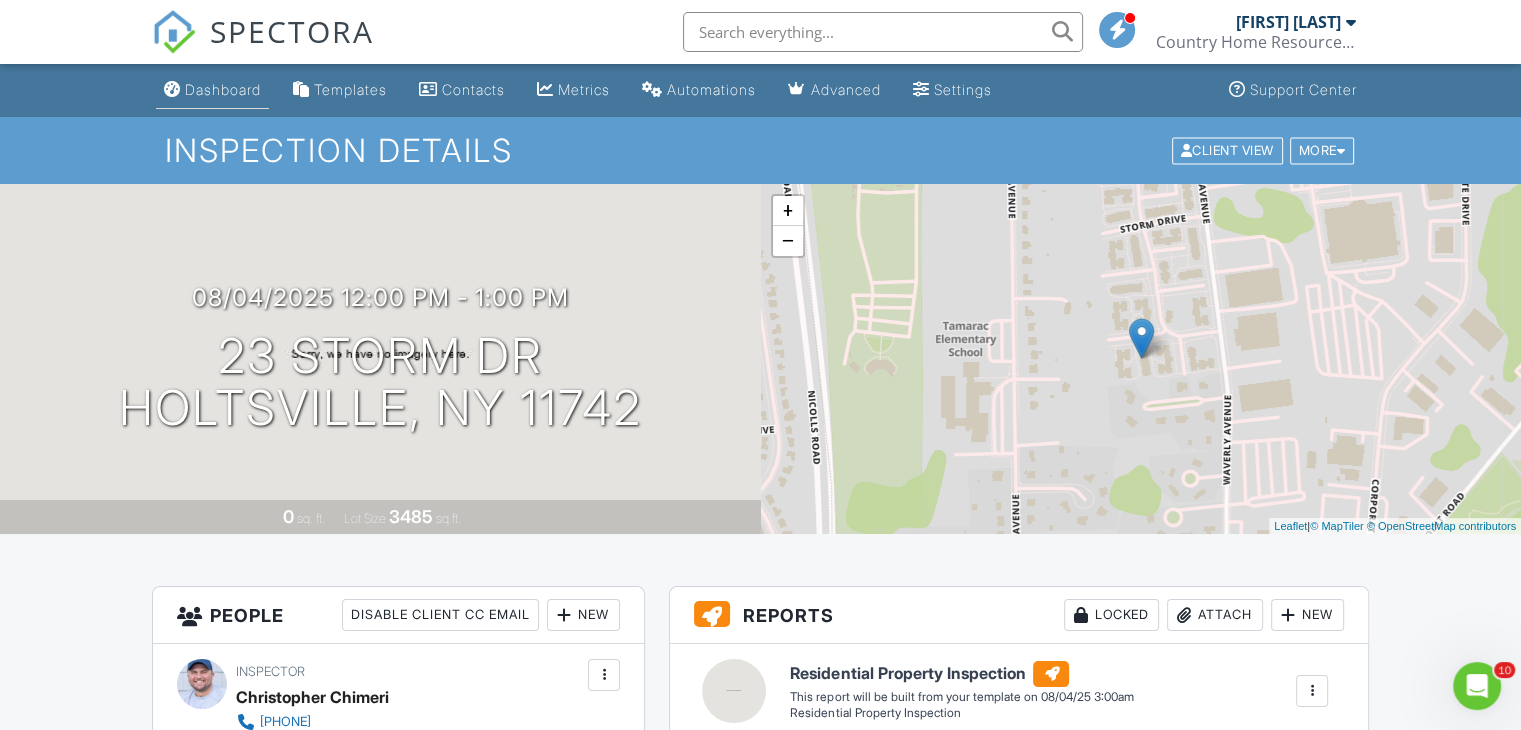click on "Dashboard" at bounding box center (223, 89) 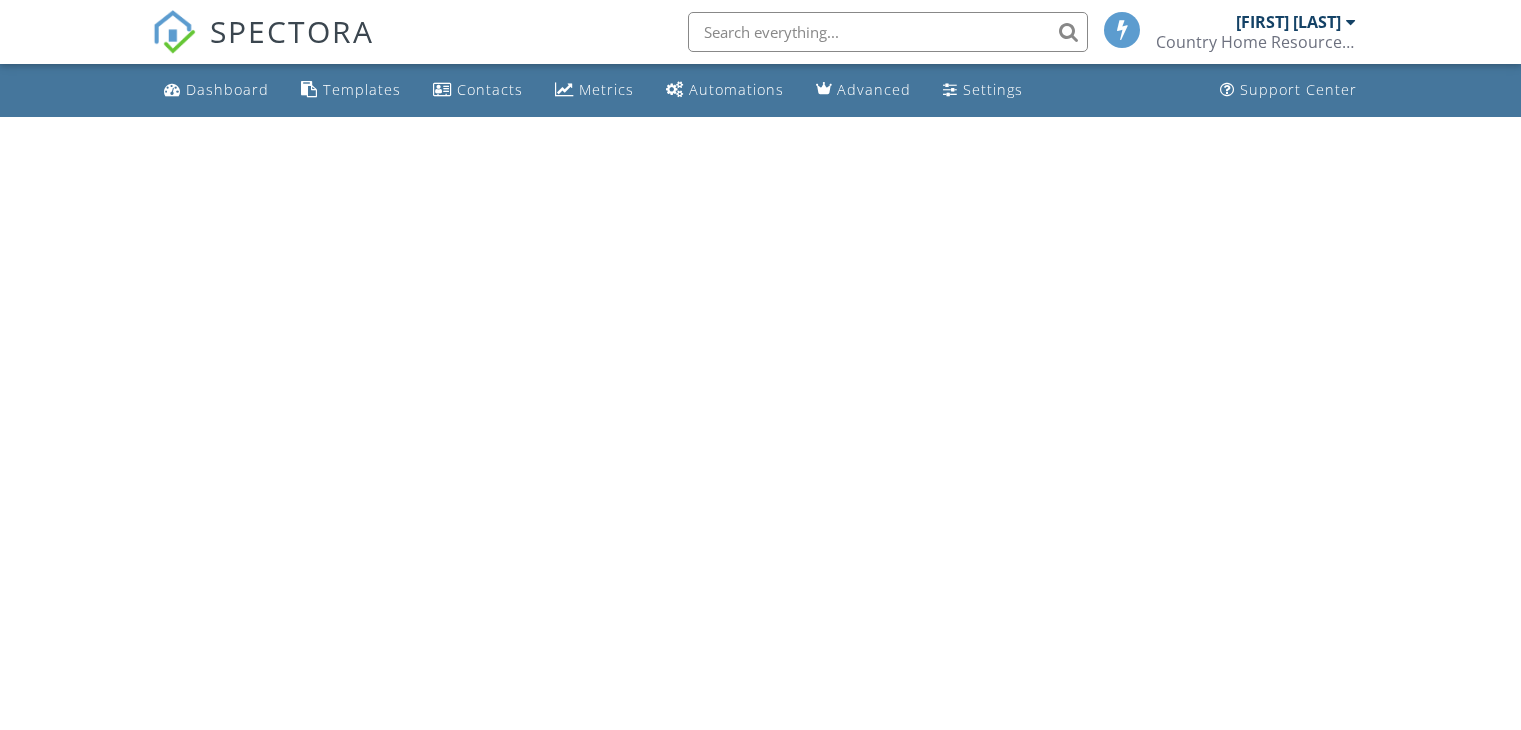 scroll, scrollTop: 0, scrollLeft: 0, axis: both 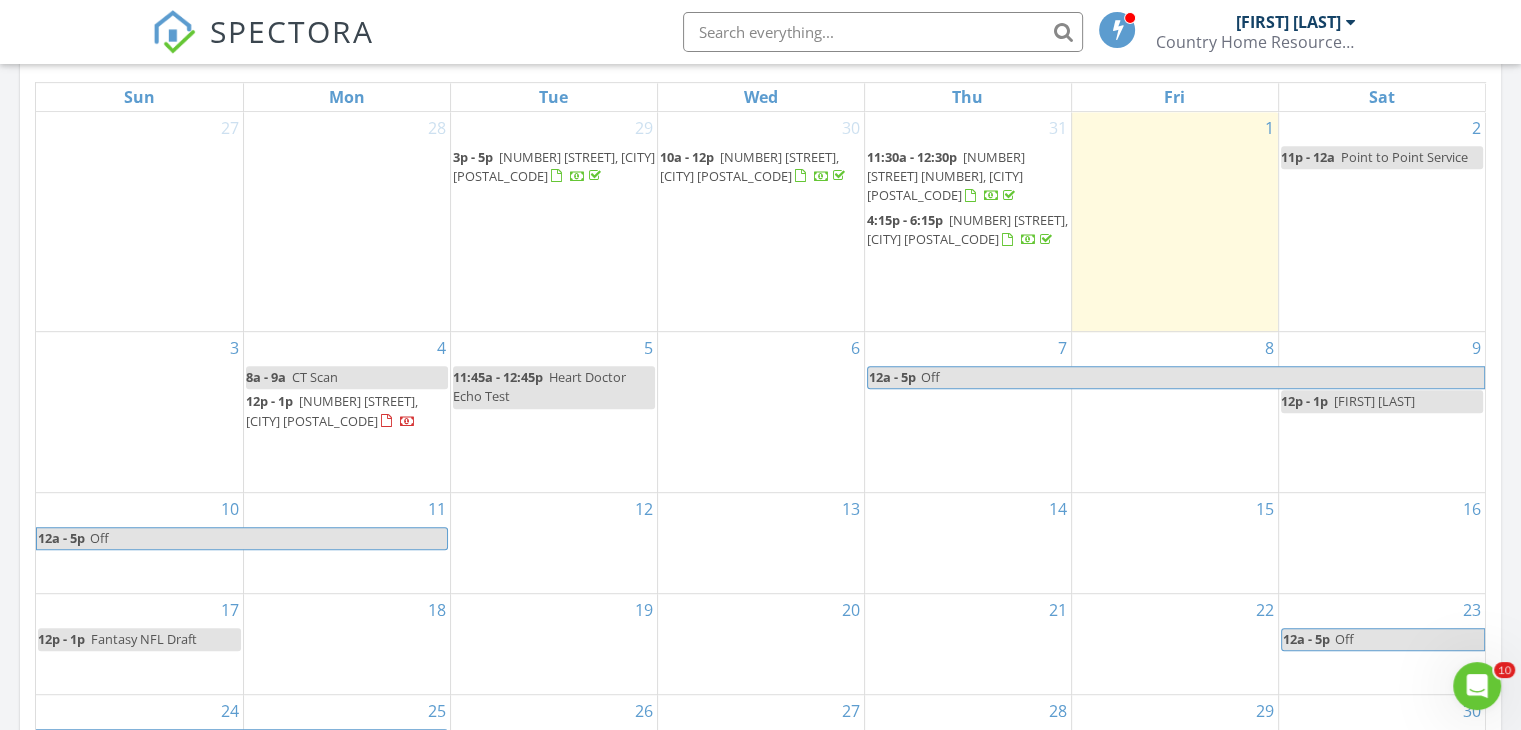 click on "2
11p - 12a
Point to Point Service" at bounding box center [1382, 222] 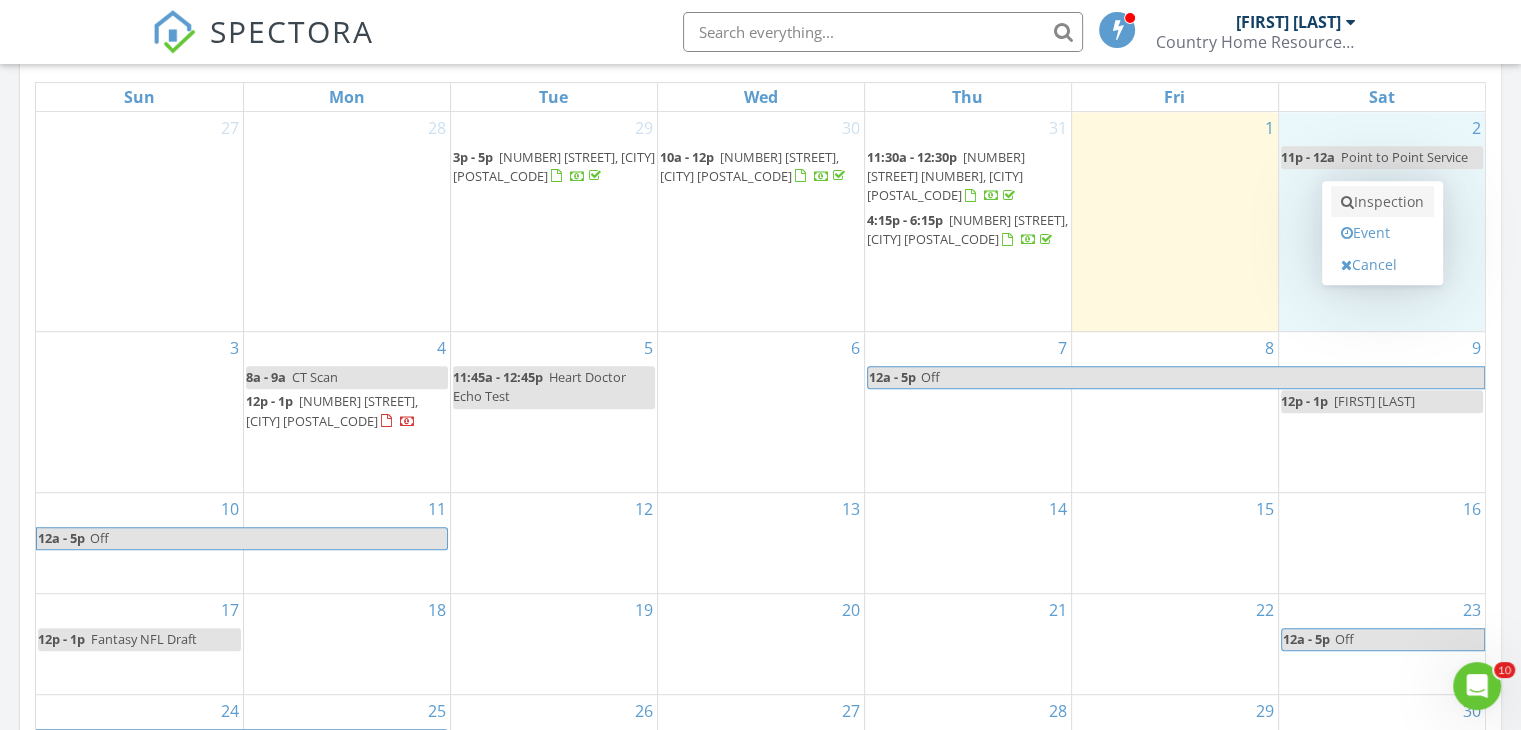 click on "Inspection" at bounding box center (1382, 202) 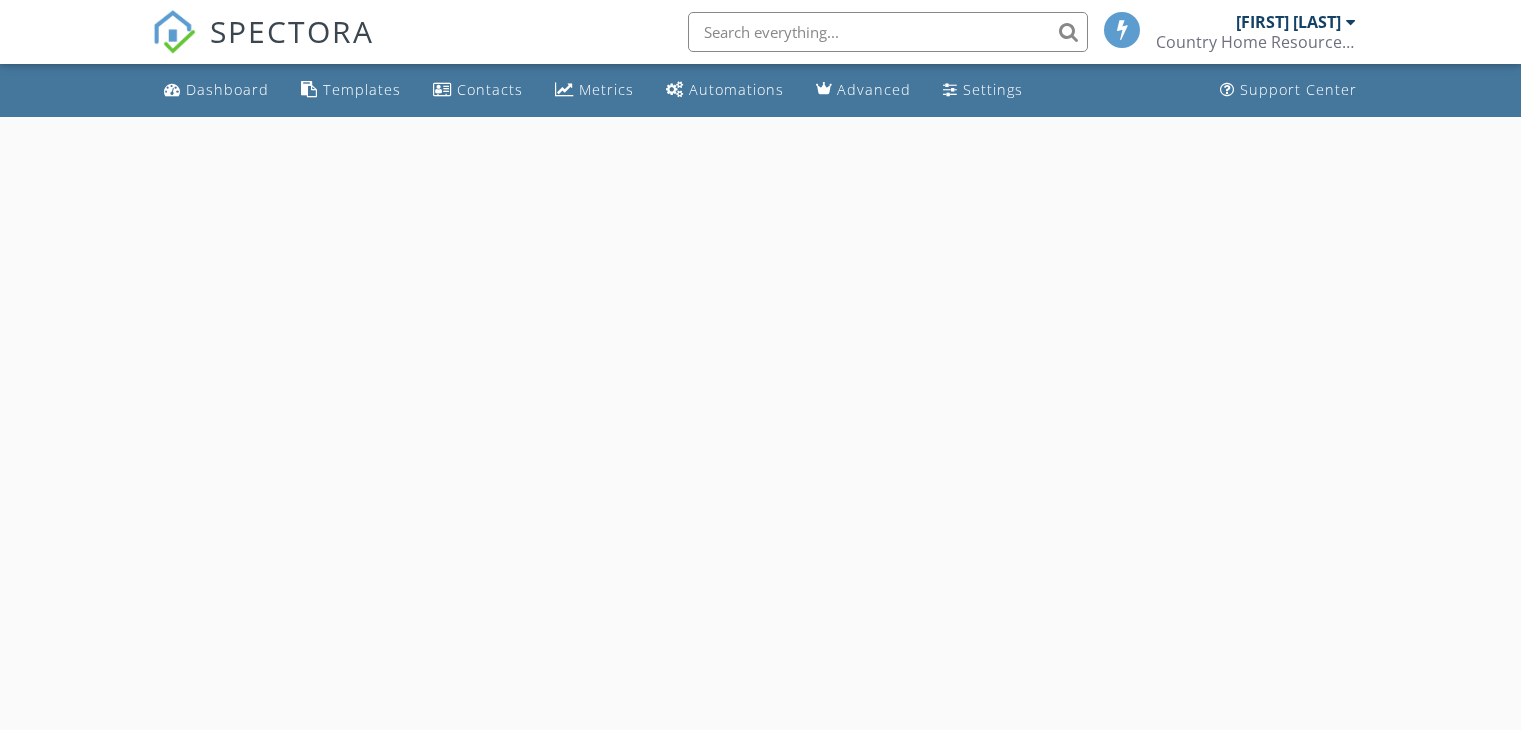 scroll, scrollTop: 0, scrollLeft: 0, axis: both 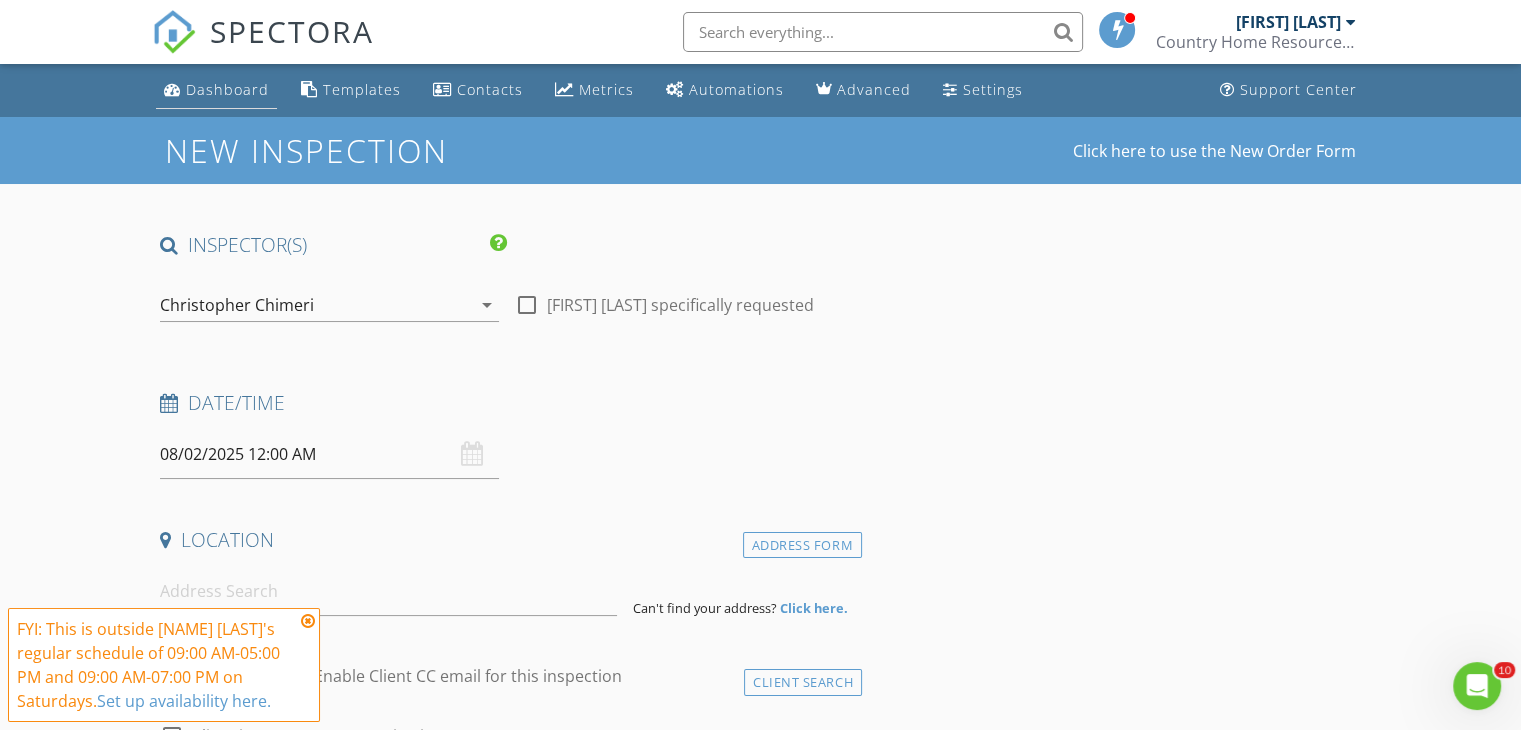 click on "Dashboard" at bounding box center [227, 89] 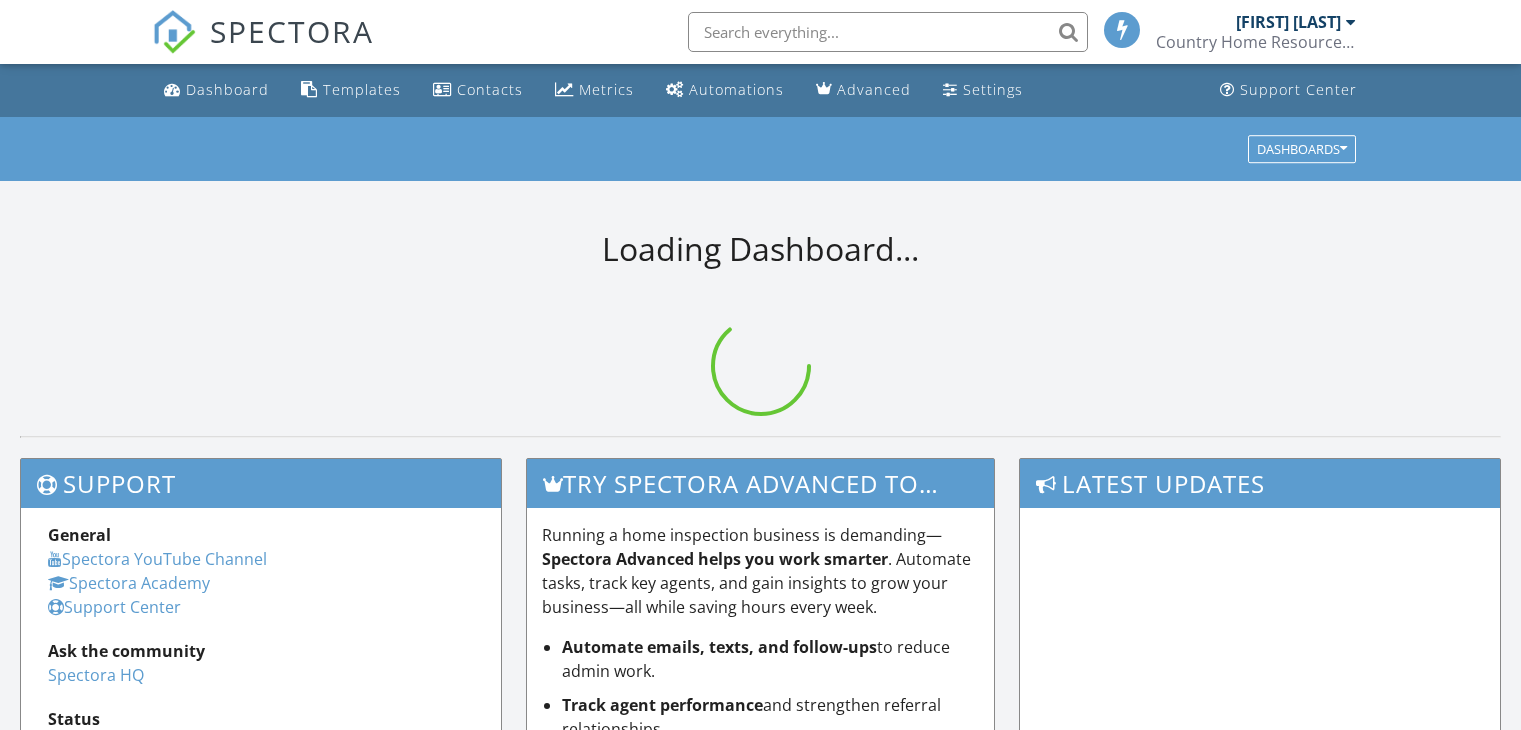 scroll, scrollTop: 0, scrollLeft: 0, axis: both 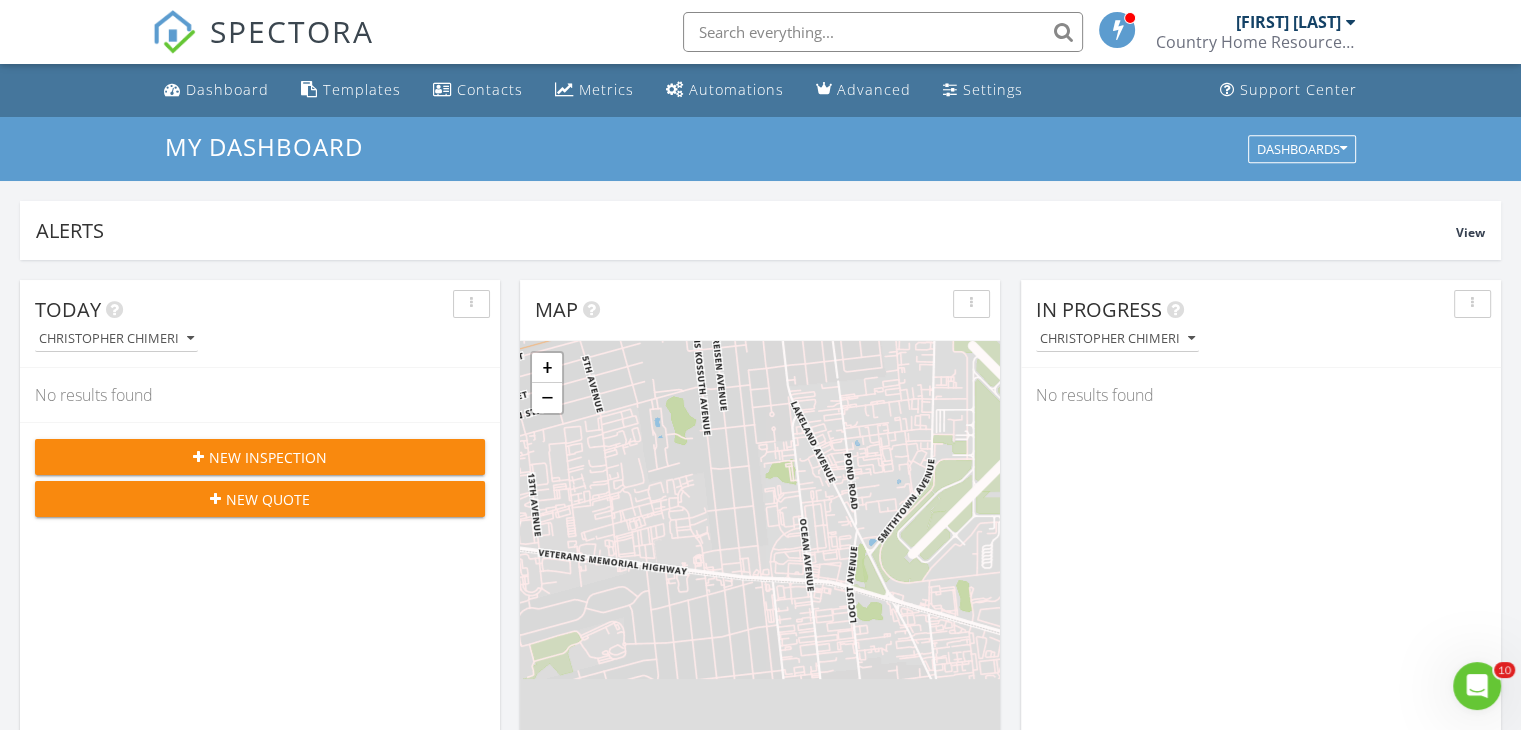 click on "New Inspection" at bounding box center [260, 457] 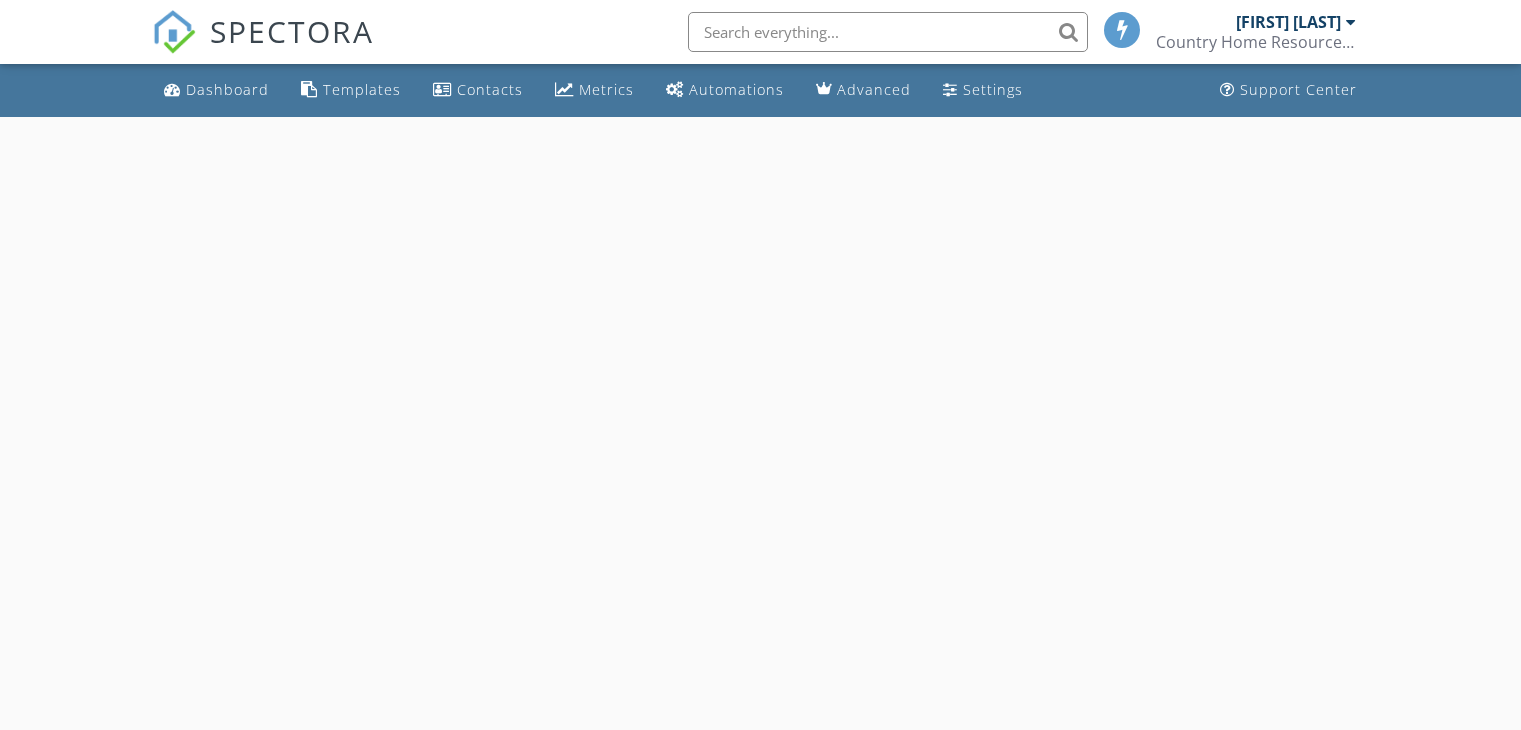 scroll, scrollTop: 0, scrollLeft: 0, axis: both 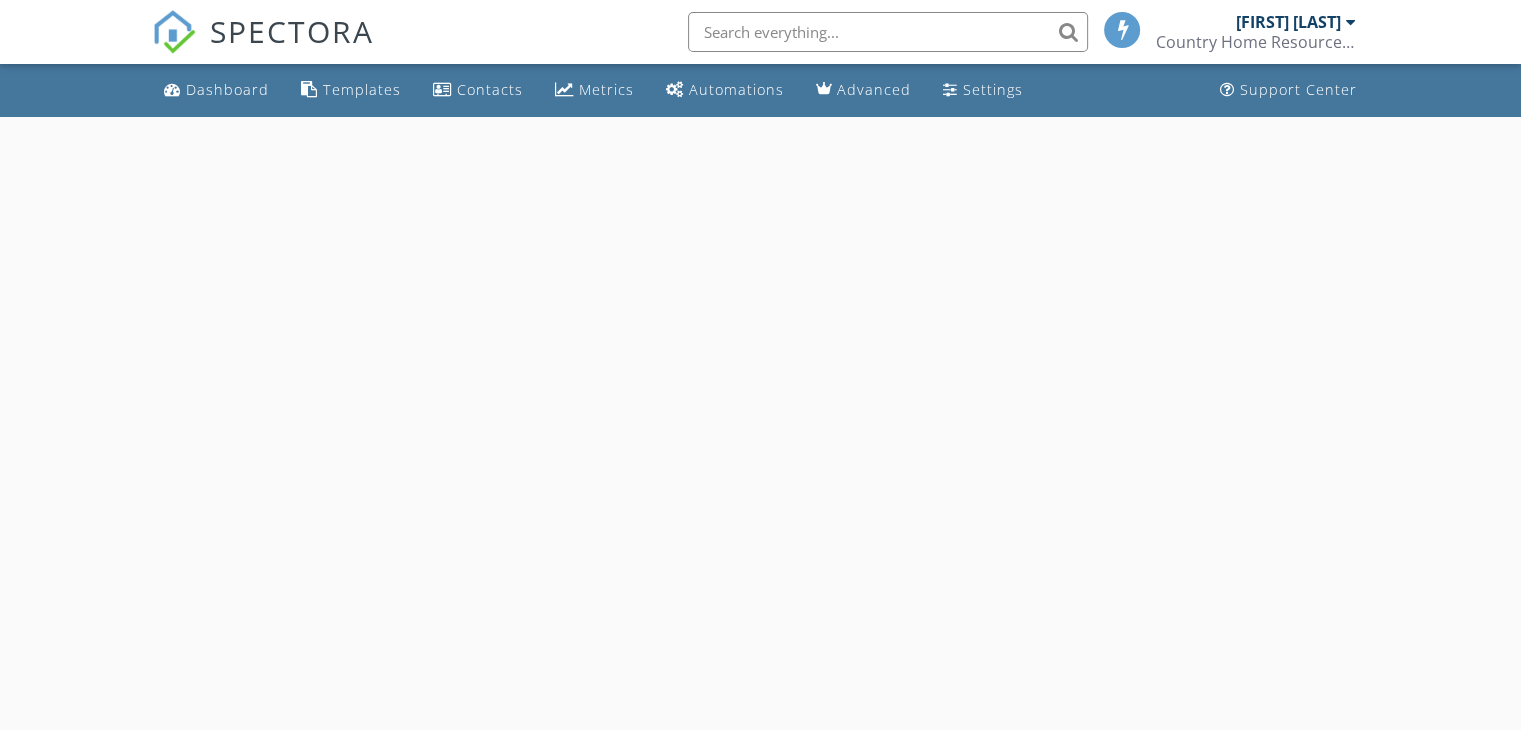 select on "7" 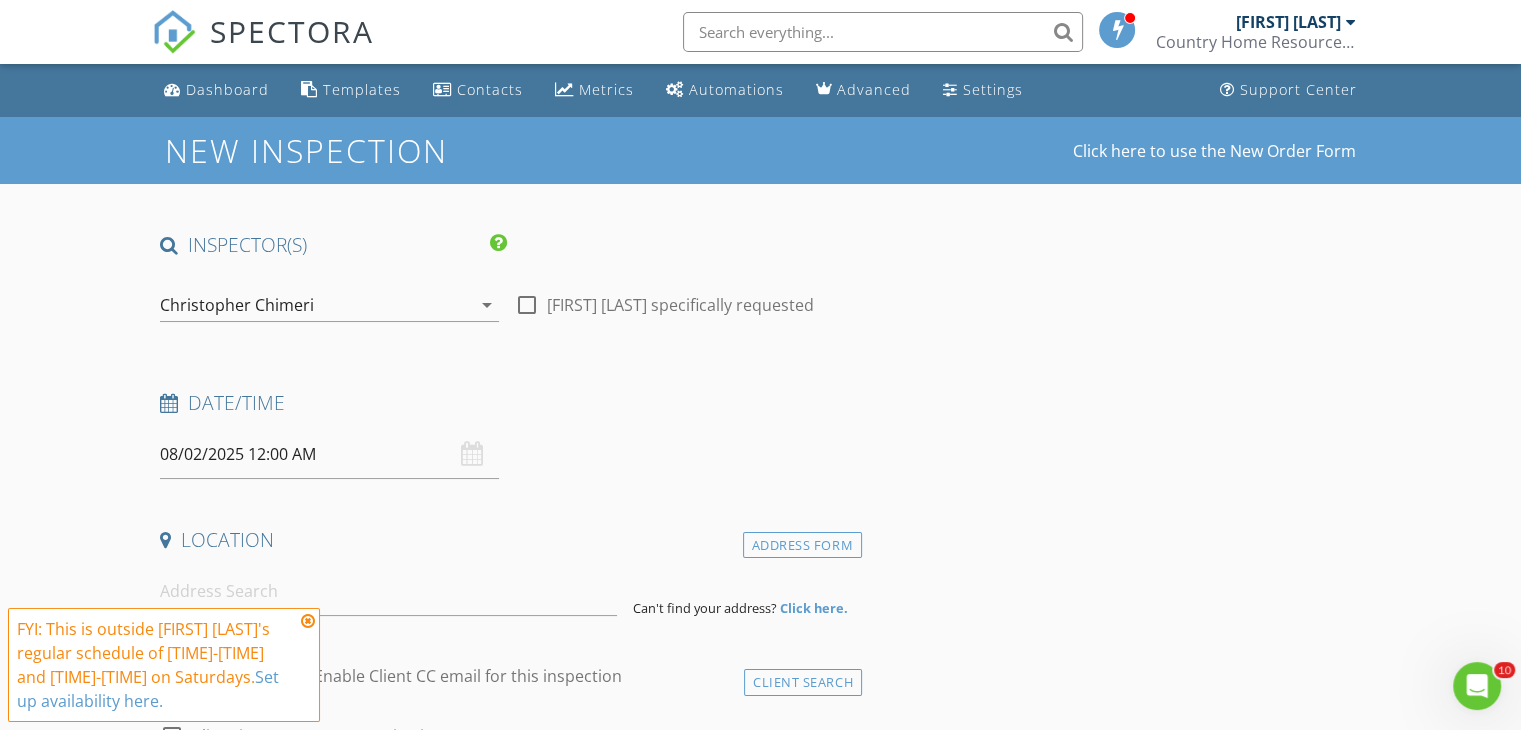scroll, scrollTop: 0, scrollLeft: 0, axis: both 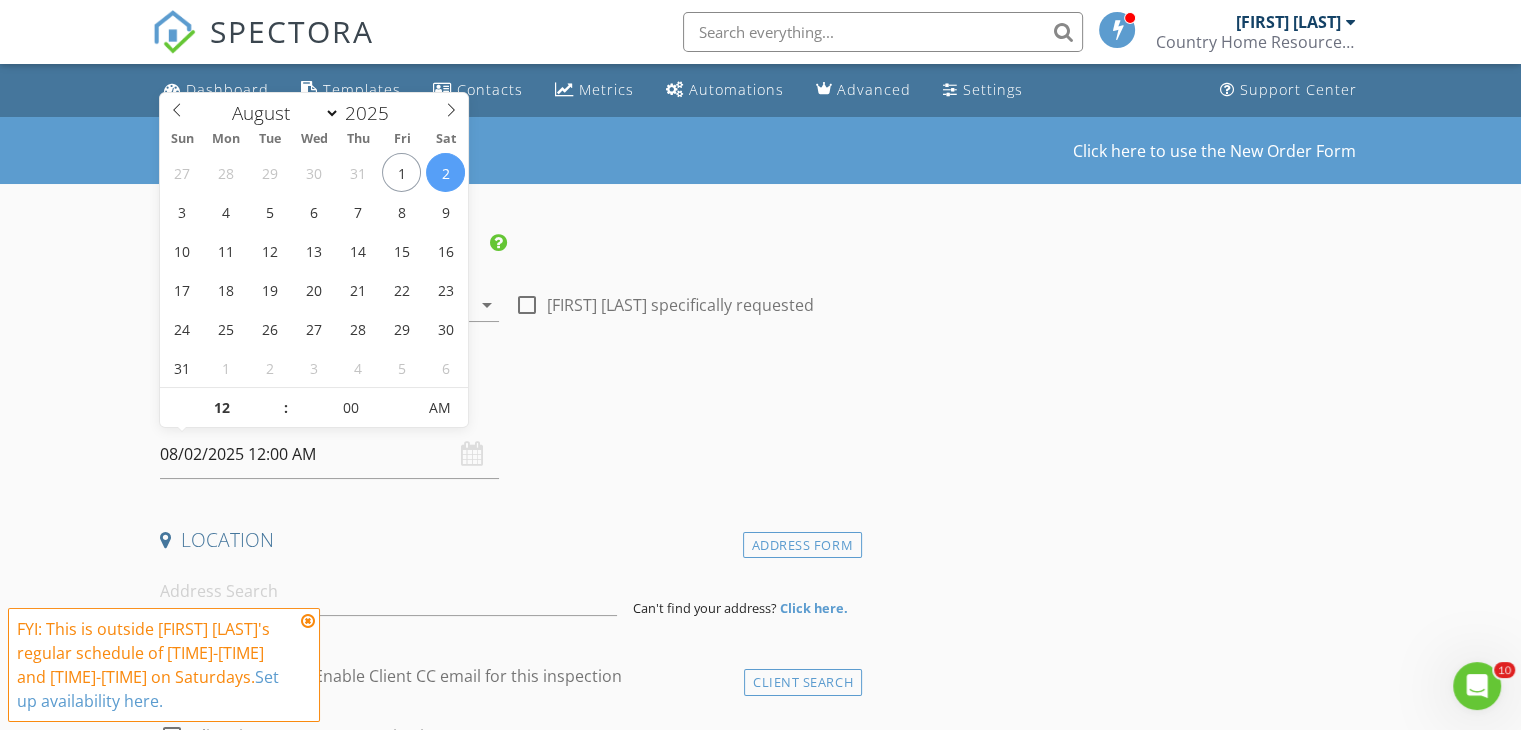 click on "08/02/2025 12:00 AM" at bounding box center [329, 454] 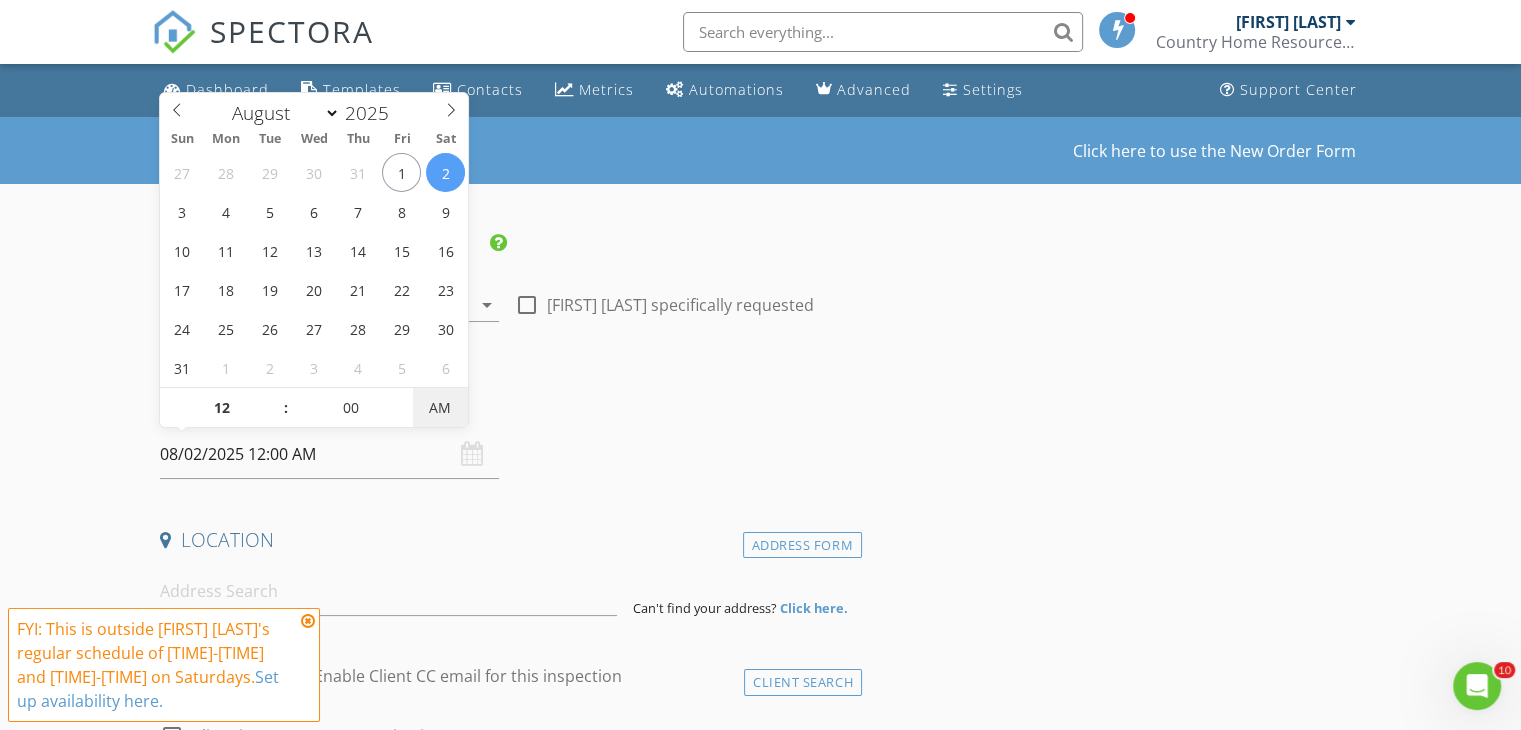 type on "08/02/2025 12:00 PM" 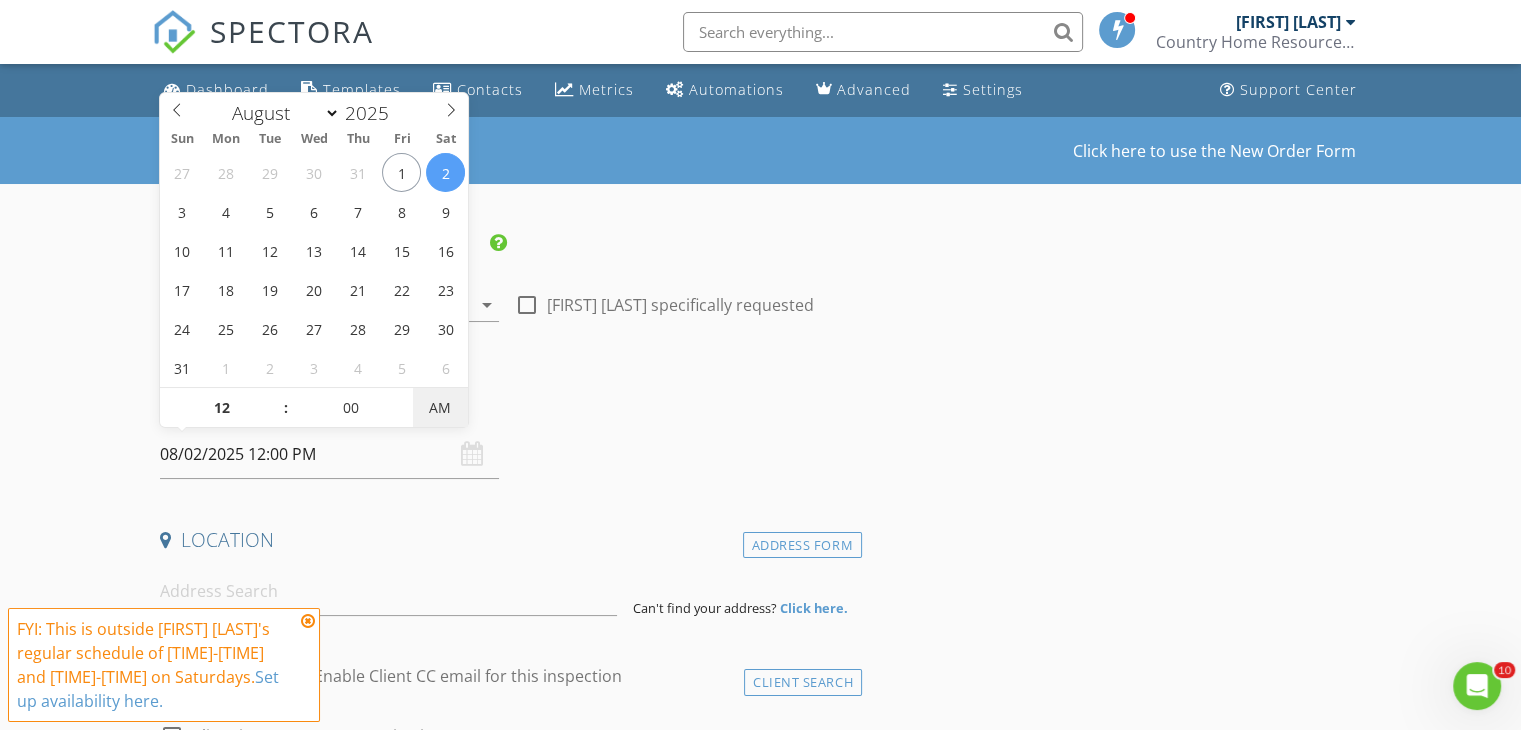 click on "AM" at bounding box center [440, 408] 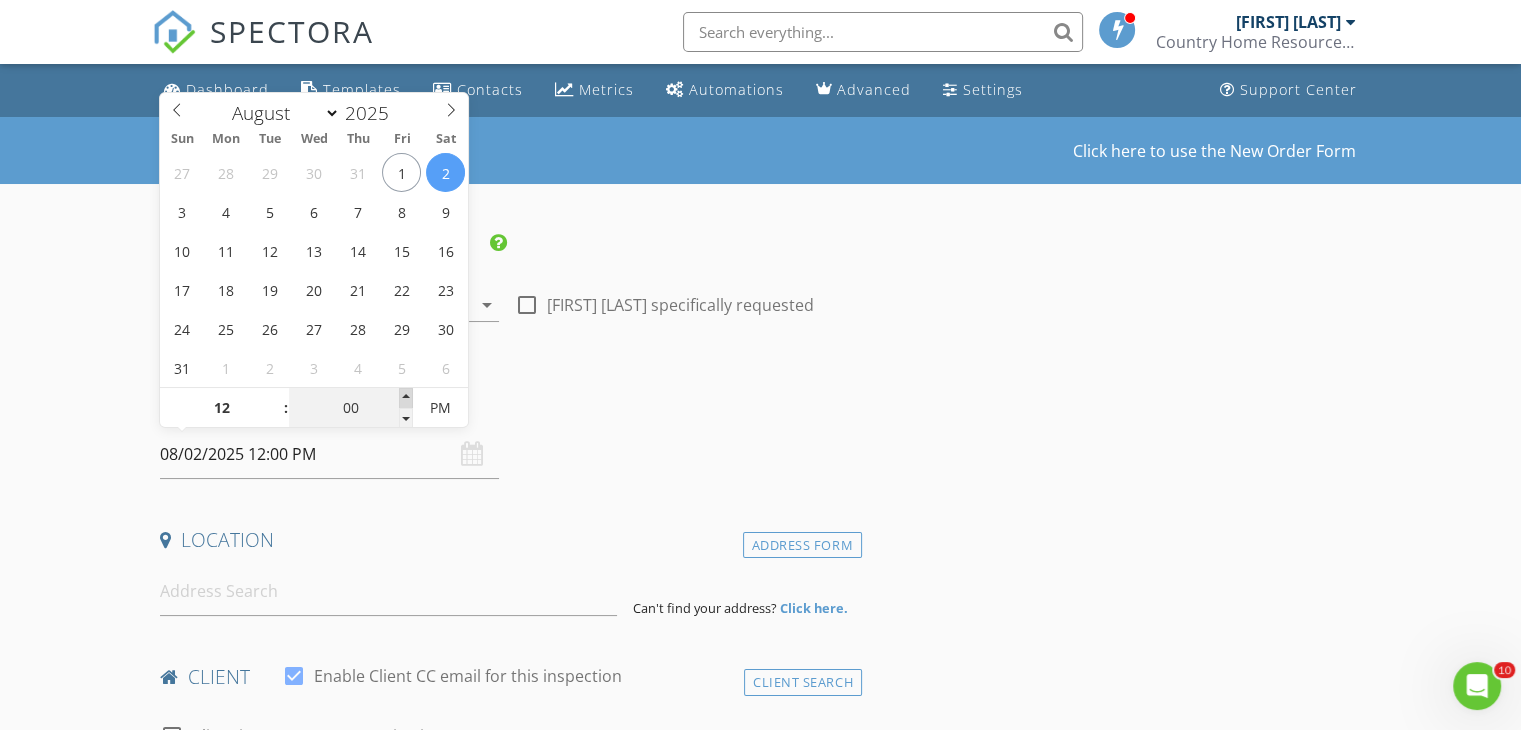 type on "05" 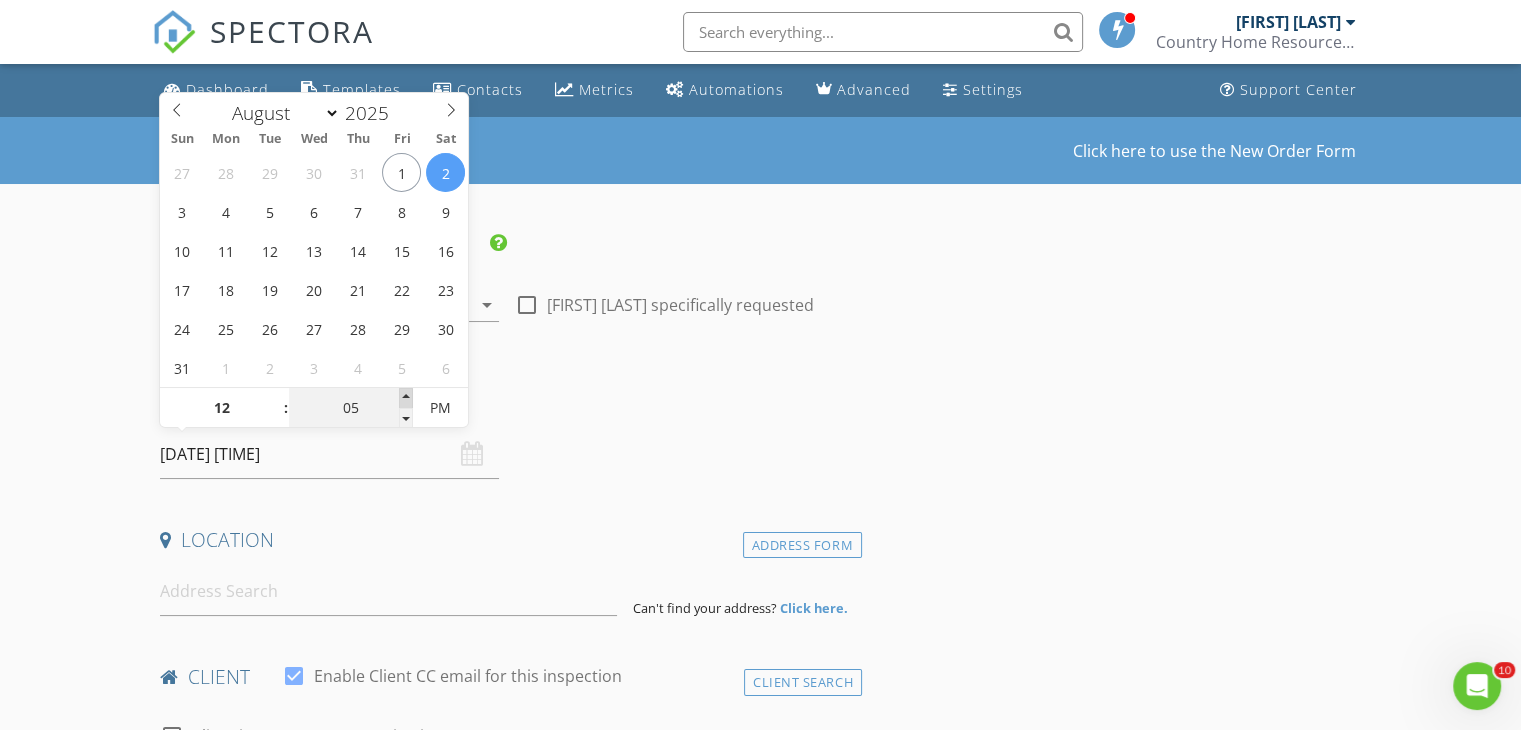 click at bounding box center (406, 398) 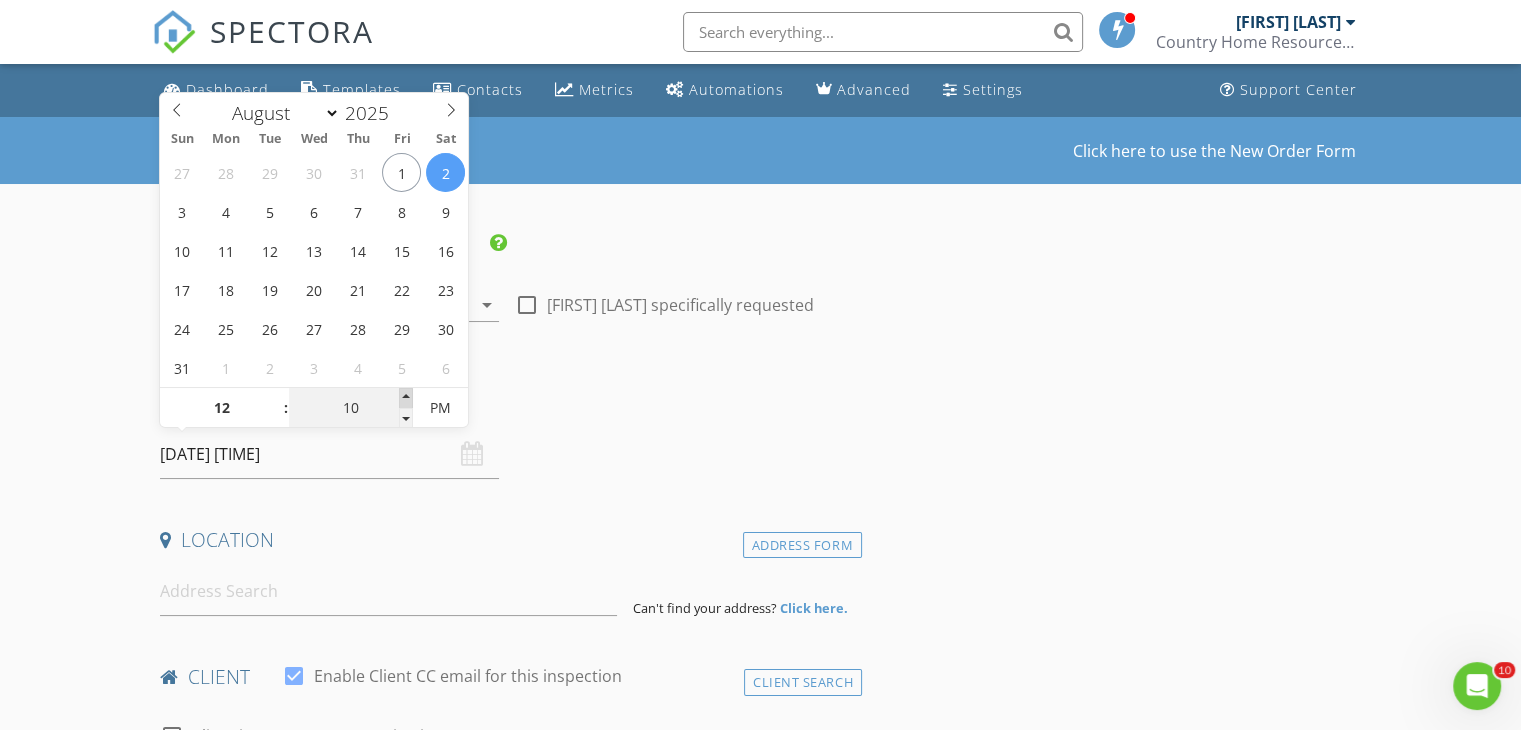 click at bounding box center (406, 398) 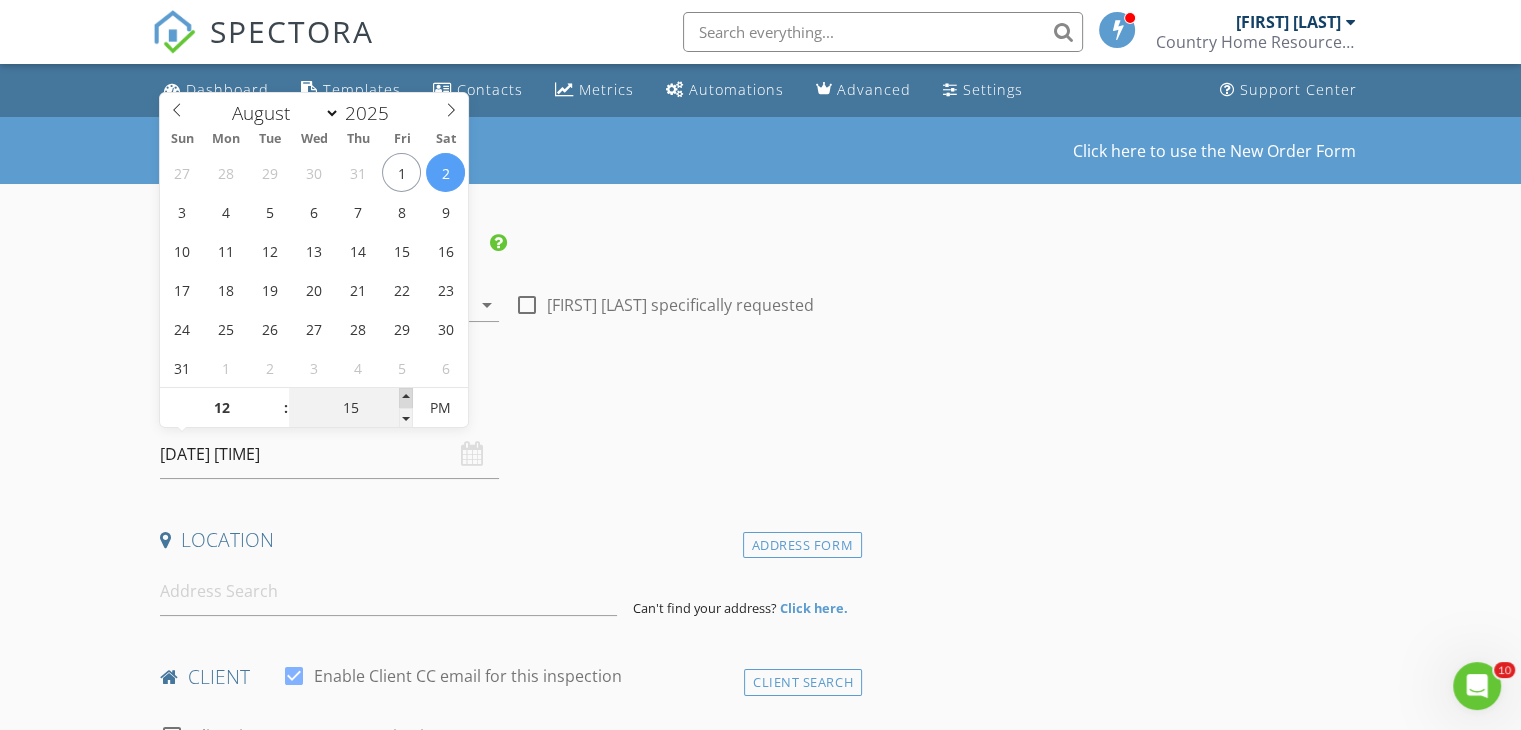 click at bounding box center [406, 398] 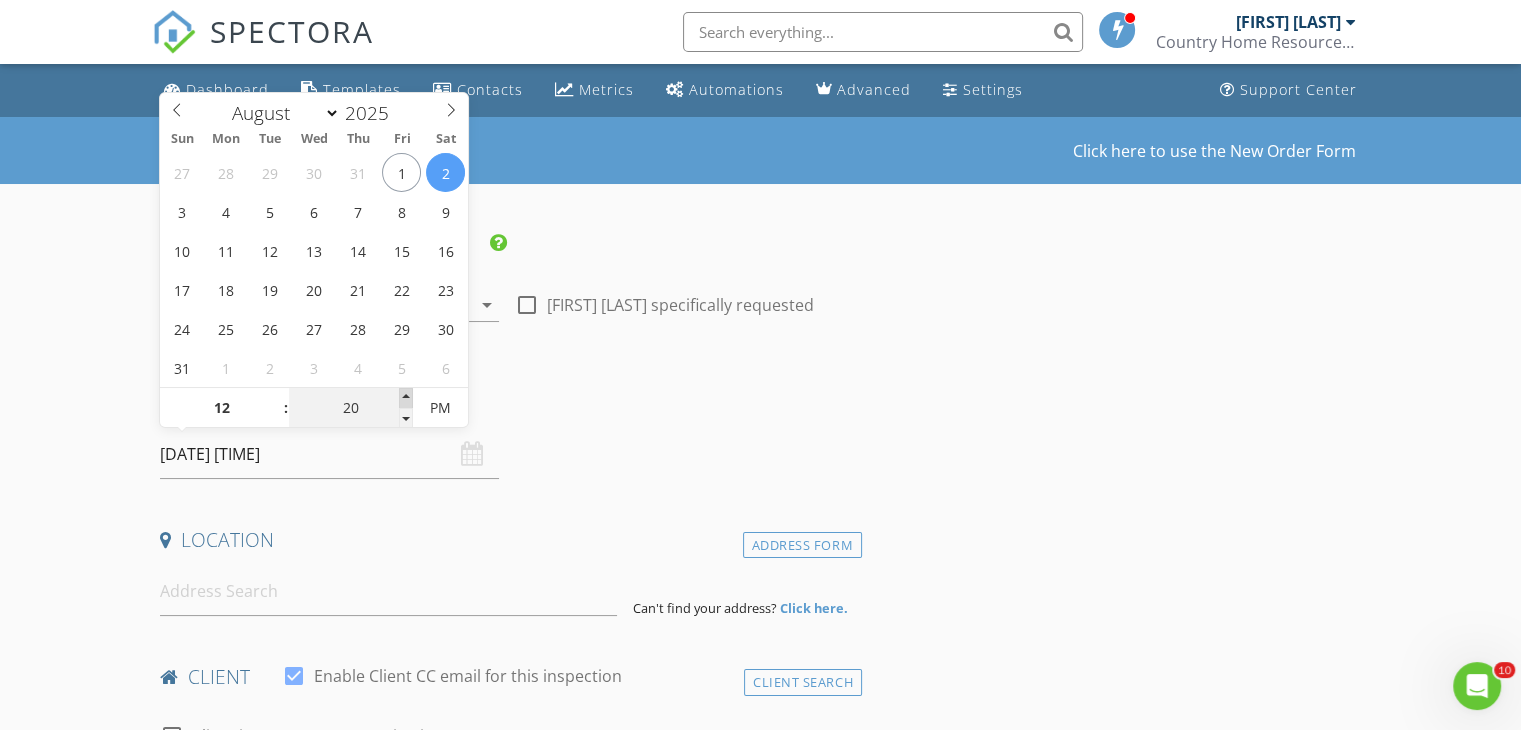 click at bounding box center (406, 398) 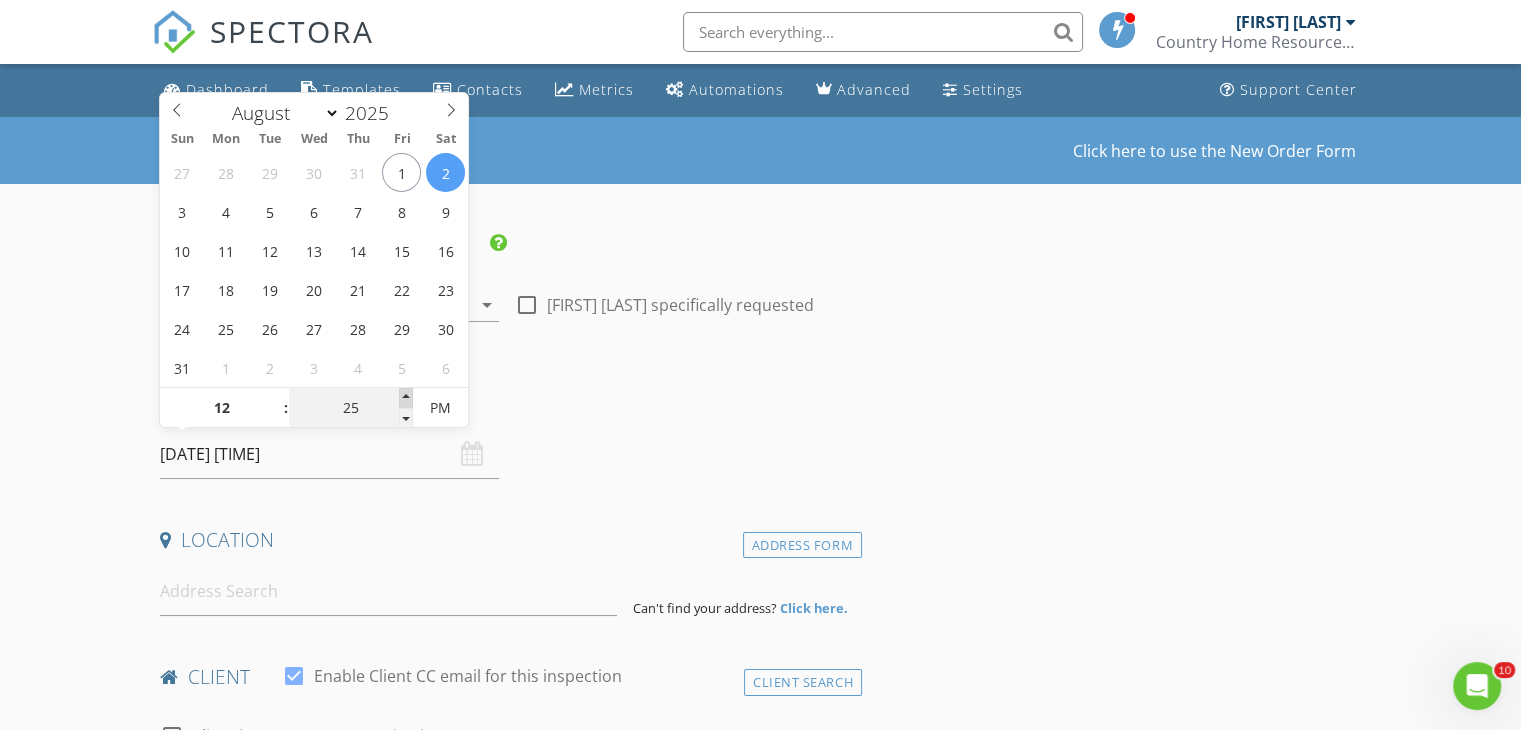 click at bounding box center (406, 398) 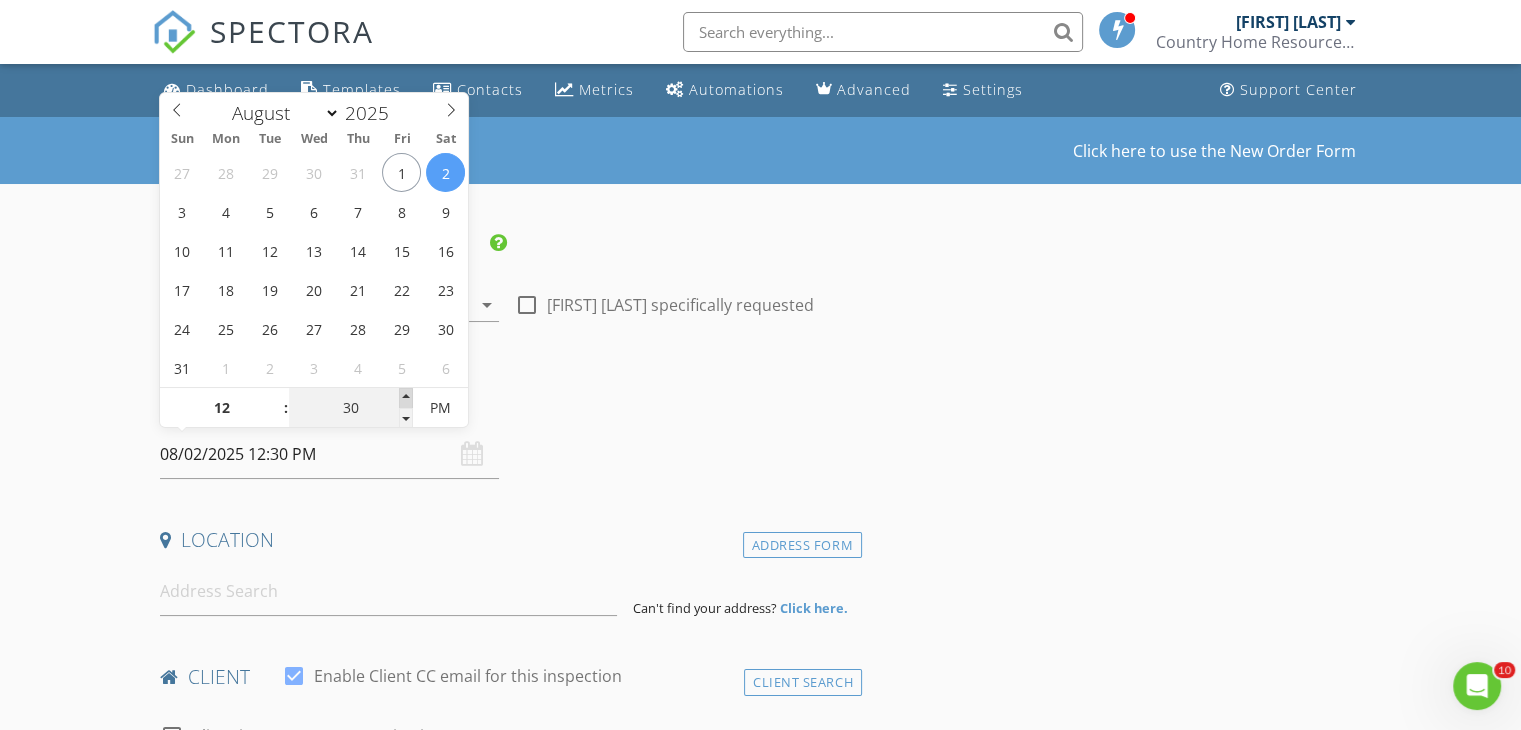 click at bounding box center (406, 398) 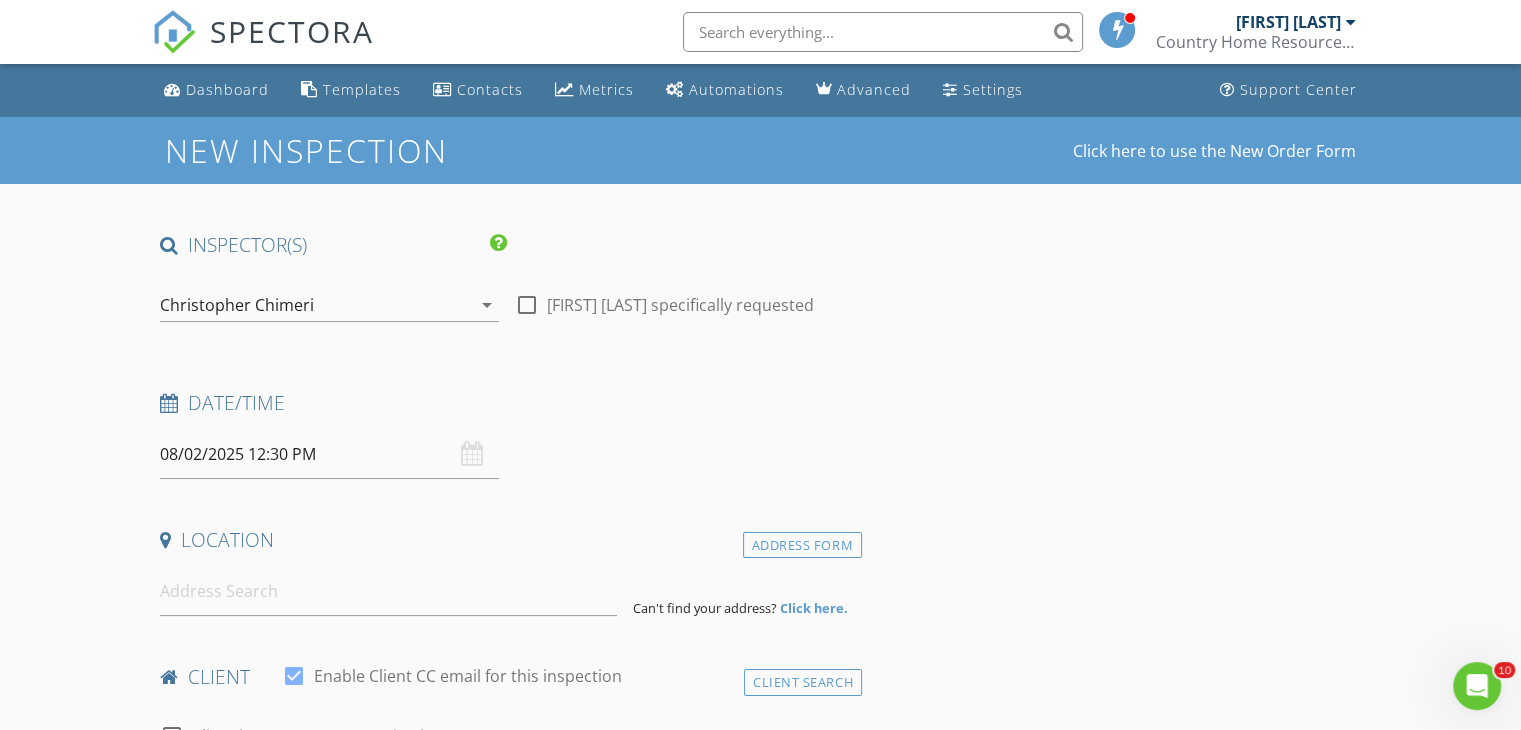 click on "Date/Time" at bounding box center (507, 410) 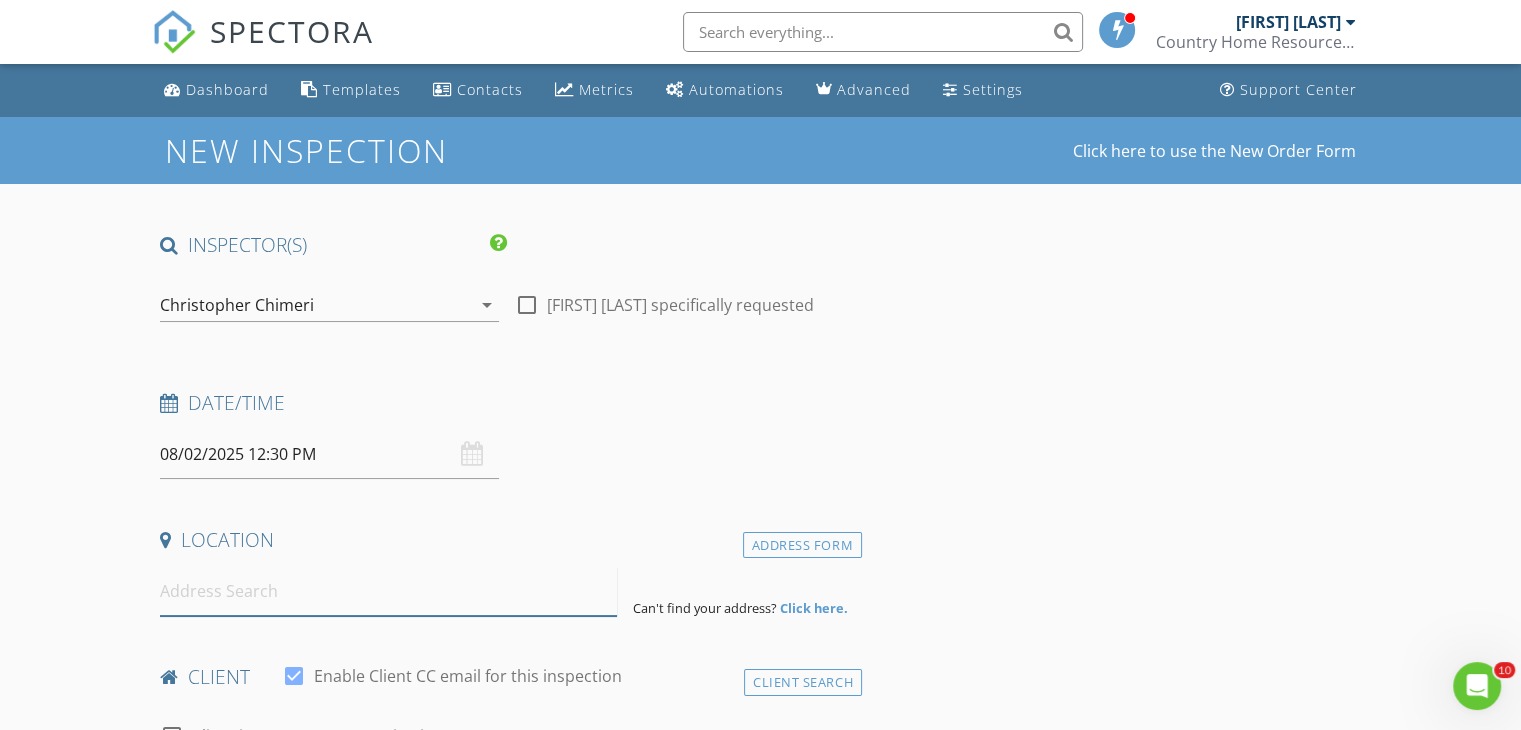 click at bounding box center (388, 591) 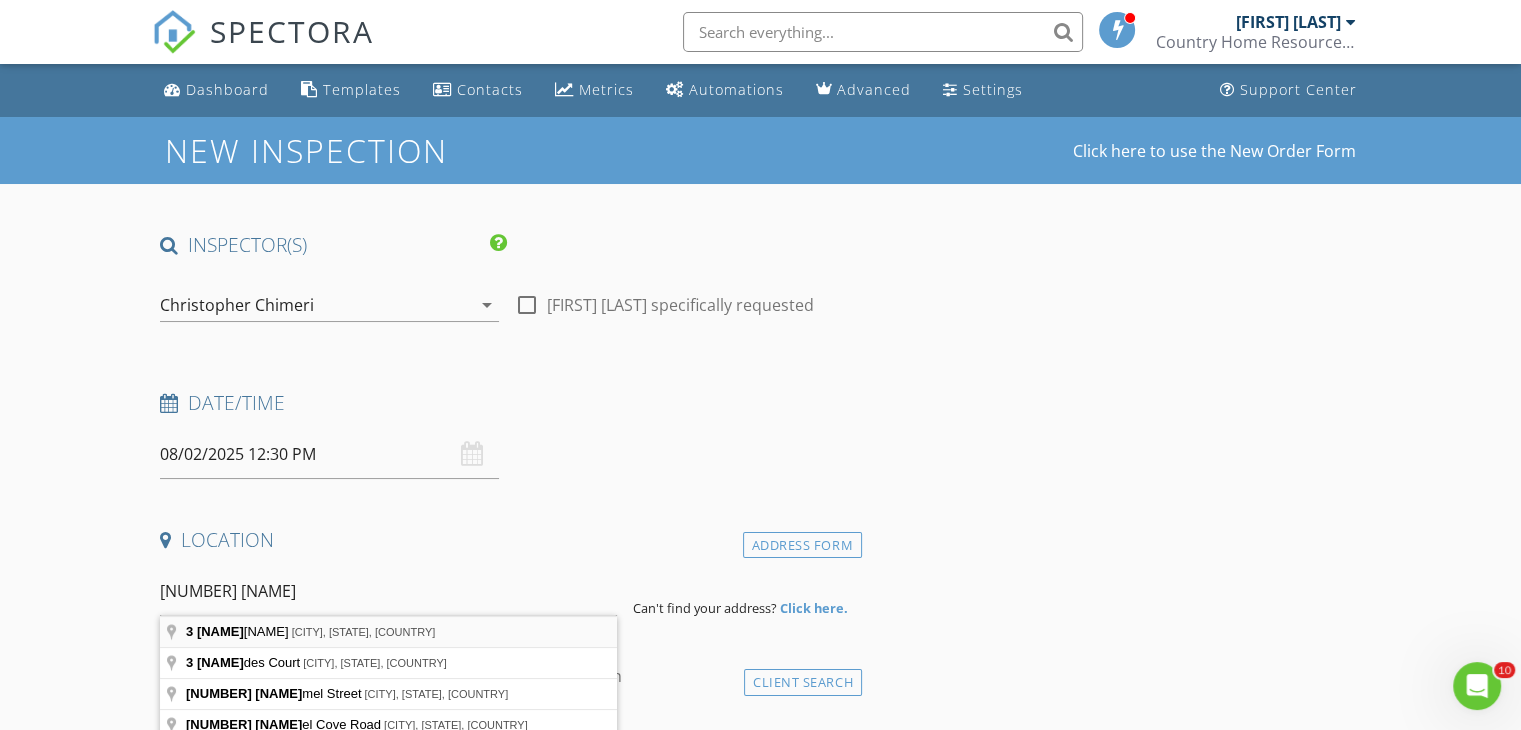 type on "3 Lourae Drive, Massapequa Park, NY, USA" 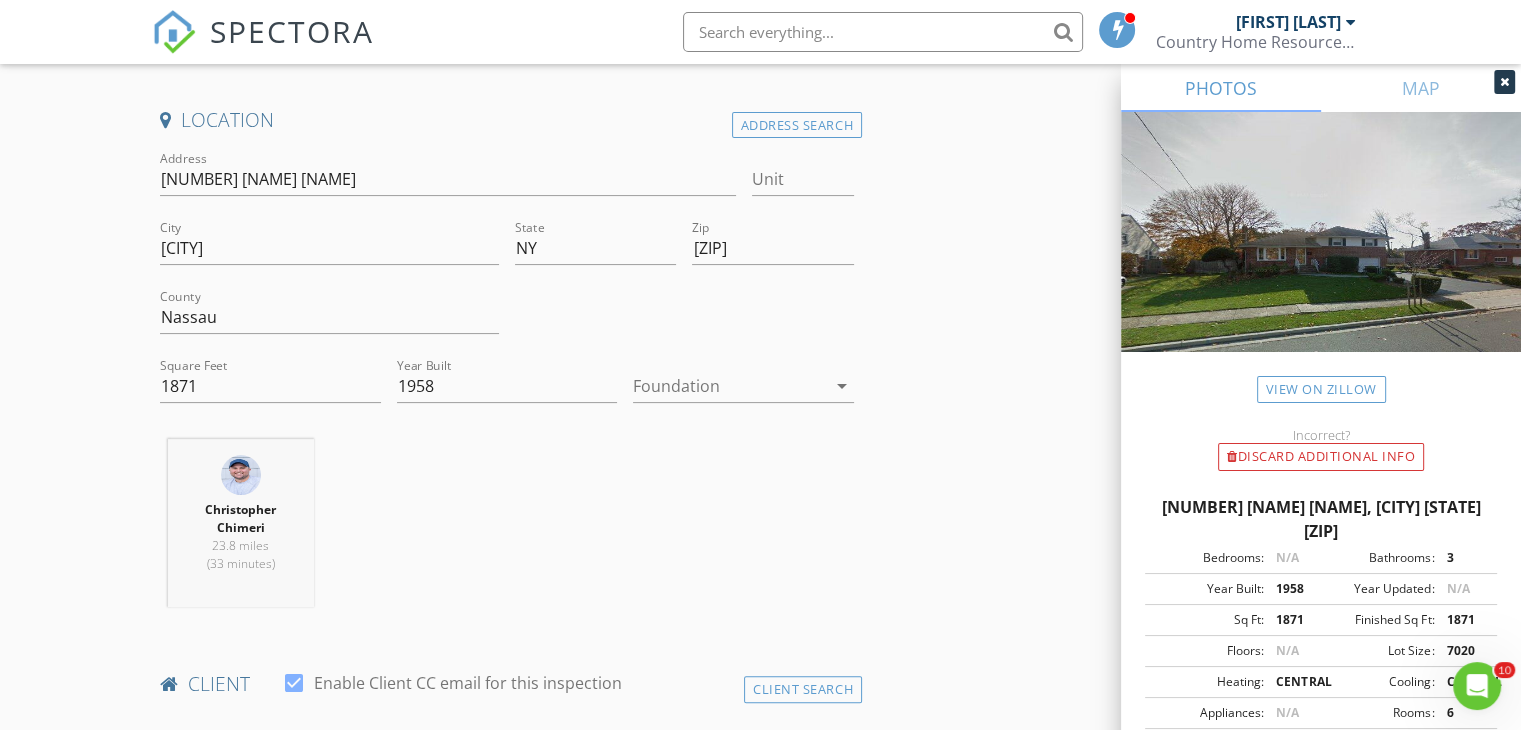 scroll, scrollTop: 436, scrollLeft: 0, axis: vertical 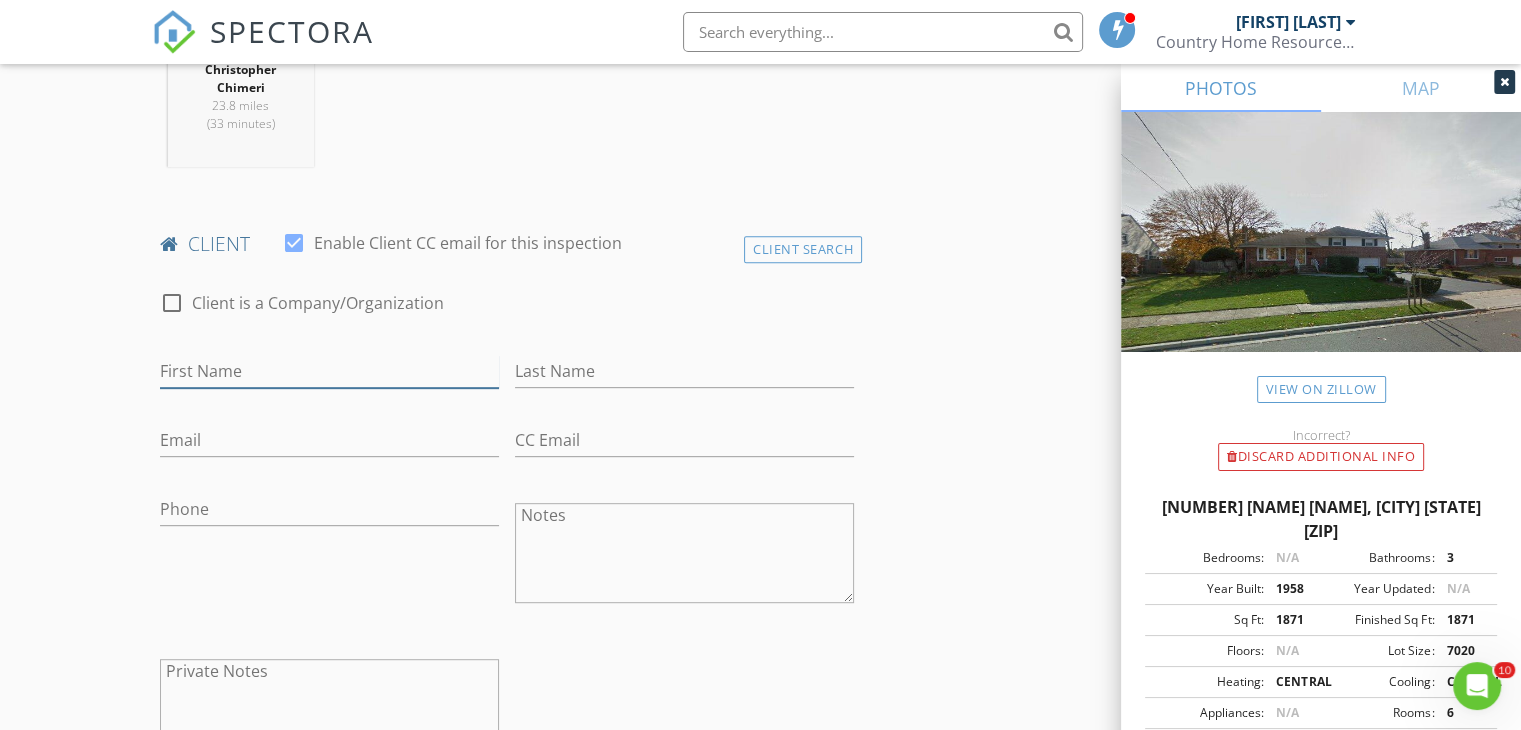 click on "First Name" at bounding box center (329, 371) 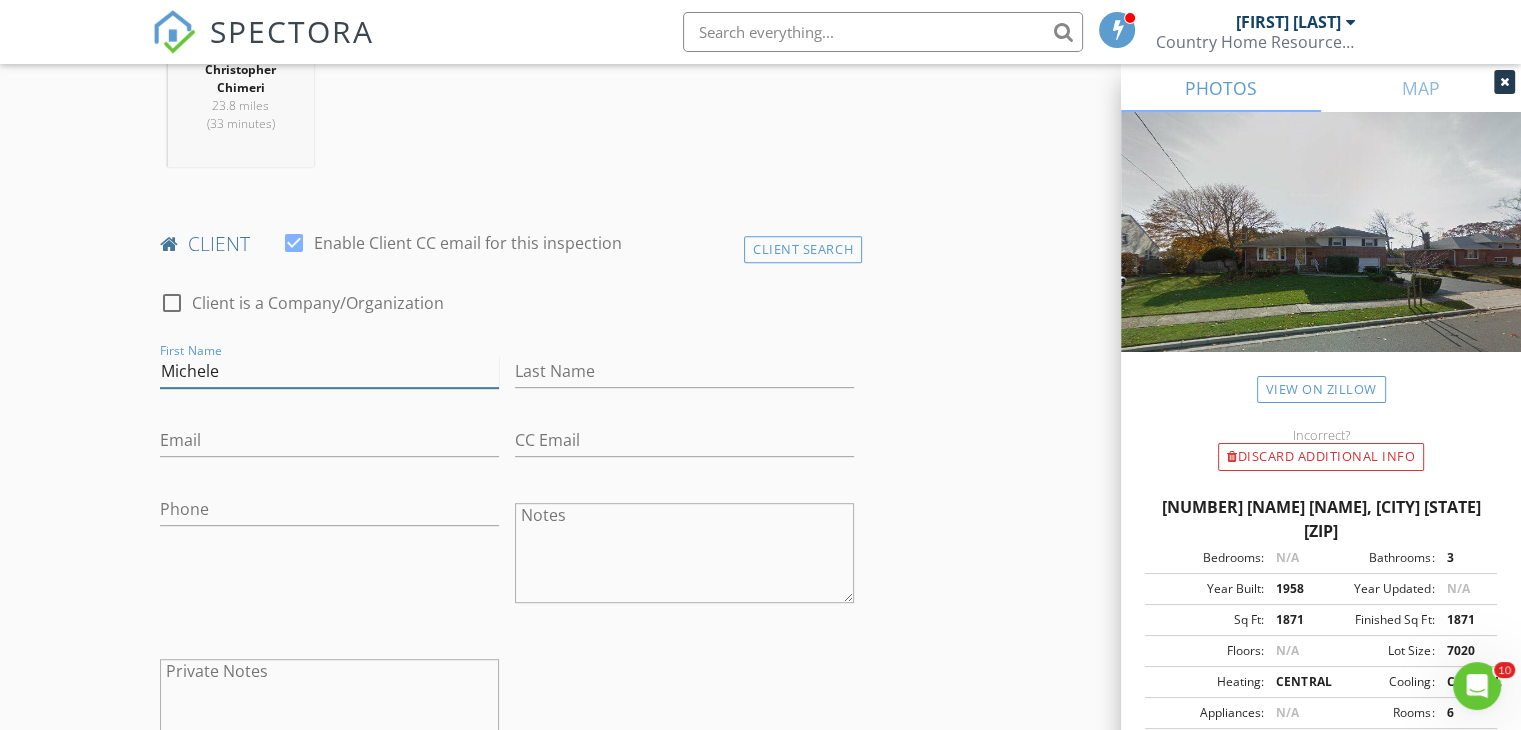 type on "Michele" 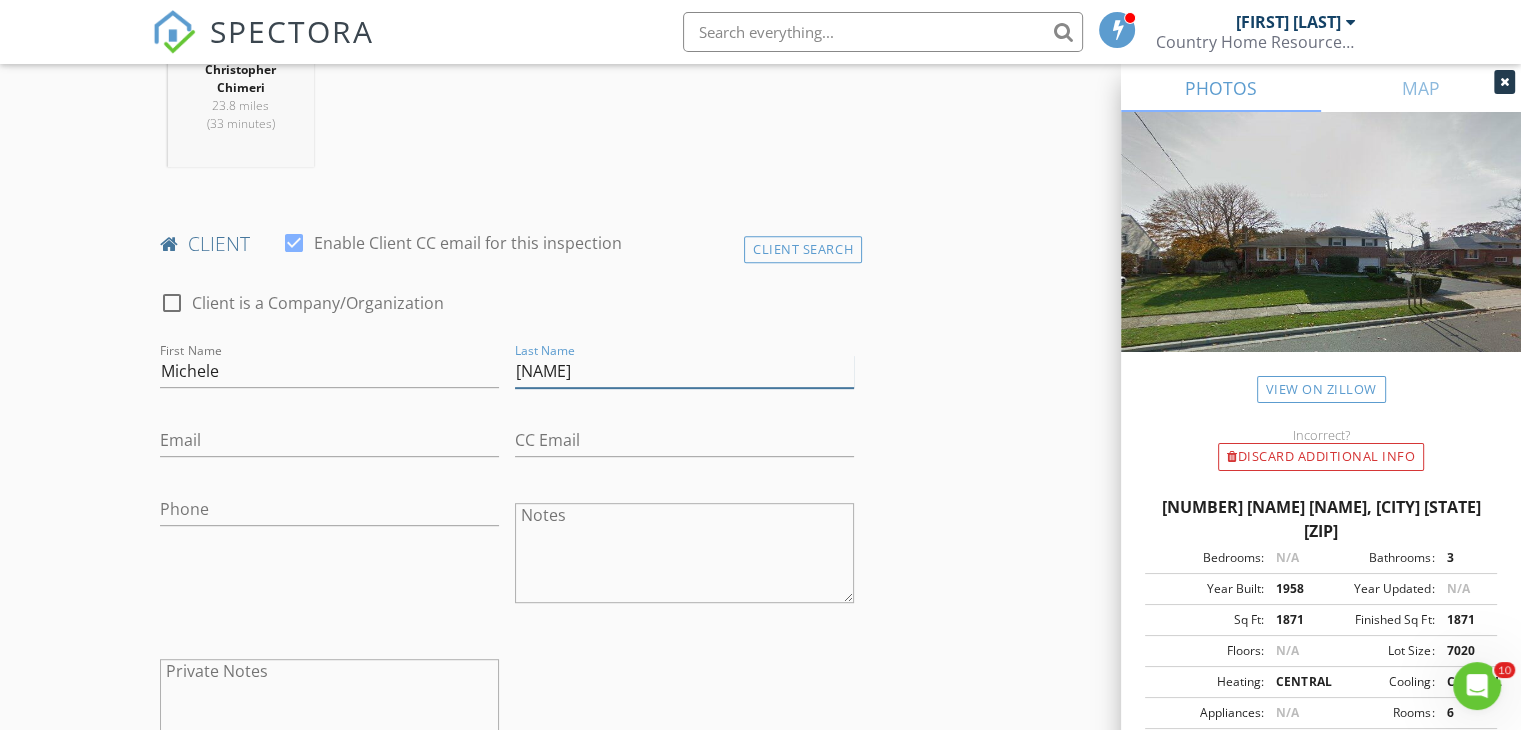 type on "Aquista" 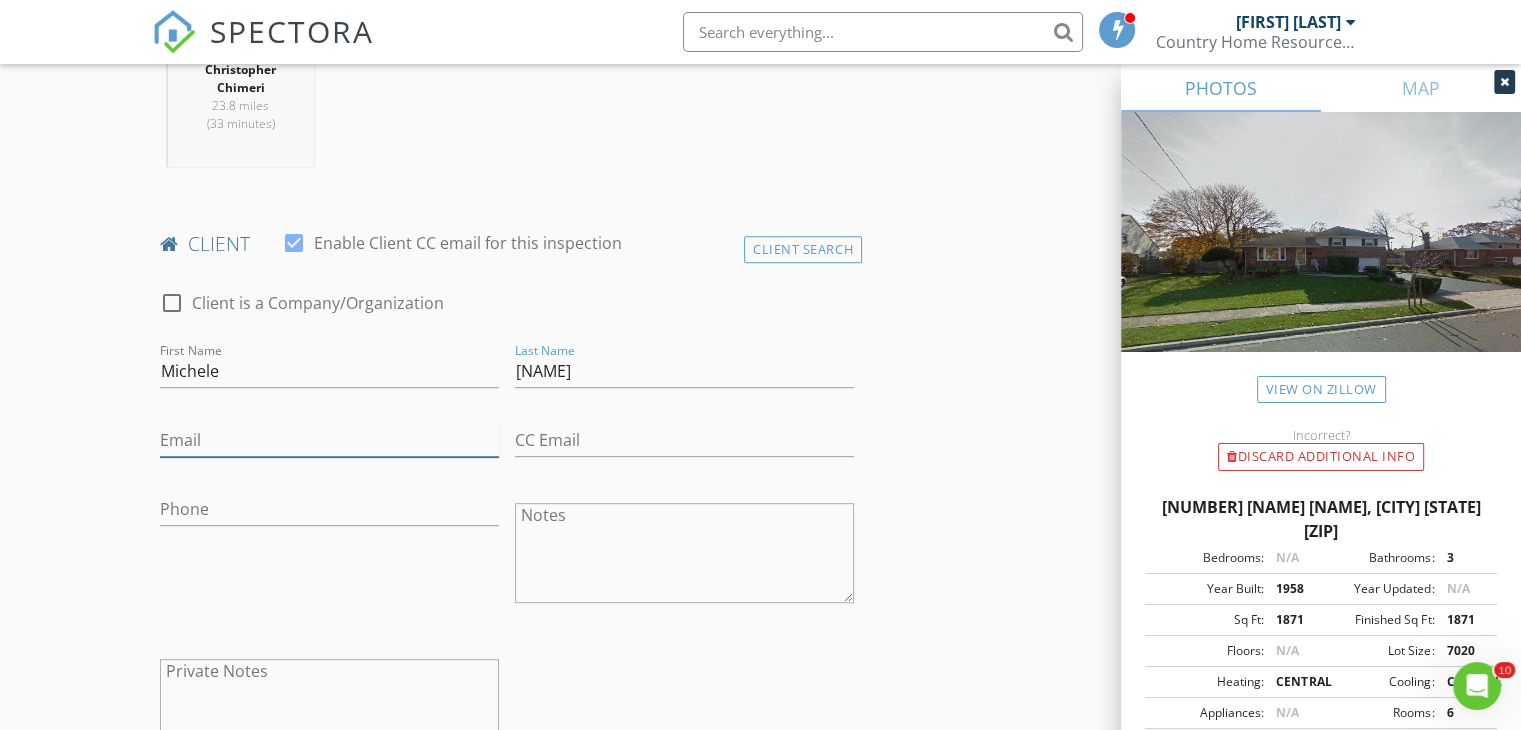 click on "Email" at bounding box center [329, 440] 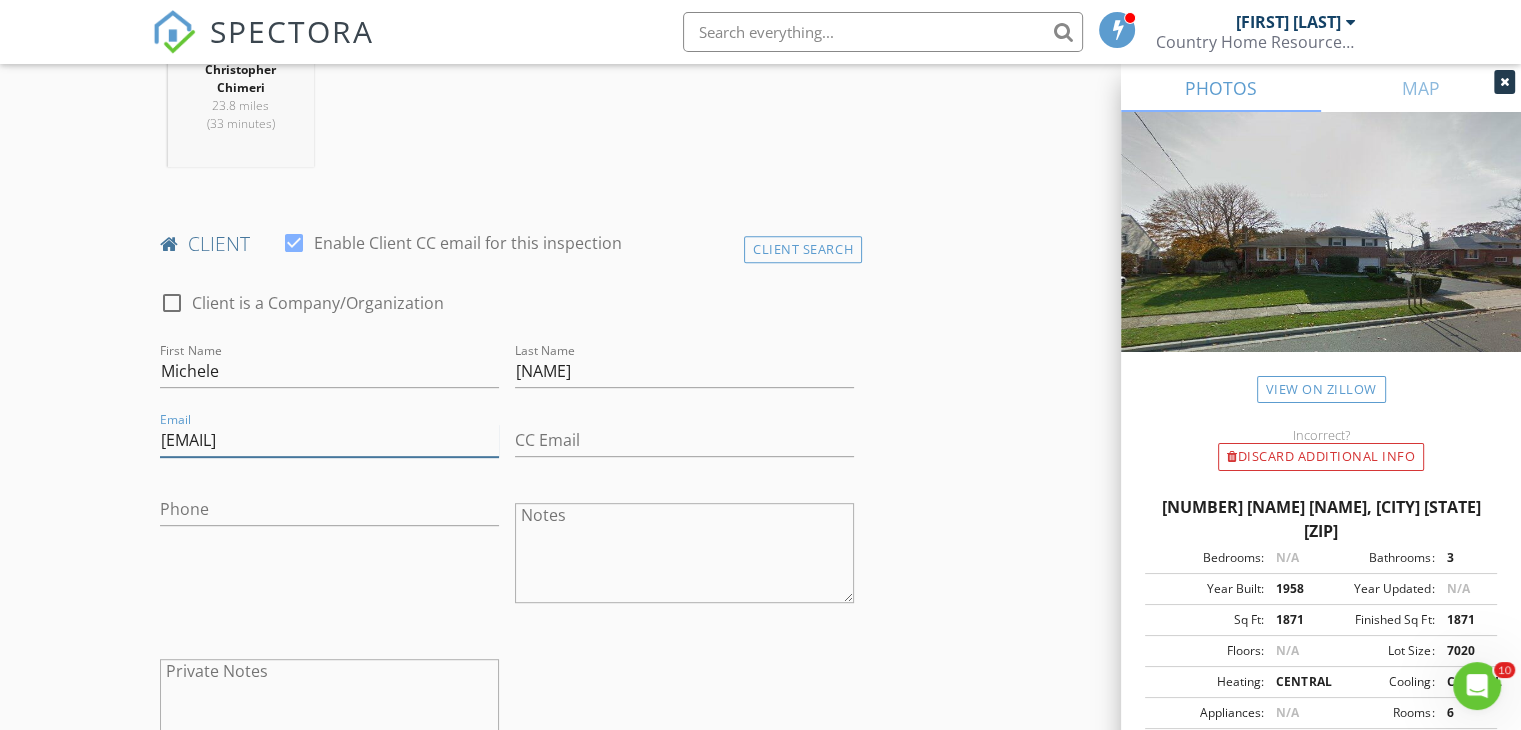 type on "acquistamichele@gmail.com" 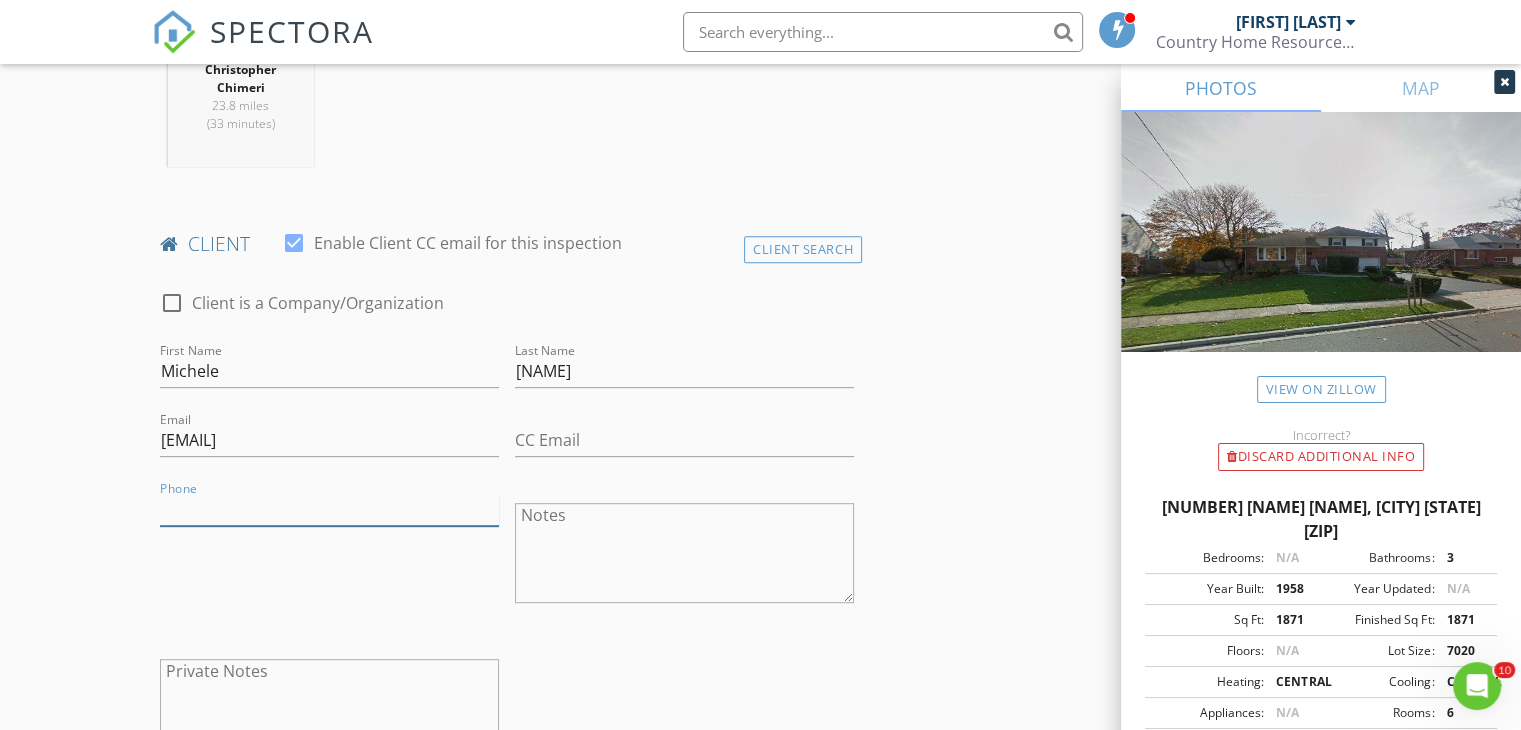 click on "Phone" at bounding box center (329, 509) 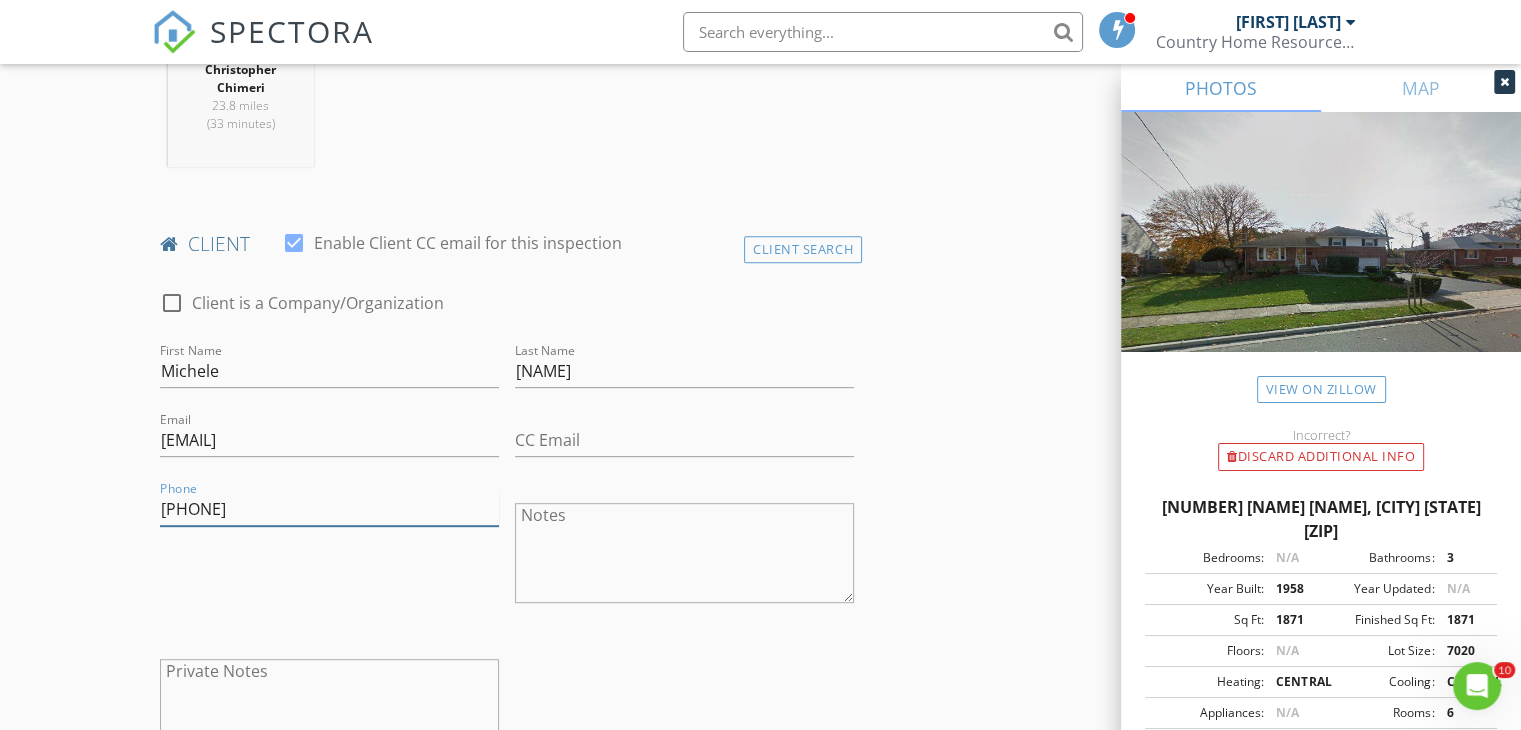 type on "[PHONE]" 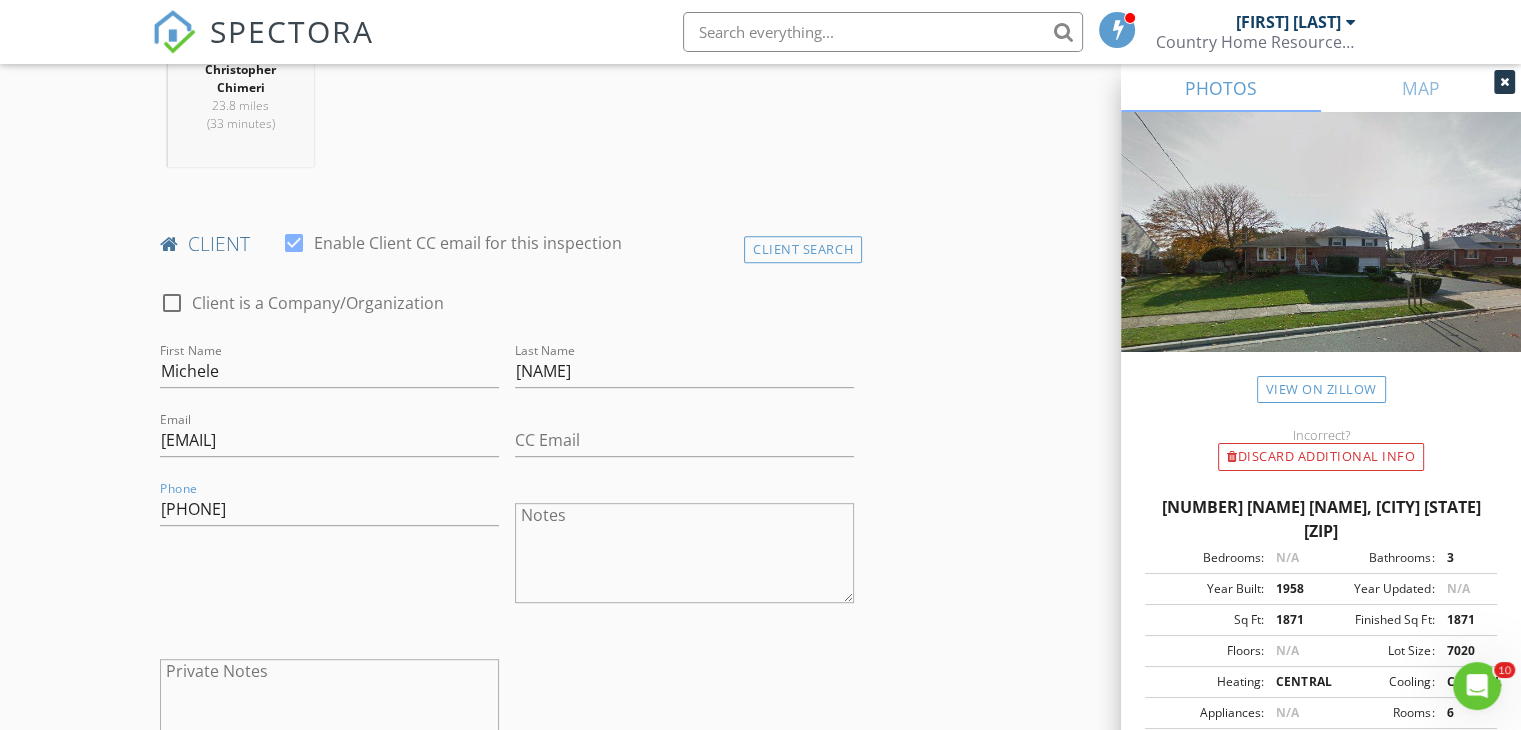 click on "New Inspection
Click here to use the New Order Form
INSPECTOR(S)
check_box   Christopher Chimeri   PRIMARY   Christopher Chimeri arrow_drop_down   check_box_outline_blank Christopher Chimeri specifically requested
Date/Time
08/02/2025 12:30 PM
Location
Address Search       Address 3 Lourae Dr   Unit   City Massapequa Park   State NY   Zip 11762   County Nassau     Square Feet 1871   Year Built 1958   Foundation arrow_drop_down     Christopher Chimeri     23.8 miles     (33 minutes)
client
check_box Enable Client CC email for this inspection   Client Search     check_box_outline_blank Client is a Company/Organization     First Name Michele   Last Name Aquista   Email acquistamichele@gmail.com   CC Email   Phone 516-424-4032           Notes   Private Notes
ADD ADDITIONAL client" at bounding box center [760, 987] 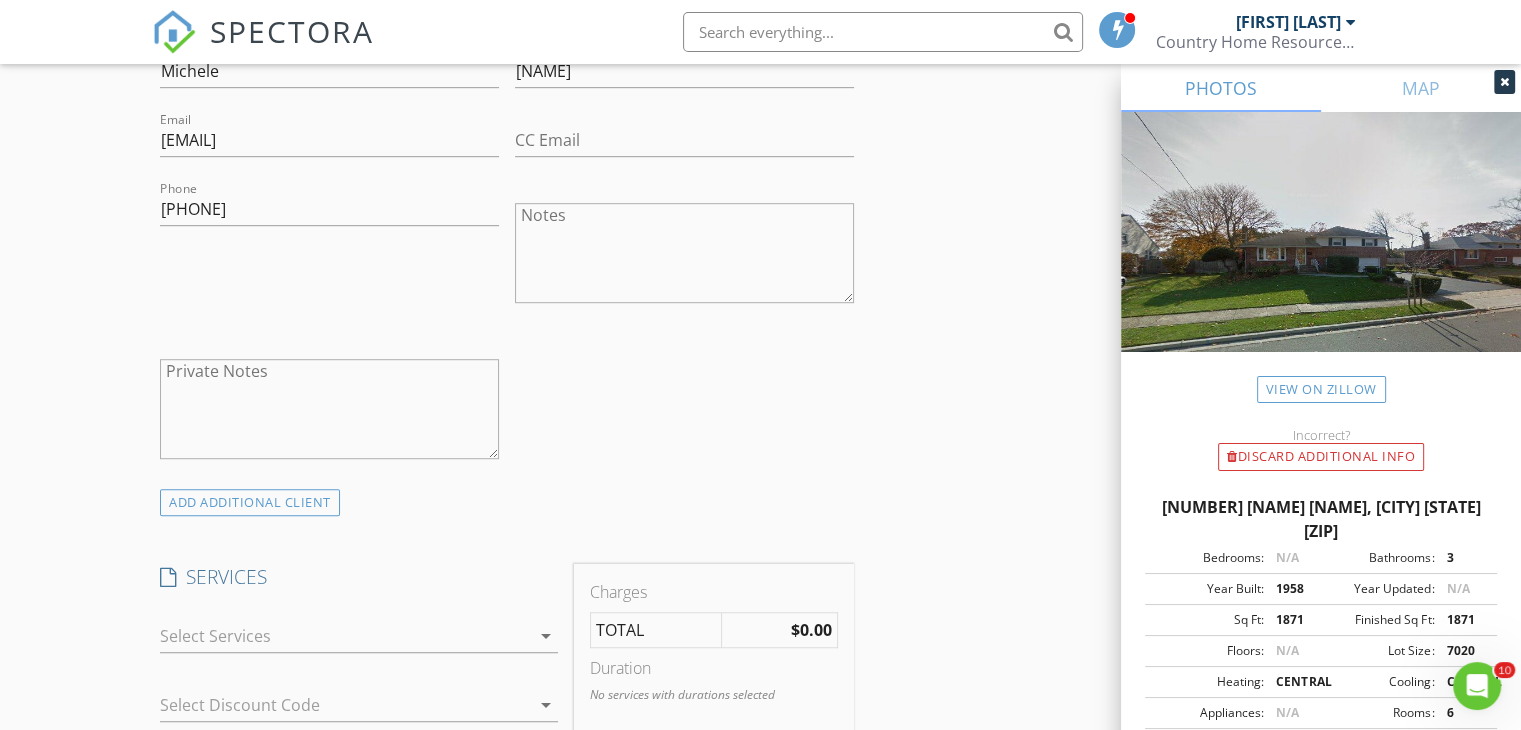 scroll, scrollTop: 1160, scrollLeft: 0, axis: vertical 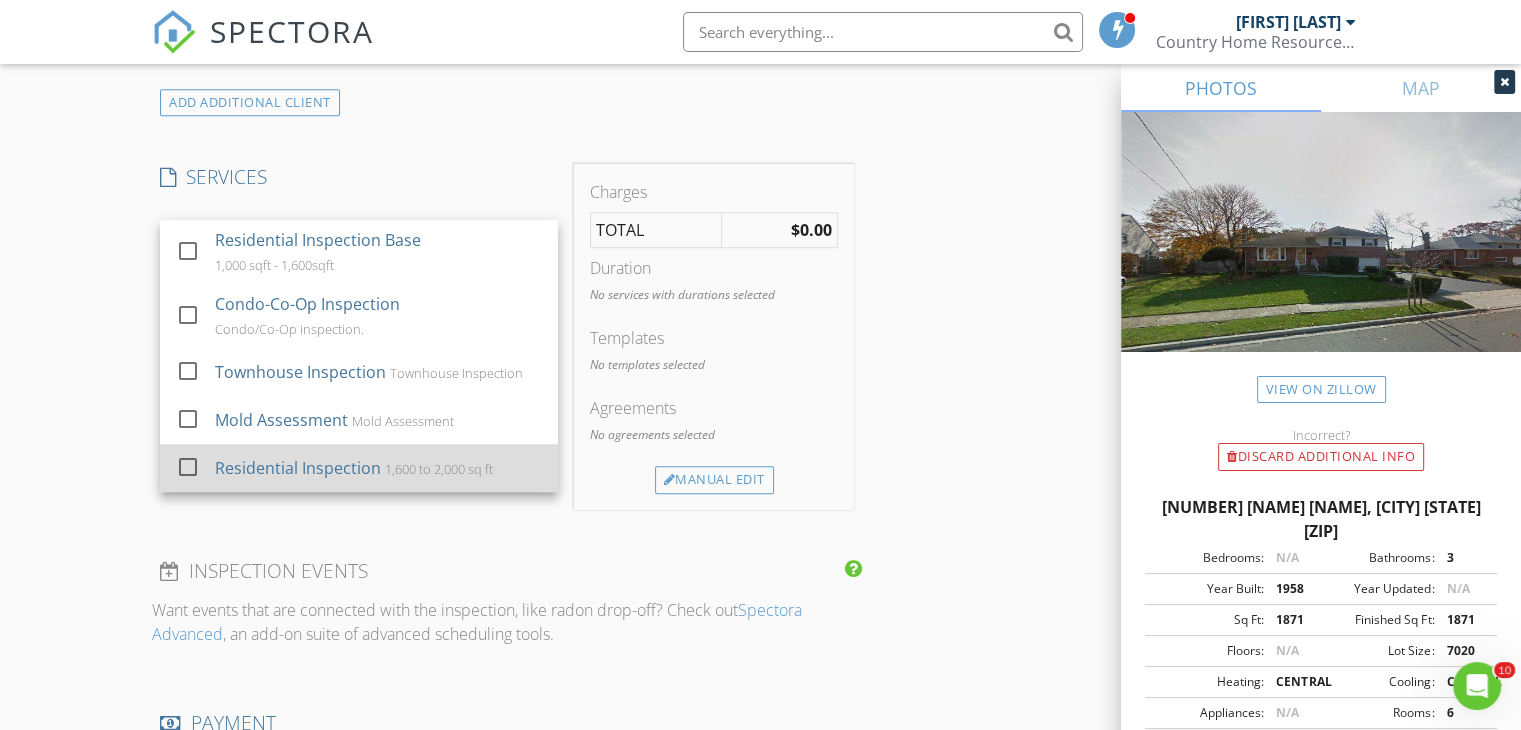 click at bounding box center [188, 467] 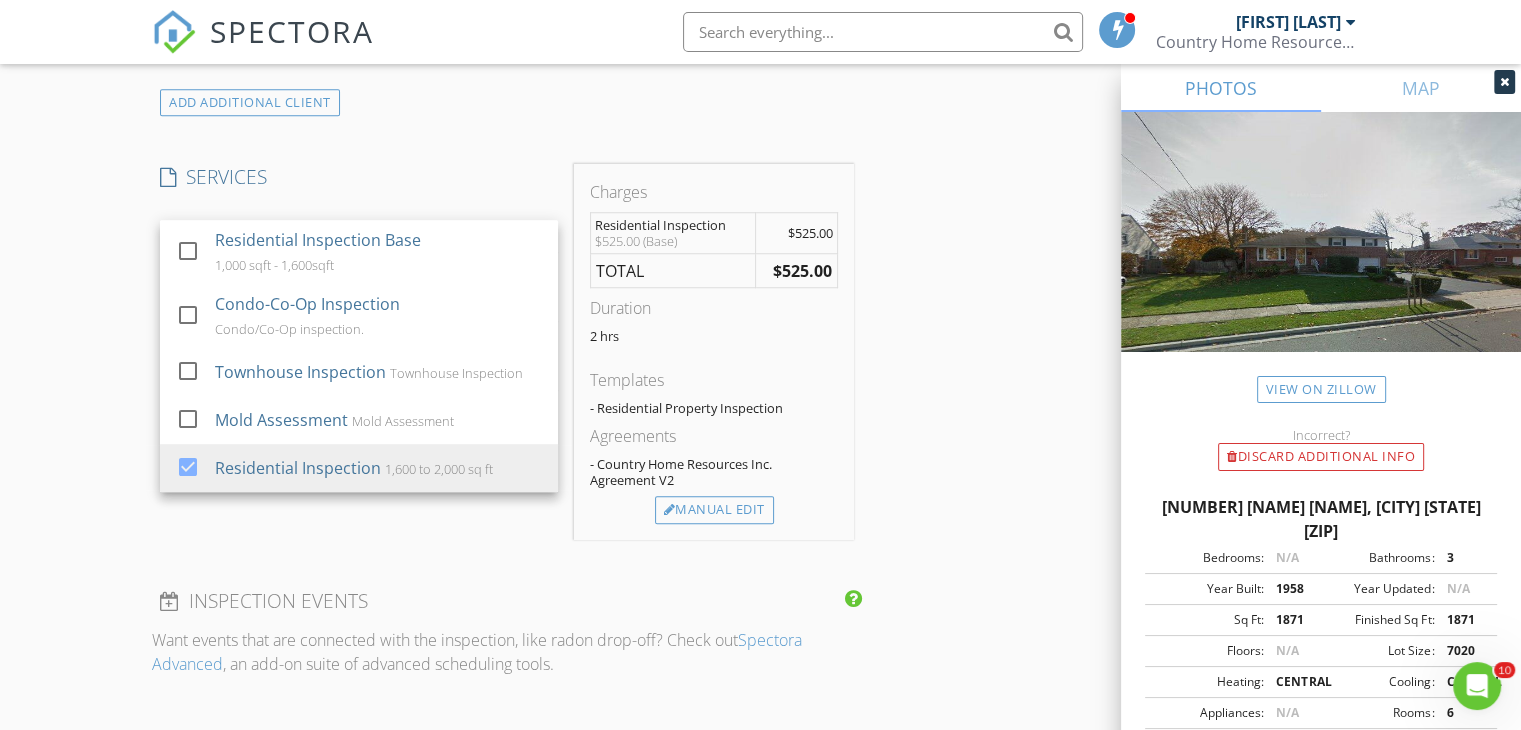 click on "INSPECTOR(S)
check_box   Christopher Chimeri   PRIMARY   Christopher Chimeri arrow_drop_down   check_box_outline_blank Christopher Chimeri specifically requested
Date/Time
08/02/2025 12:30 PM
Location
Address Search       Address 3 Lourae Dr   Unit   City Massapequa Park   State NY   Zip 11762   County Nassau     Square Feet 1871   Year Built 1958   Foundation arrow_drop_down     Christopher Chimeri     23.8 miles     (33 minutes)
client
check_box Enable Client CC email for this inspection   Client Search     check_box_outline_blank Client is a Company/Organization     First Name Michele   Last Name Aquista   Email acquistamichele@gmail.com   CC Email   Phone 516-424-4032           Notes   Private Notes
ADD ADDITIONAL client
SERVICES
check_box_outline_blank" at bounding box center (760, 335) 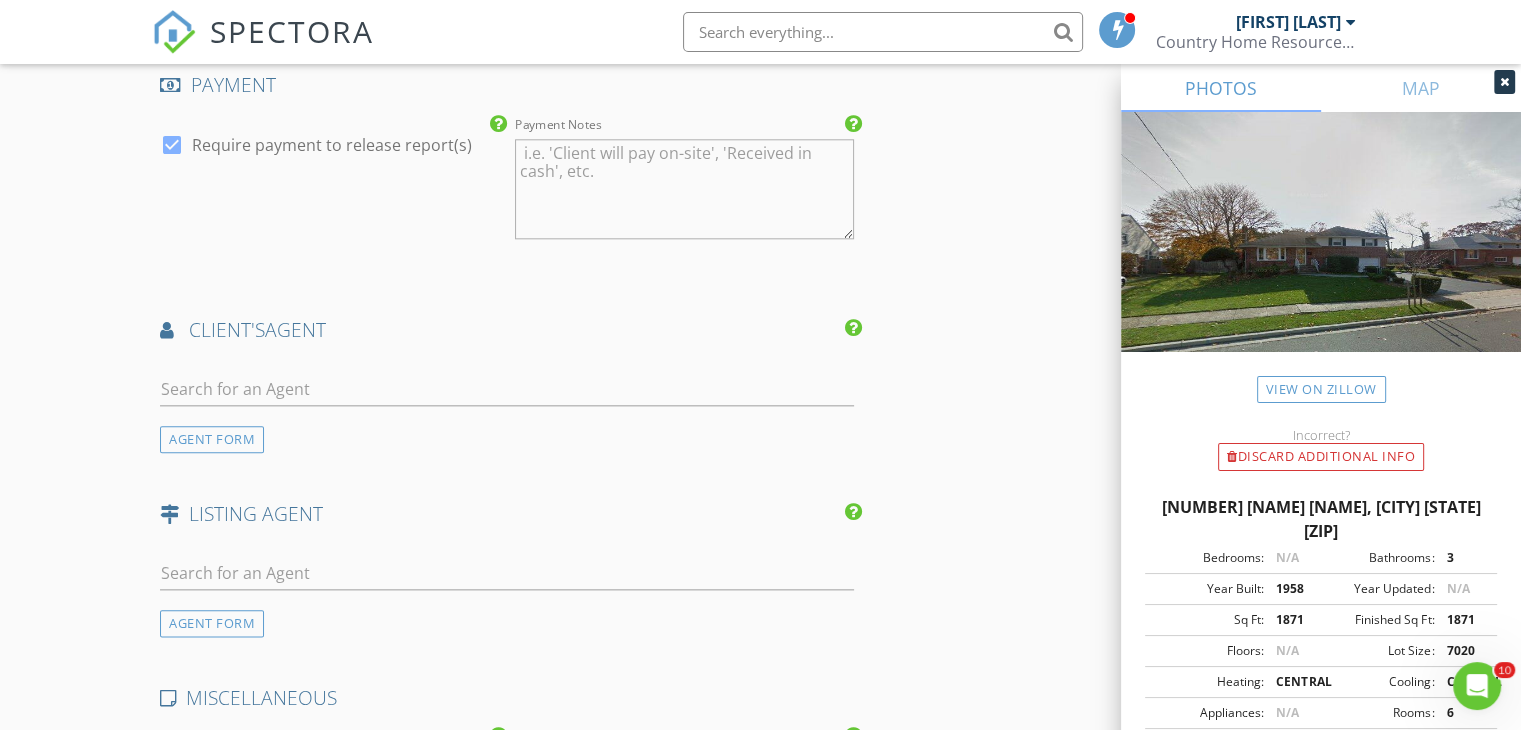 scroll, scrollTop: 2236, scrollLeft: 0, axis: vertical 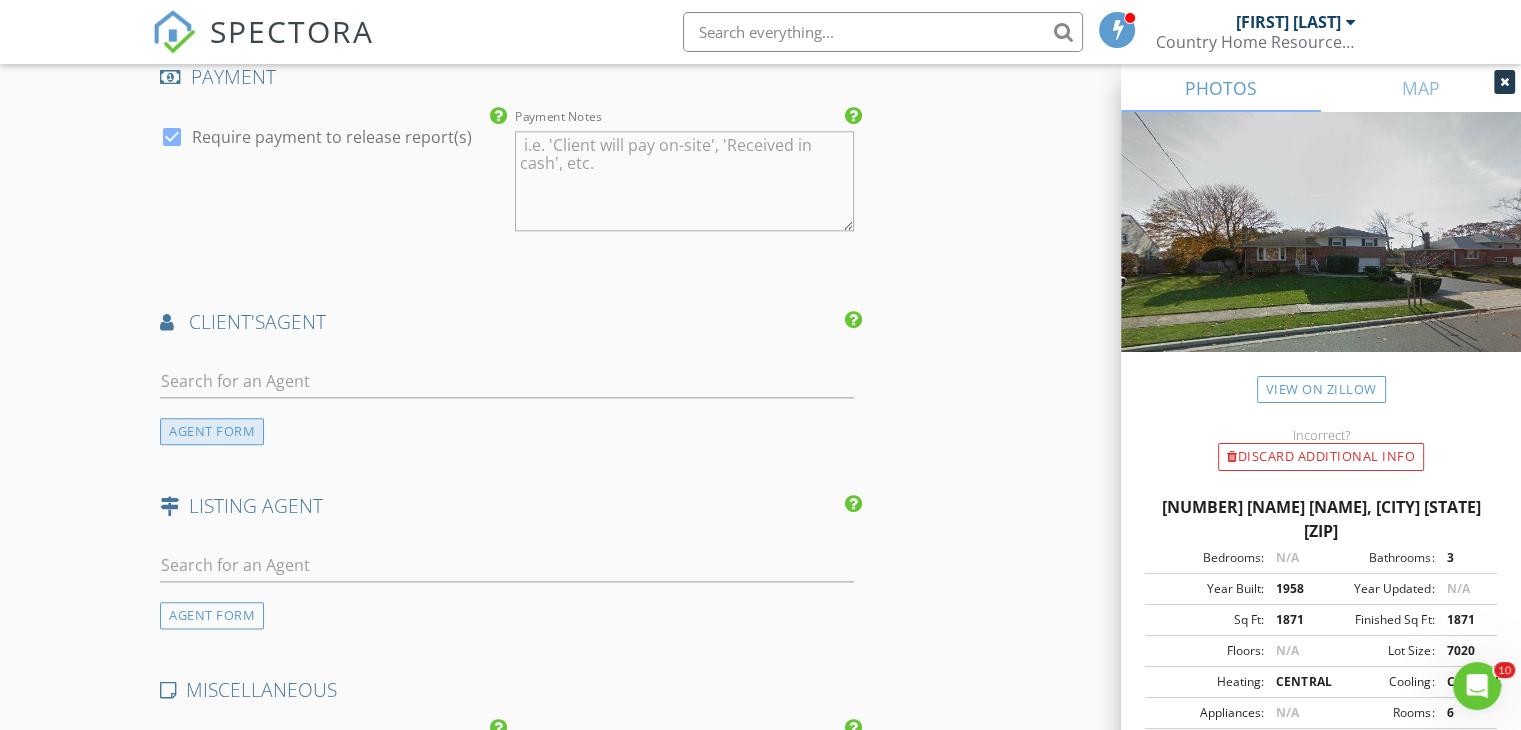 click on "AGENT FORM" at bounding box center (212, 431) 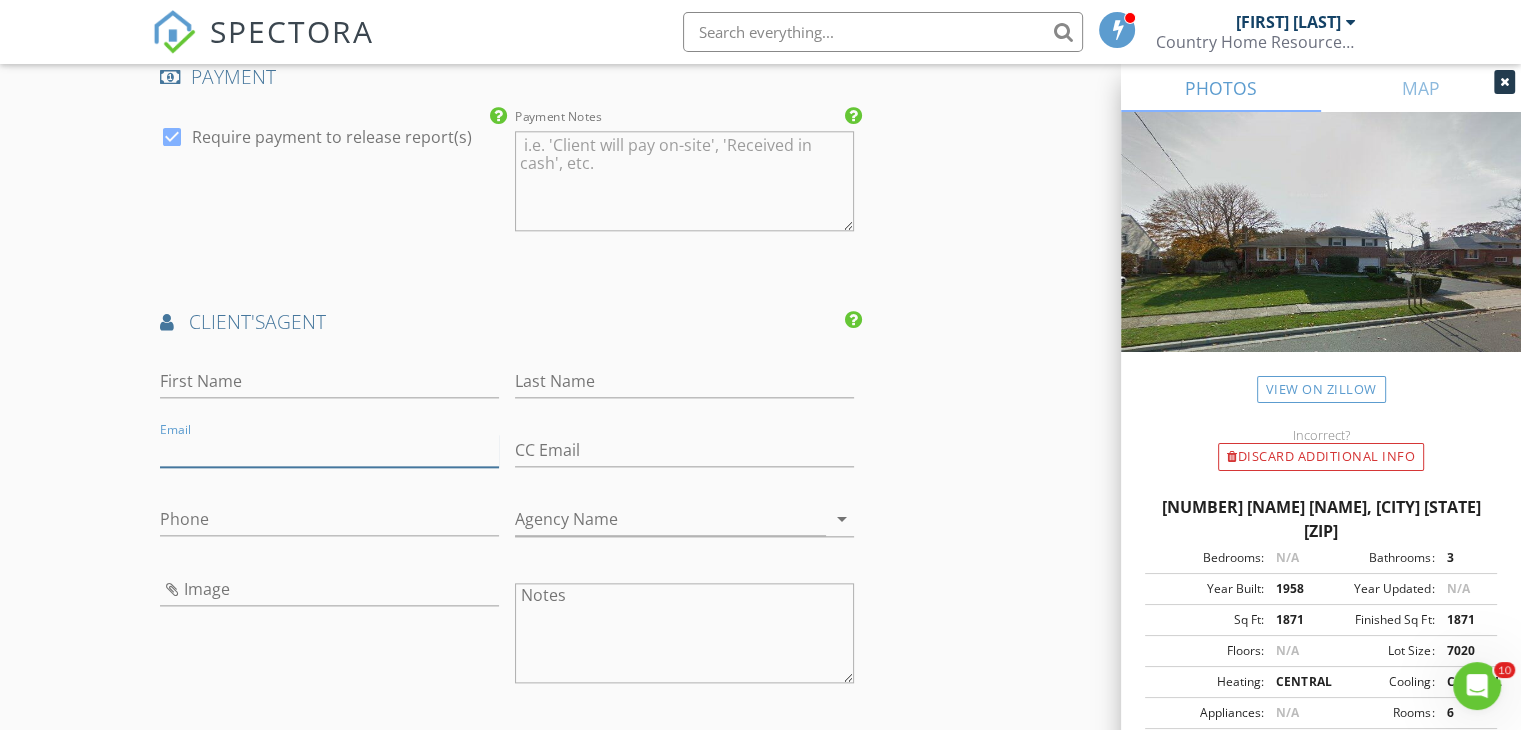 click on "Email" at bounding box center (329, 450) 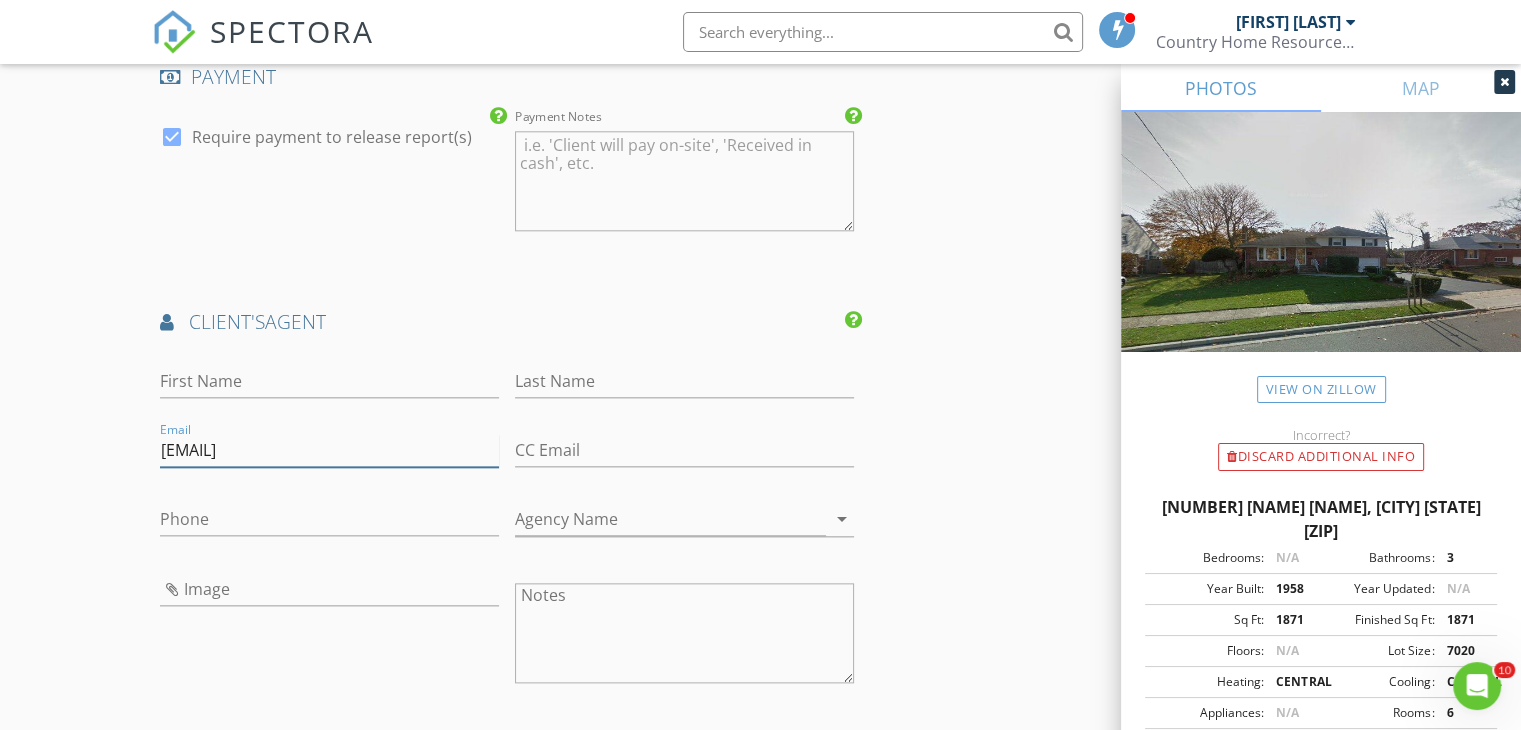 type on "jesturo@cbamhomes.com" 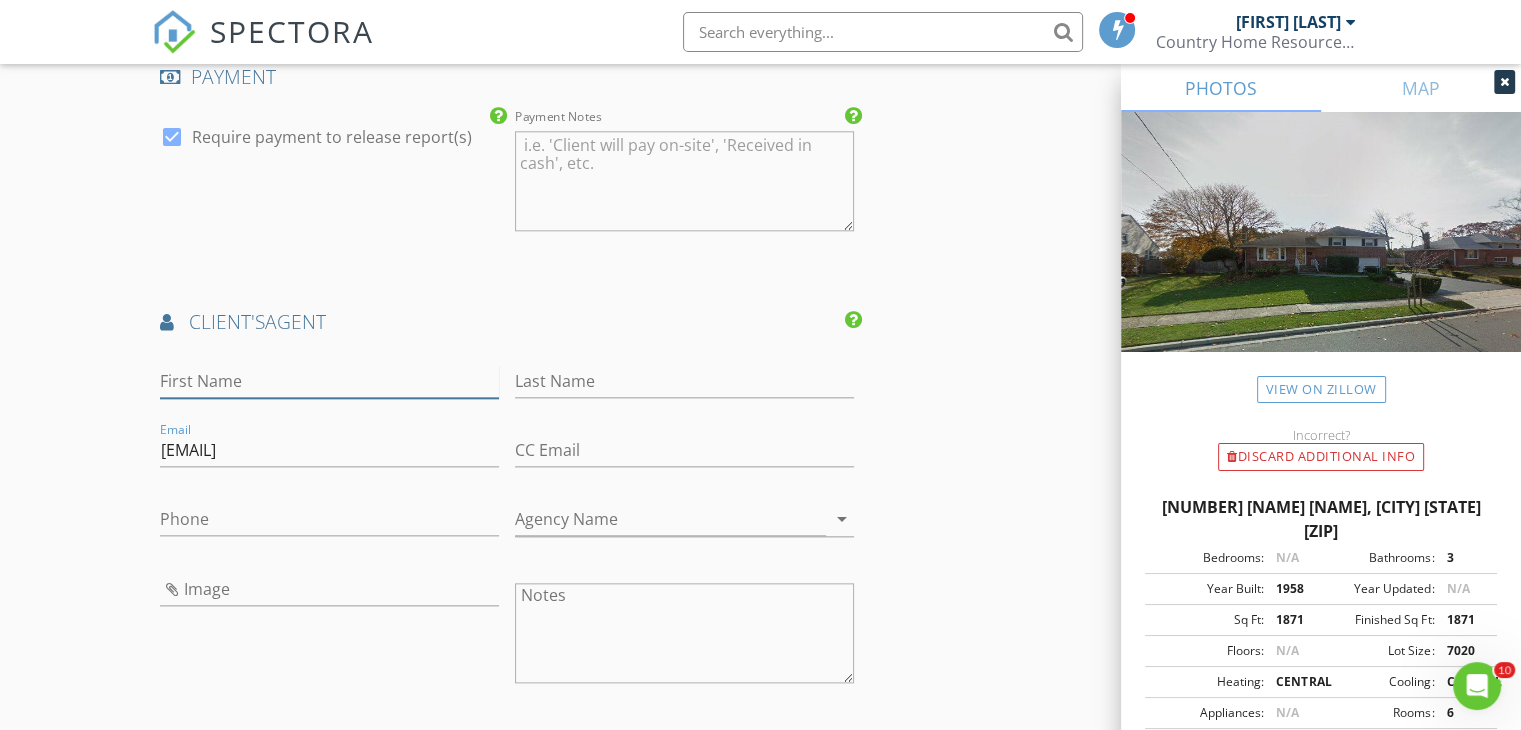 click on "First Name" at bounding box center (329, 381) 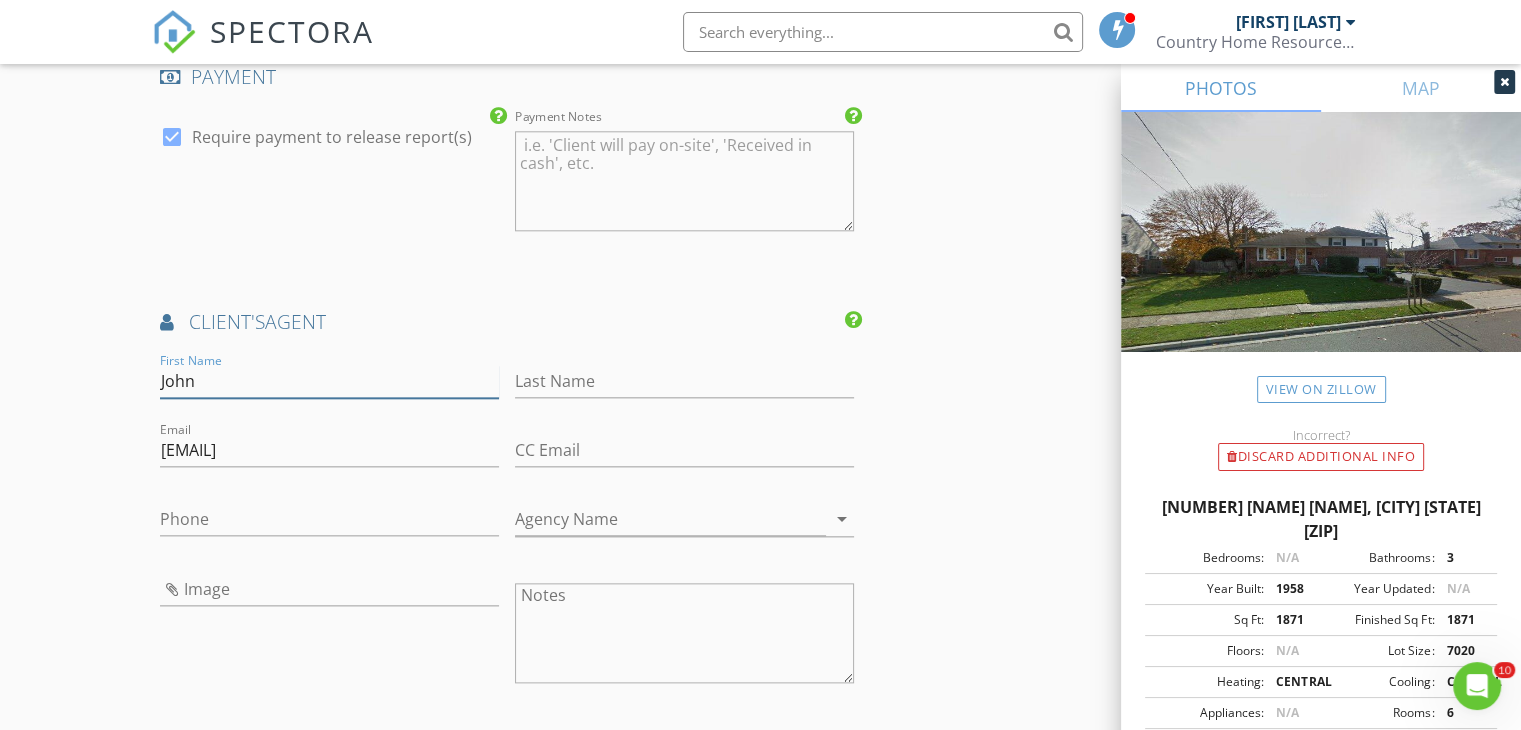 type on "John" 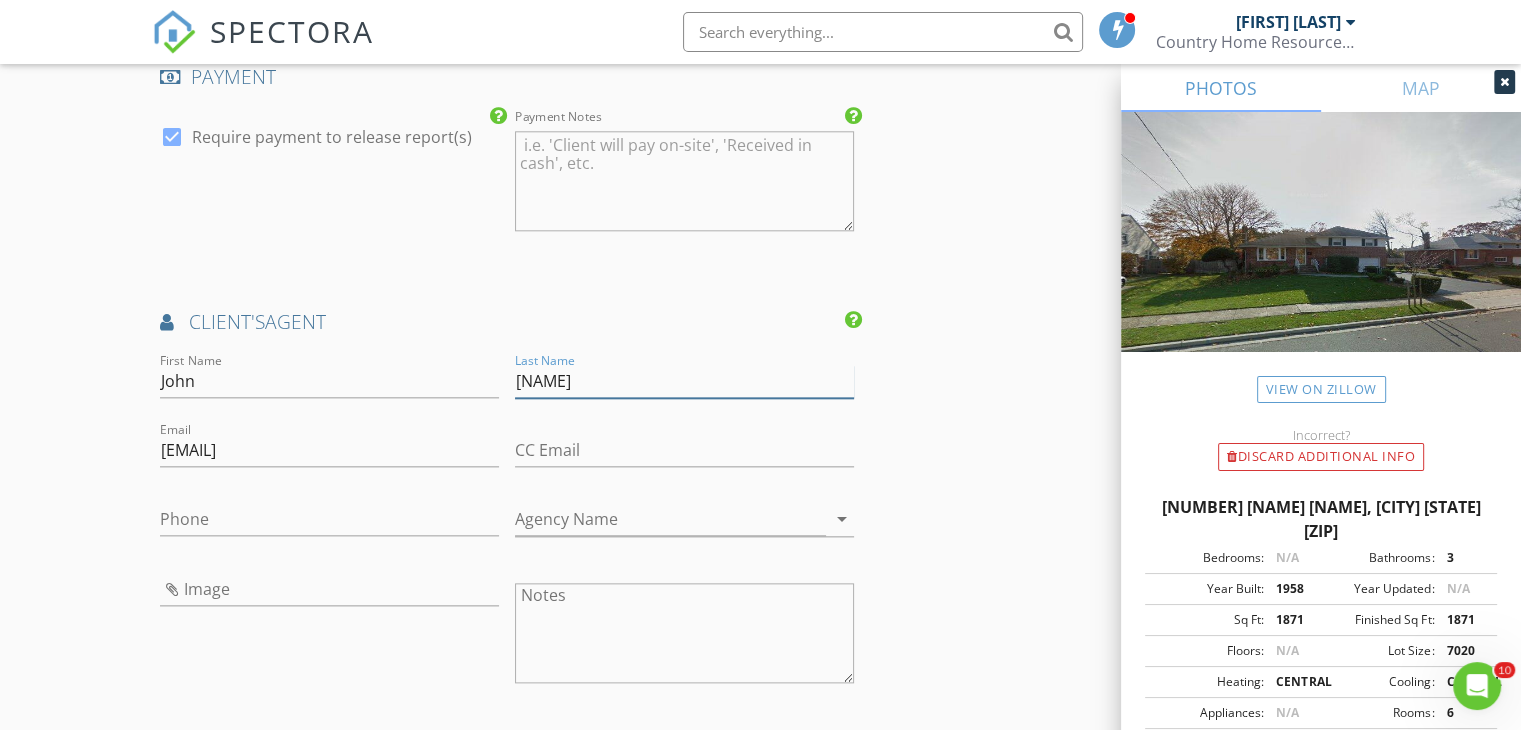 type on "Esturo" 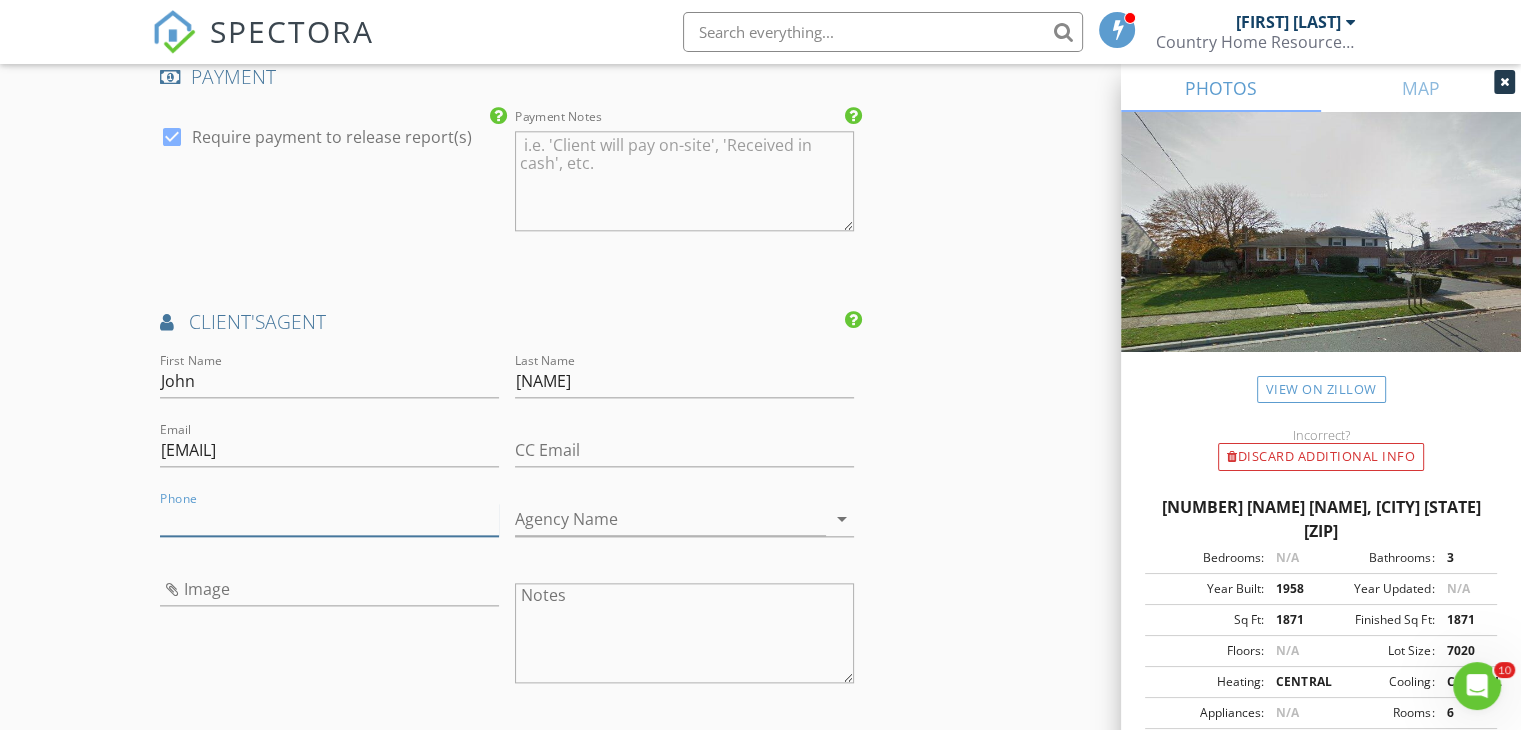 click on "Phone" at bounding box center [329, 519] 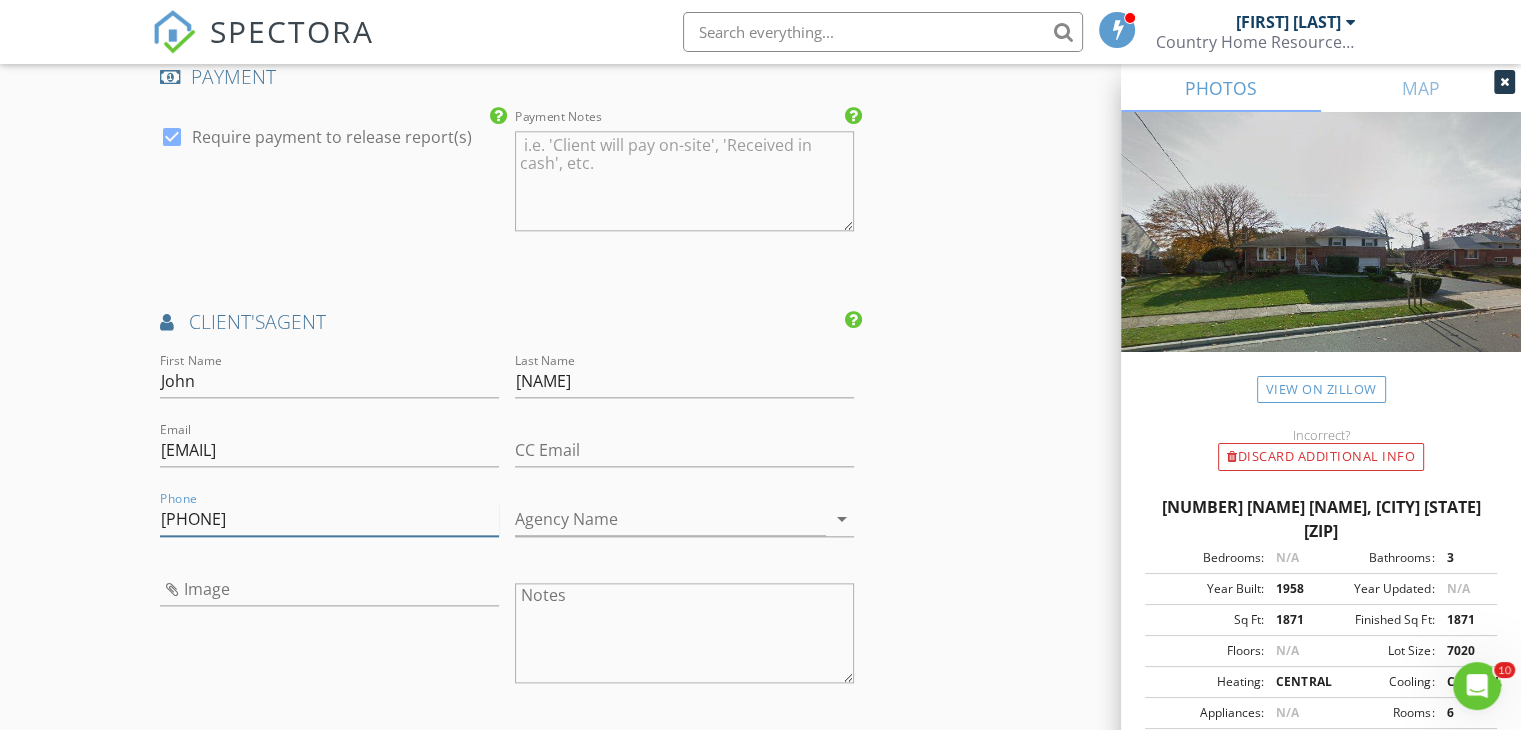 type on "516-902-9494" 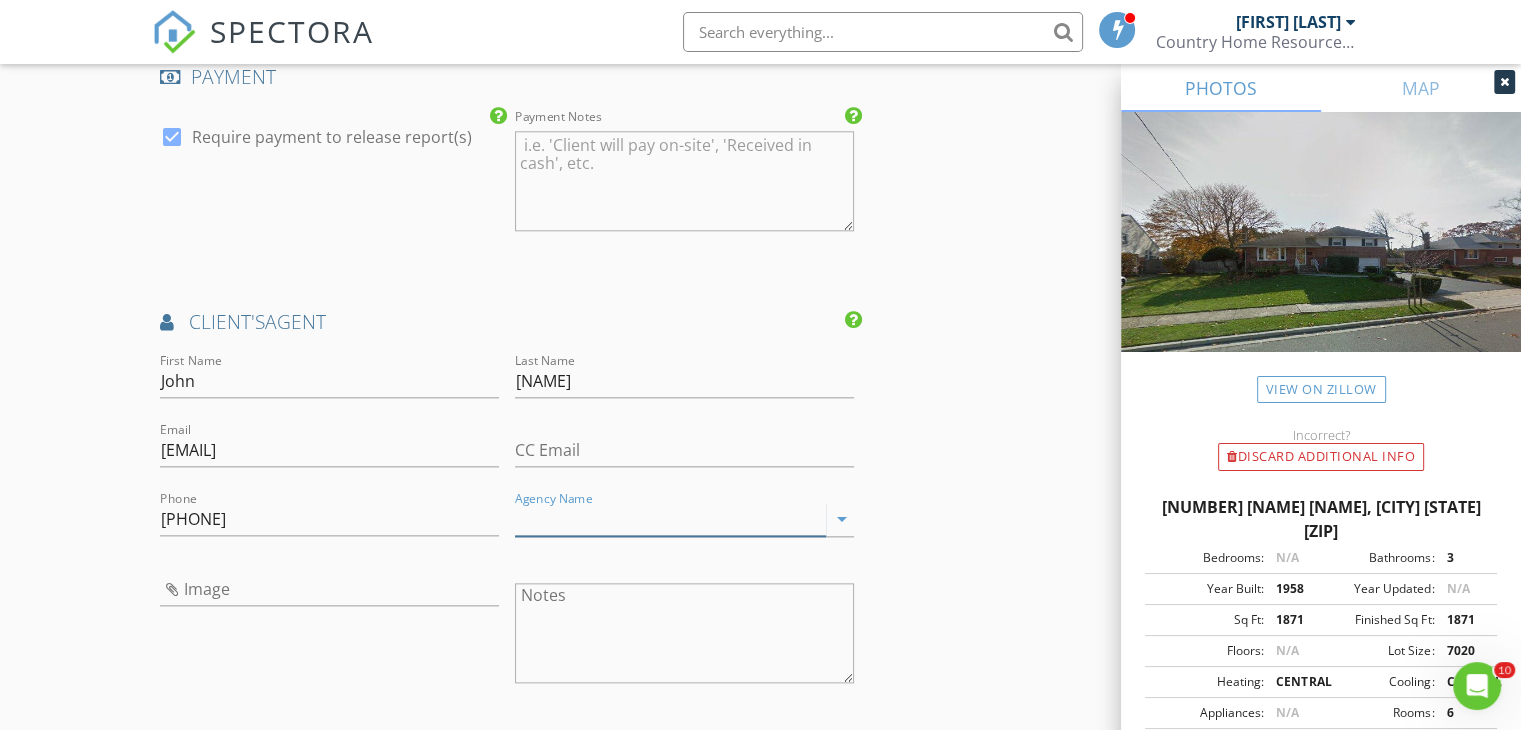 click on "Agency Name" at bounding box center (670, 519) 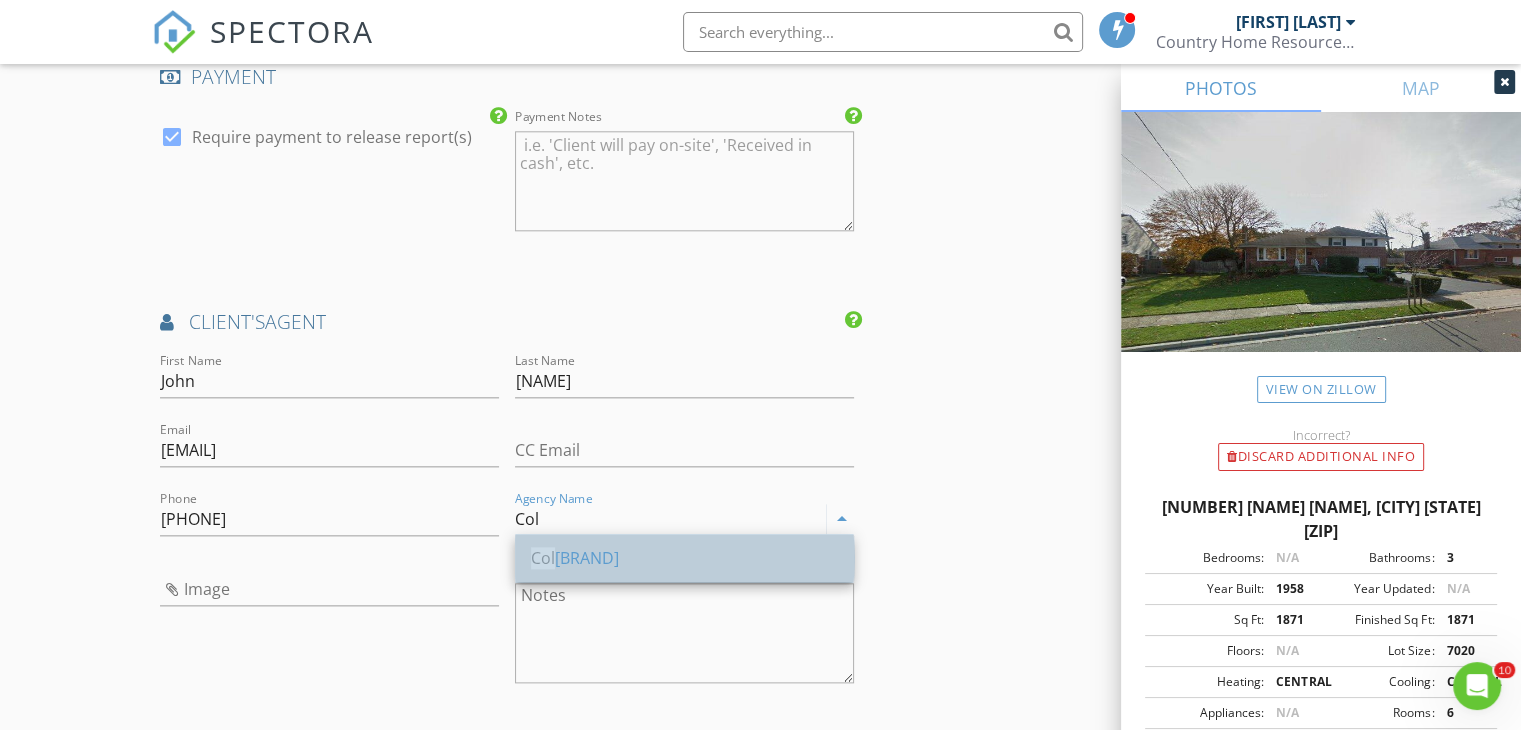 click on "Col dwell Banker" at bounding box center [684, 558] 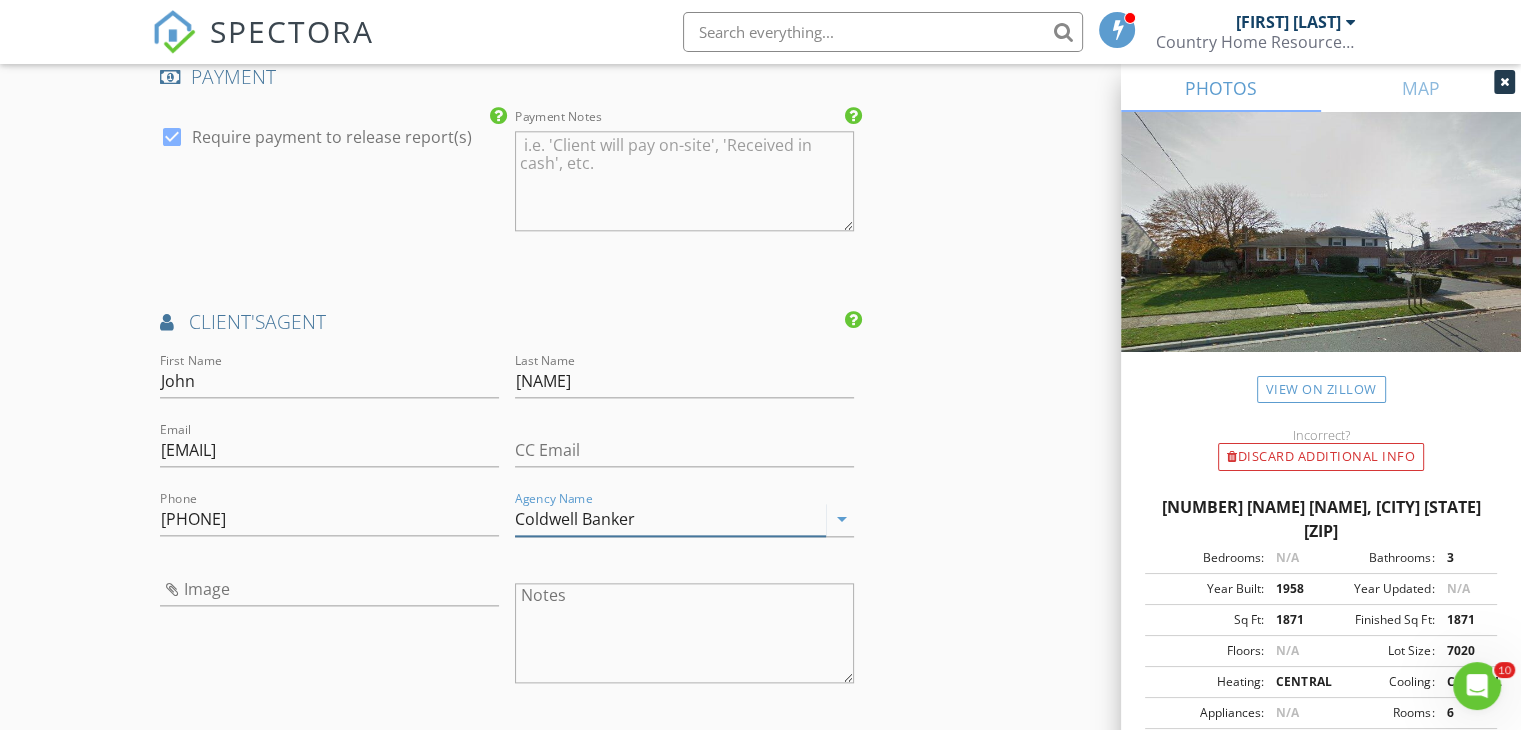 type on "Coldwell Banker" 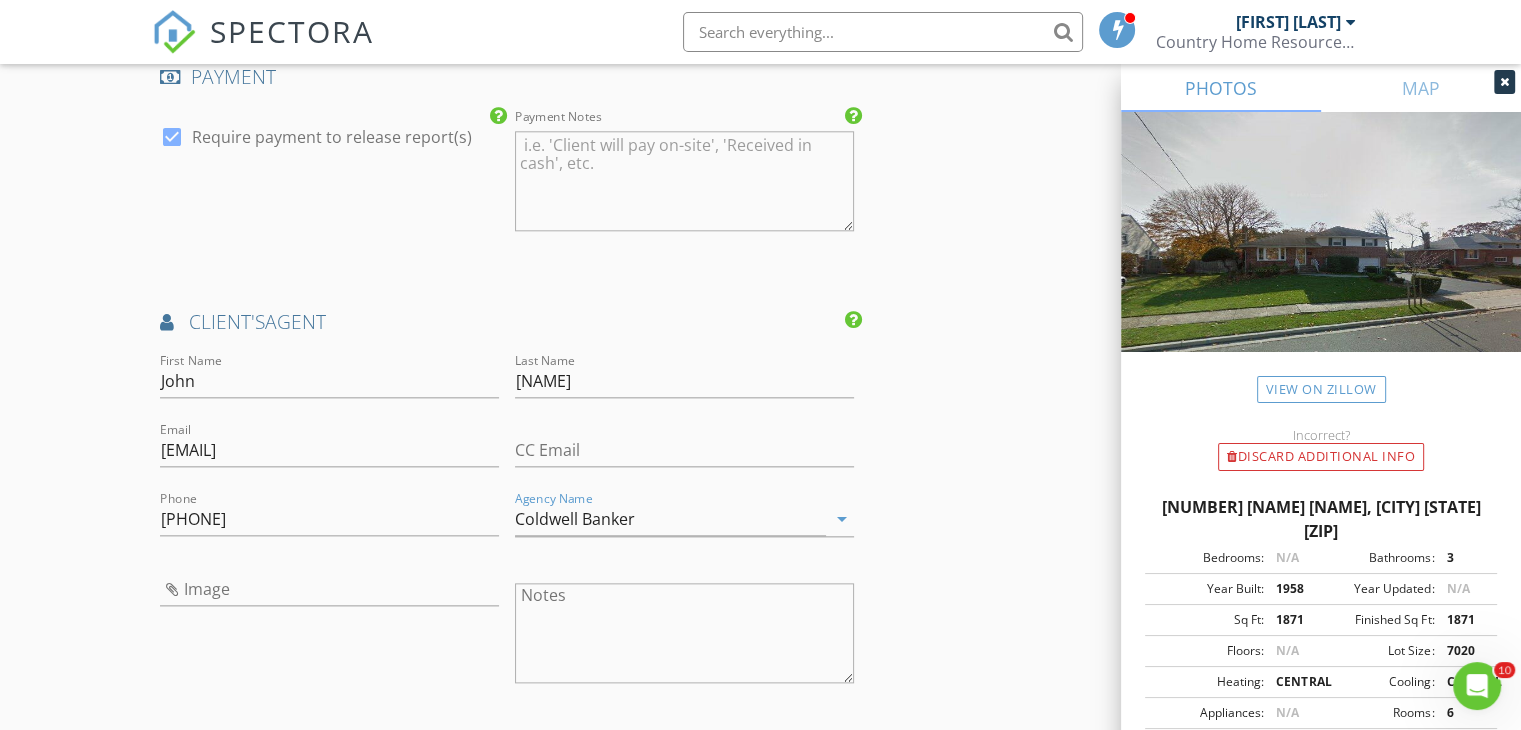 click on "INSPECTOR(S)
check_box   Christopher Chimeri   PRIMARY   Christopher Chimeri arrow_drop_down   check_box_outline_blank Christopher Chimeri specifically requested
Date/Time
08/02/2025 12:30 PM
Location
Address Search       Address 3 Lourae Dr   Unit   City Massapequa Park   State NY   Zip 11762   County Nassau     Square Feet 1871   Year Built 1958   Foundation arrow_drop_down     Christopher Chimeri     23.8 miles     (33 minutes)
client
check_box Enable Client CC email for this inspection   Client Search     check_box_outline_blank Client is a Company/Organization     First Name Michele   Last Name Aquista   Email acquistamichele@gmail.com   CC Email   Phone 516-424-4032           Notes   Private Notes
ADD ADDITIONAL client
SERVICES
check_box_outline_blank" at bounding box center (760, -115) 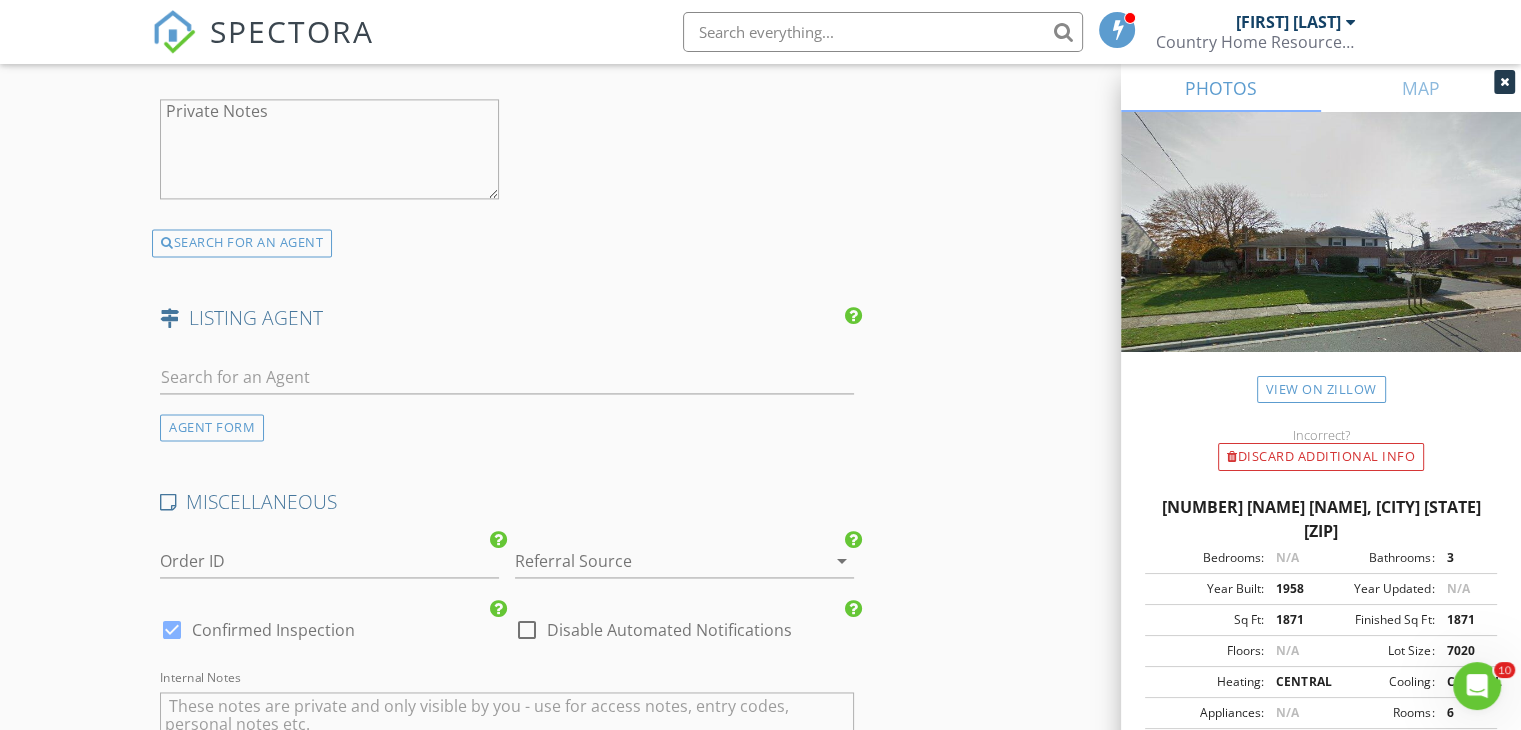 scroll, scrollTop: 3322, scrollLeft: 0, axis: vertical 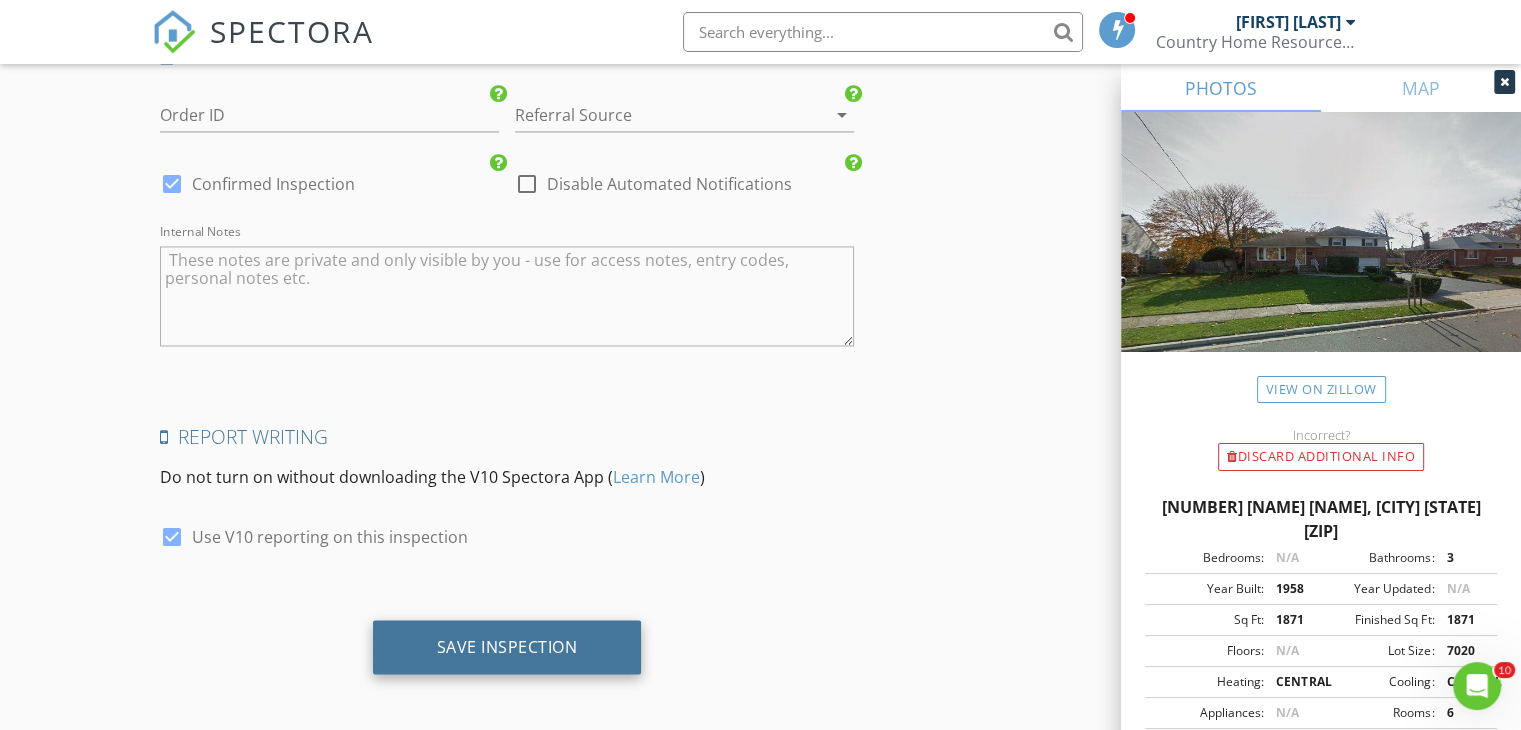 click on "Save Inspection" at bounding box center (507, 647) 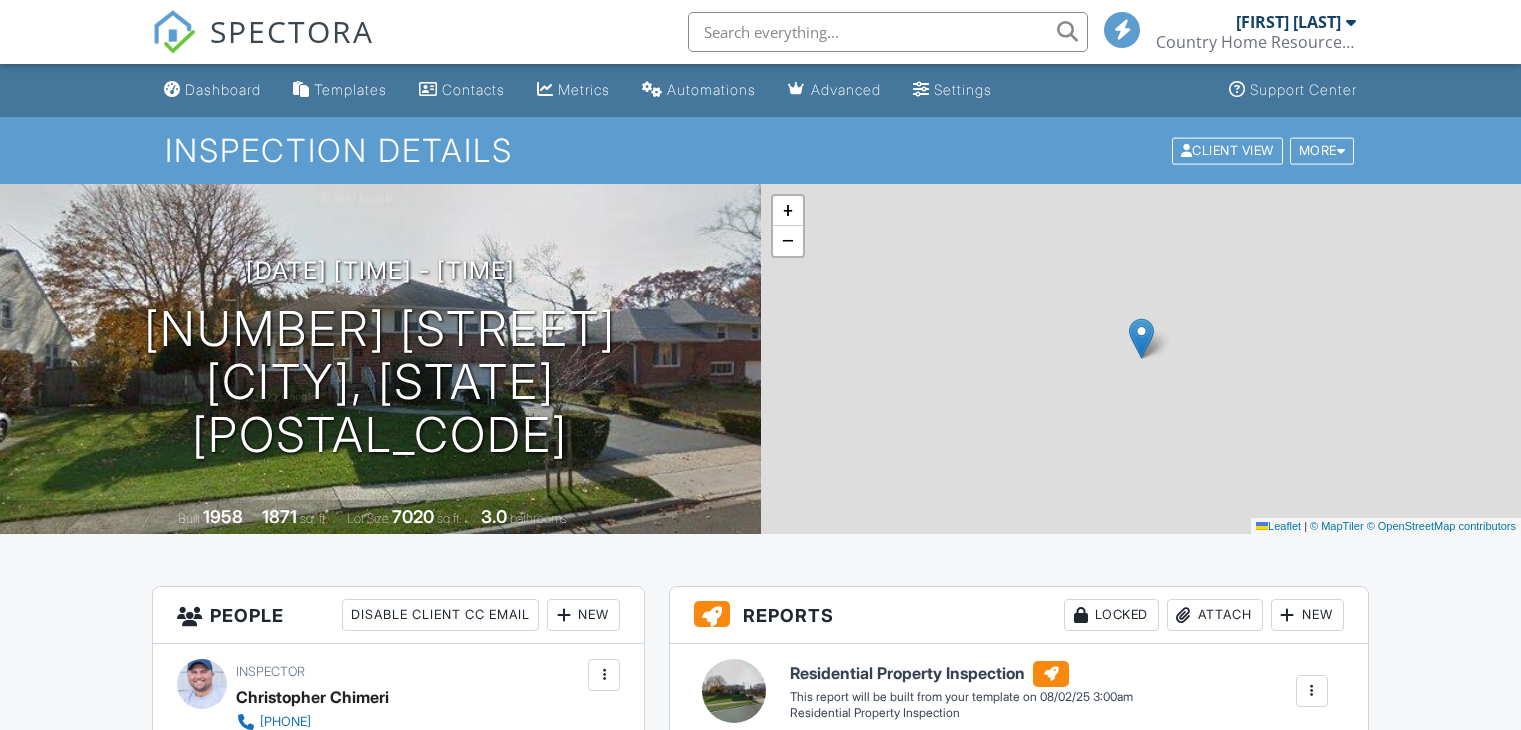 scroll, scrollTop: 0, scrollLeft: 0, axis: both 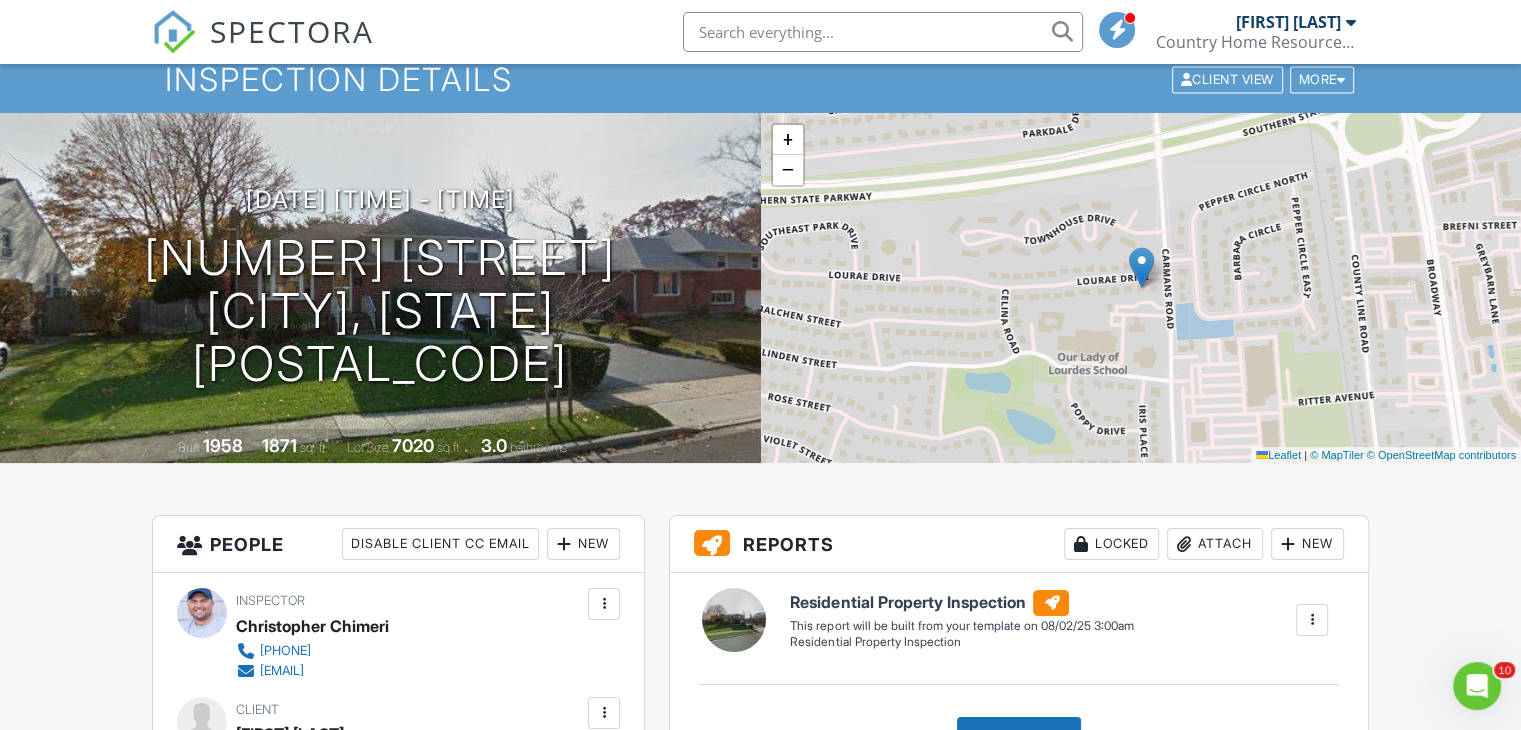 drag, startPoint x: 1535, startPoint y: 137, endPoint x: 1535, endPoint y: 156, distance: 19 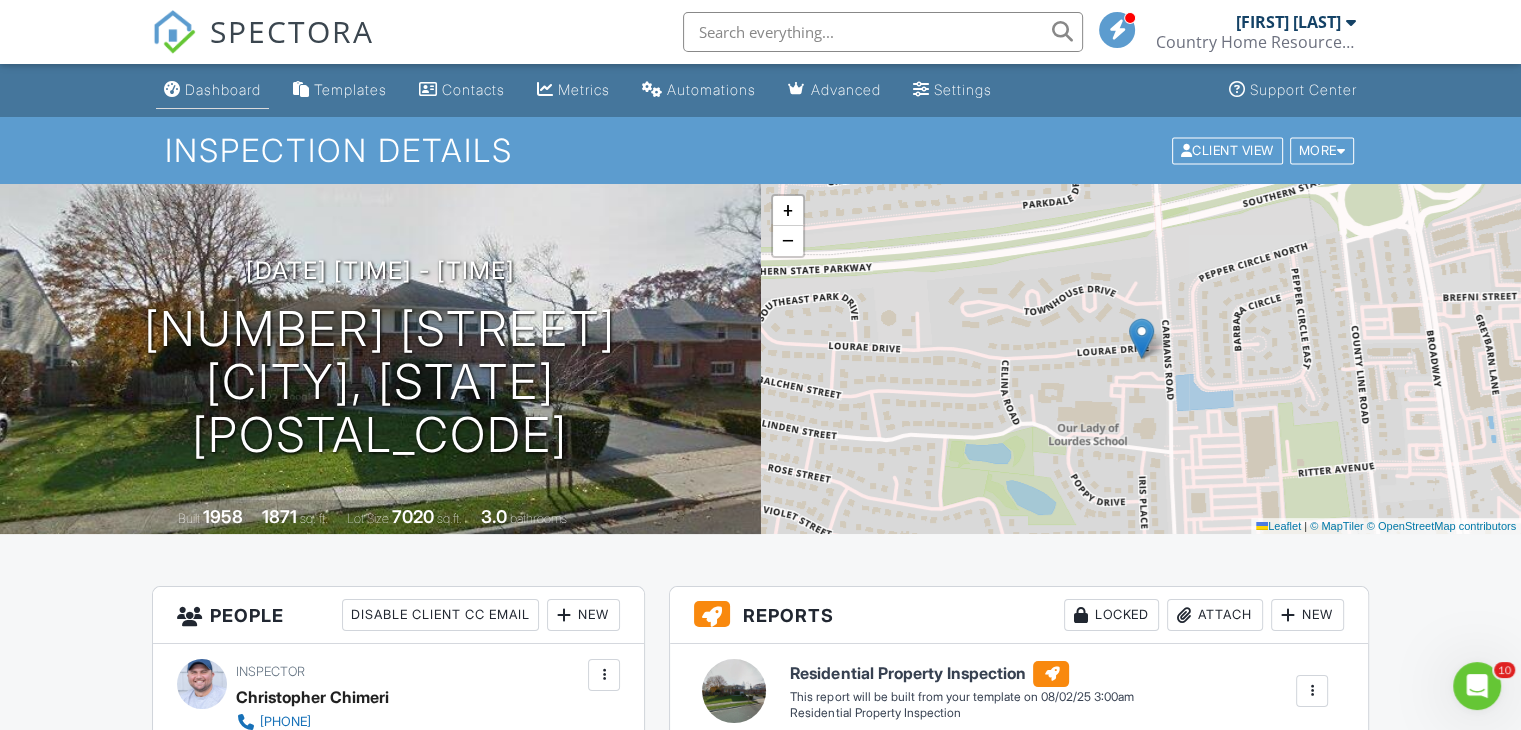 click on "Dashboard" at bounding box center (223, 89) 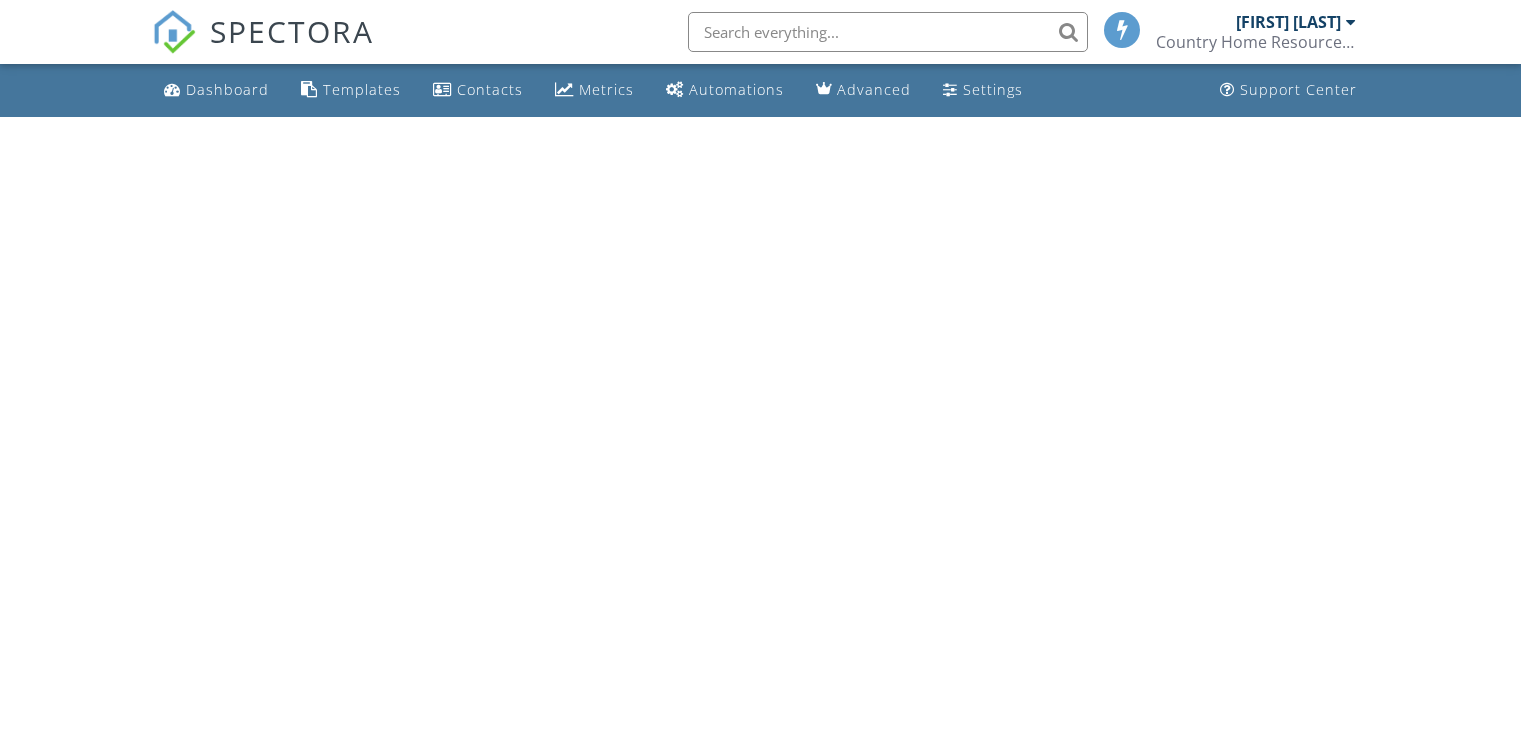 scroll, scrollTop: 0, scrollLeft: 0, axis: both 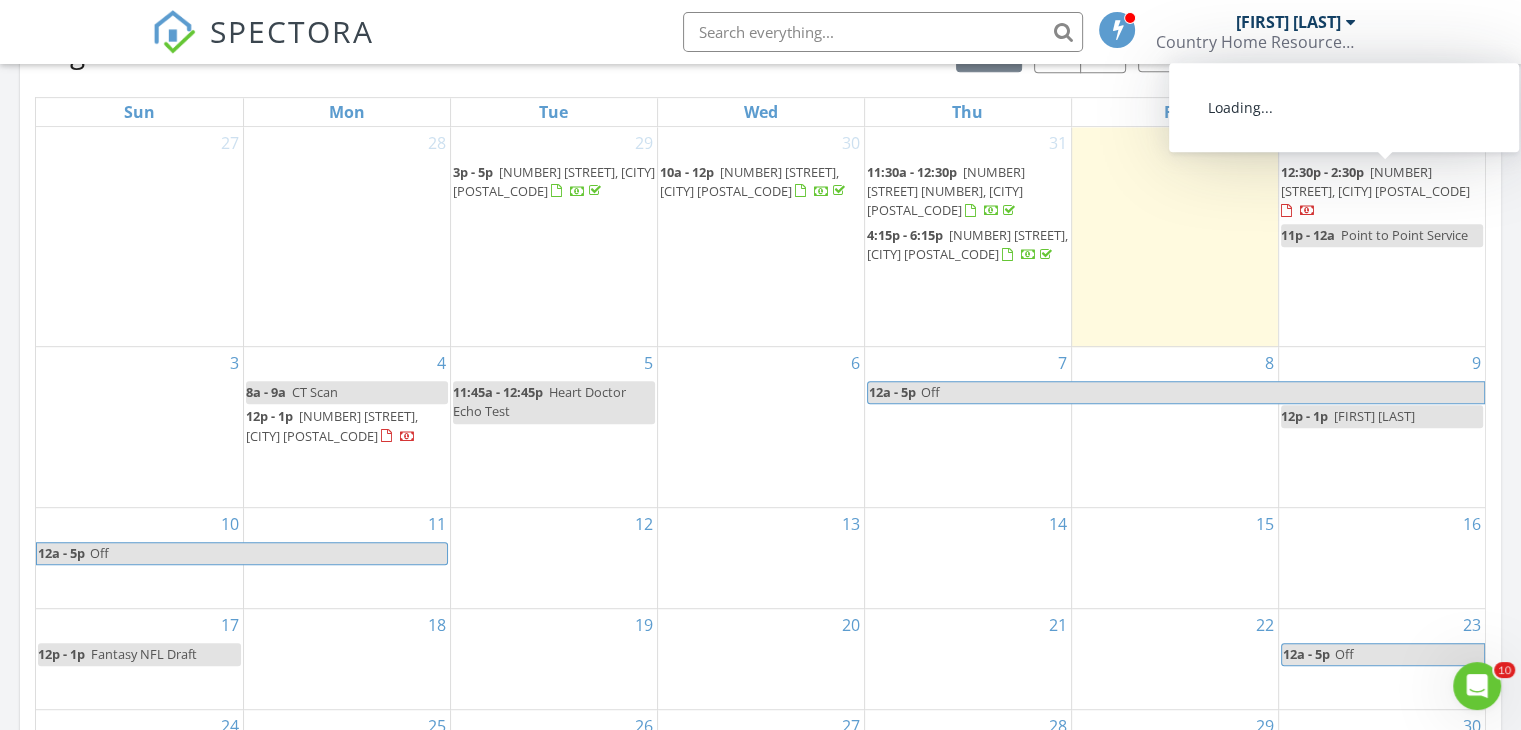 click on "[NUMBER] [STREET], [CITY] [POSTAL_CODE]" at bounding box center [1375, 181] 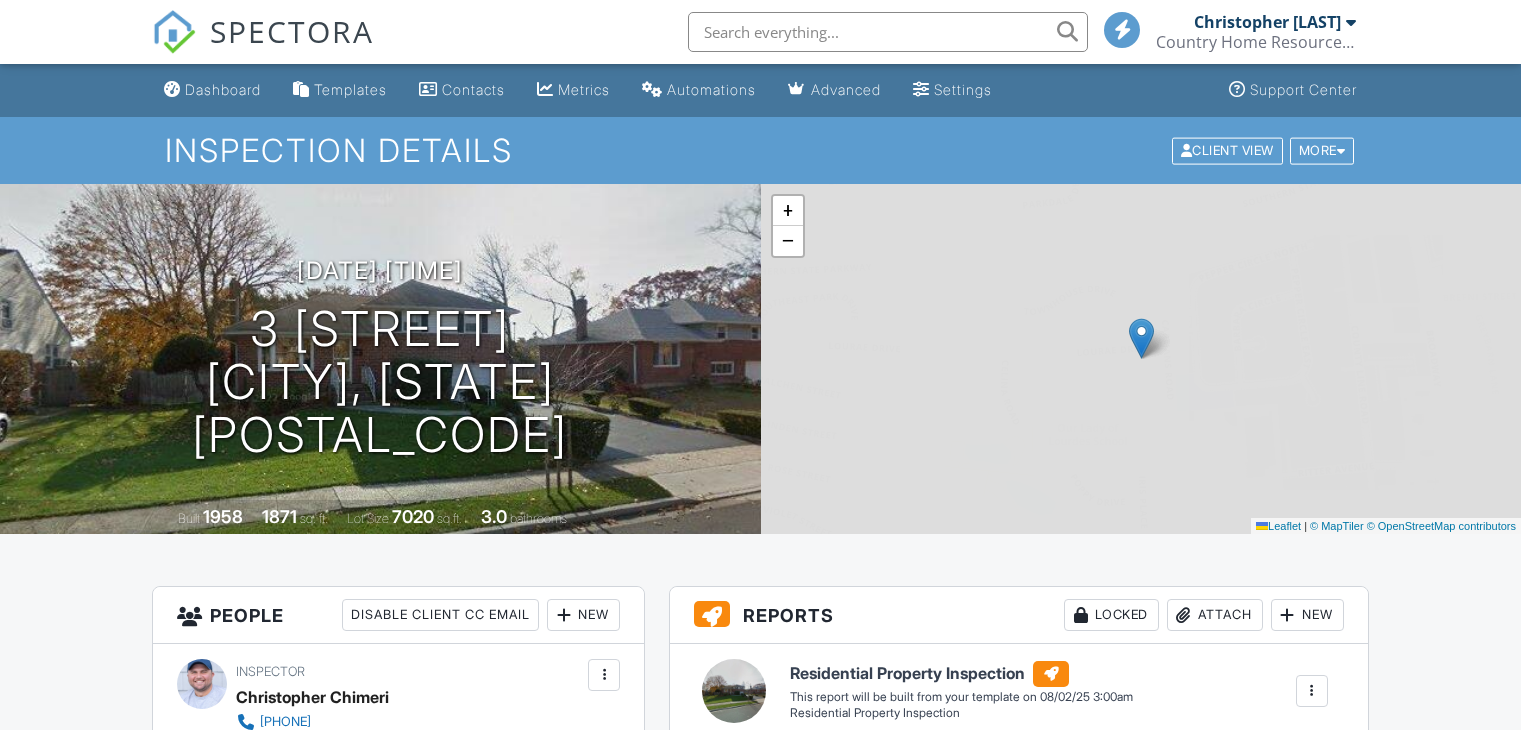 scroll, scrollTop: 0, scrollLeft: 0, axis: both 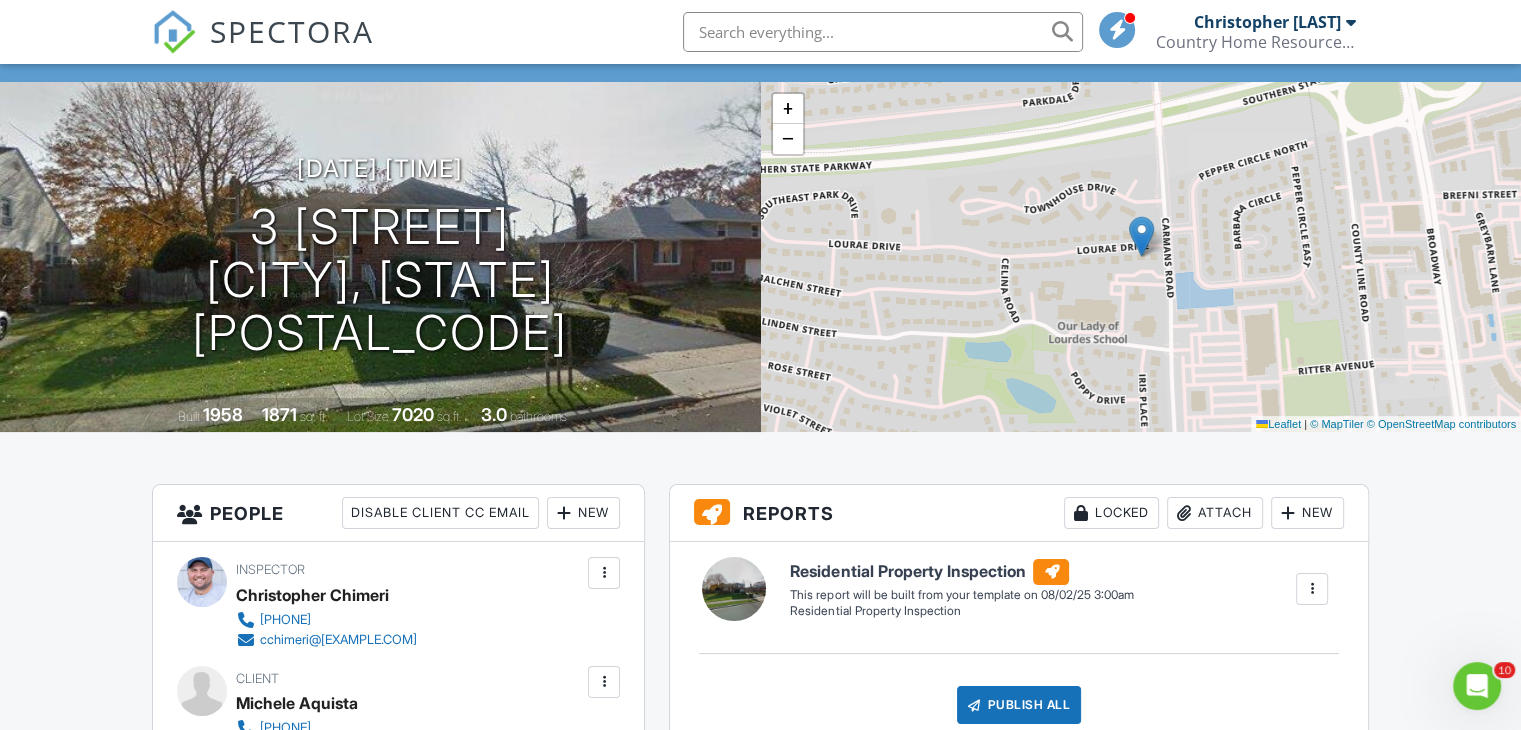 drag, startPoint x: 1533, startPoint y: 136, endPoint x: 1506, endPoint y: 161, distance: 36.796738 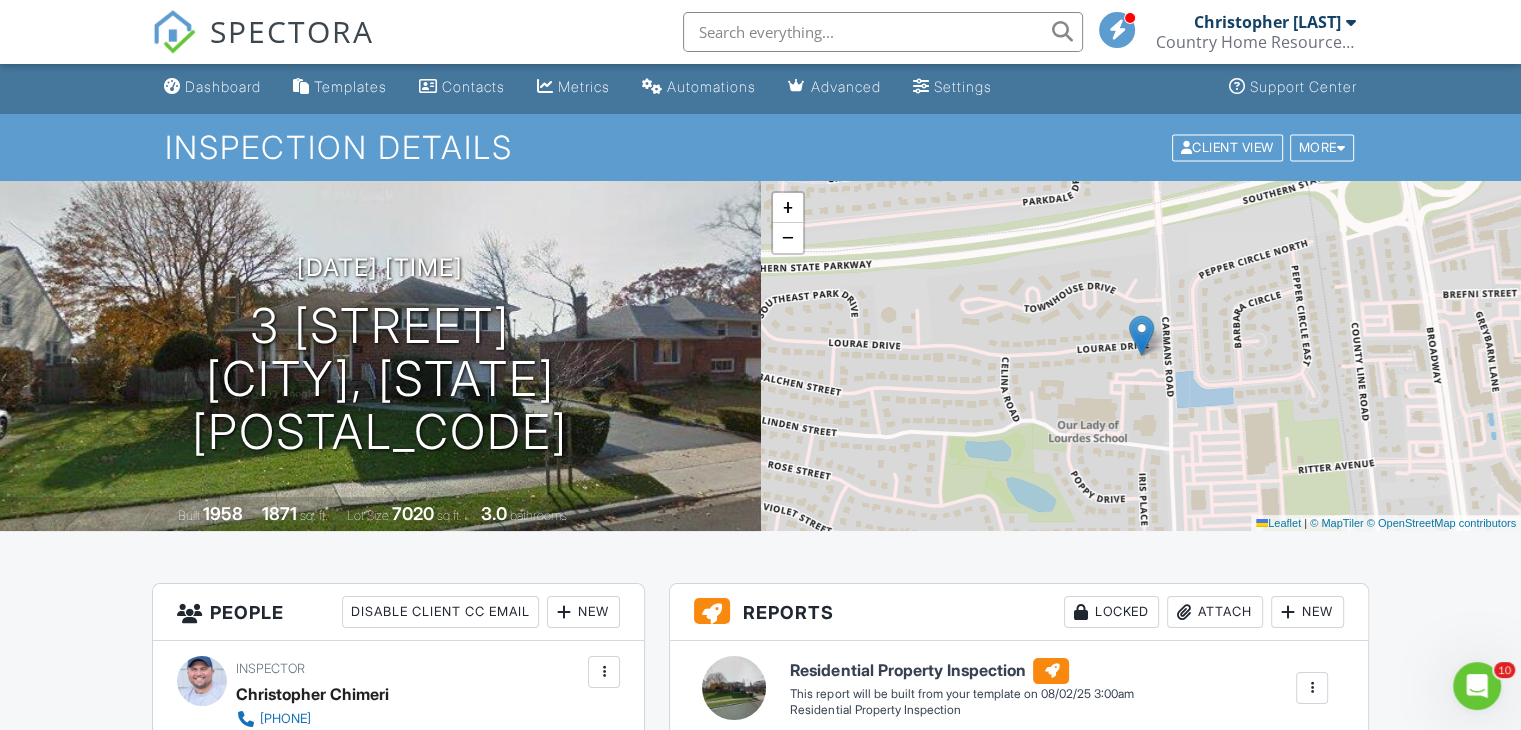 scroll, scrollTop: 0, scrollLeft: 0, axis: both 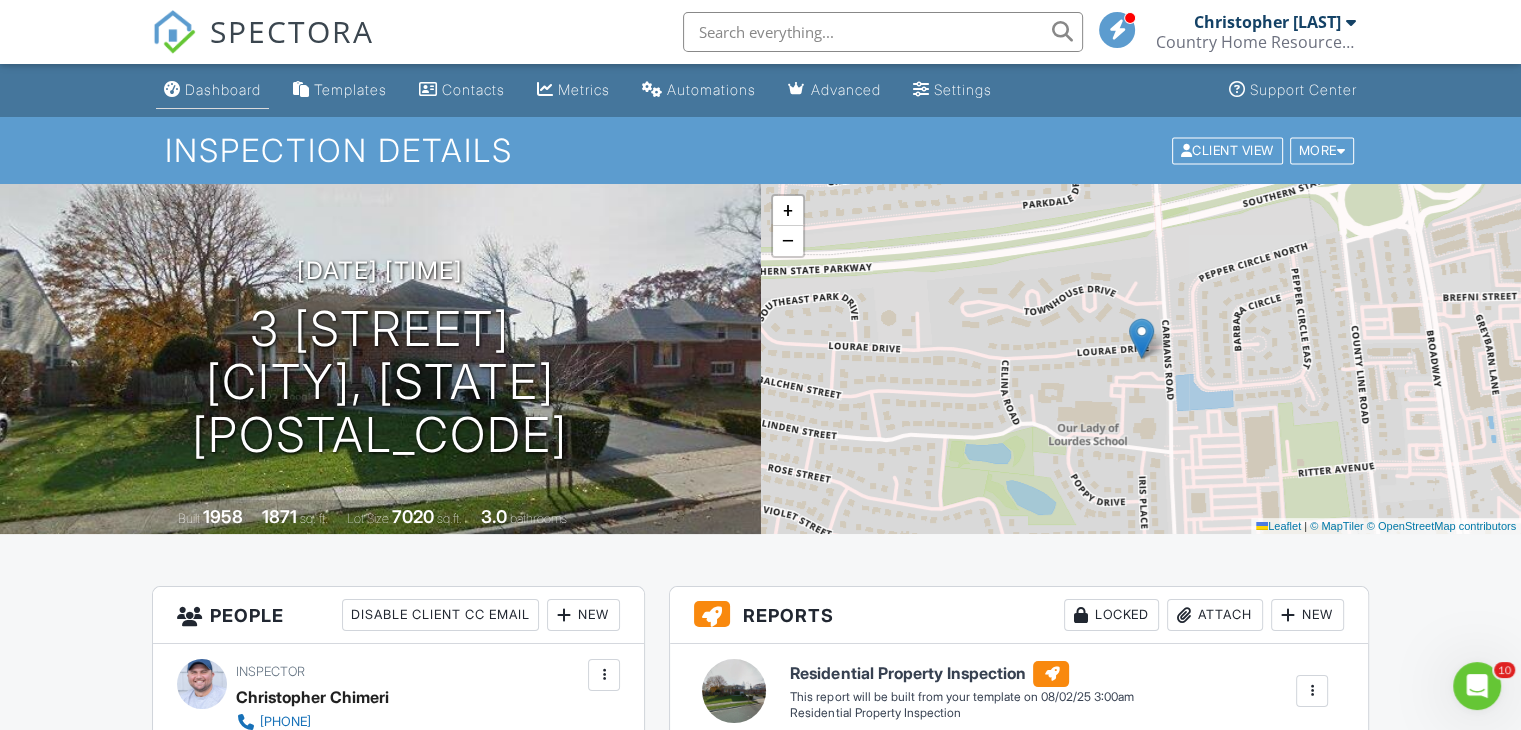 click on "Dashboard" at bounding box center [223, 89] 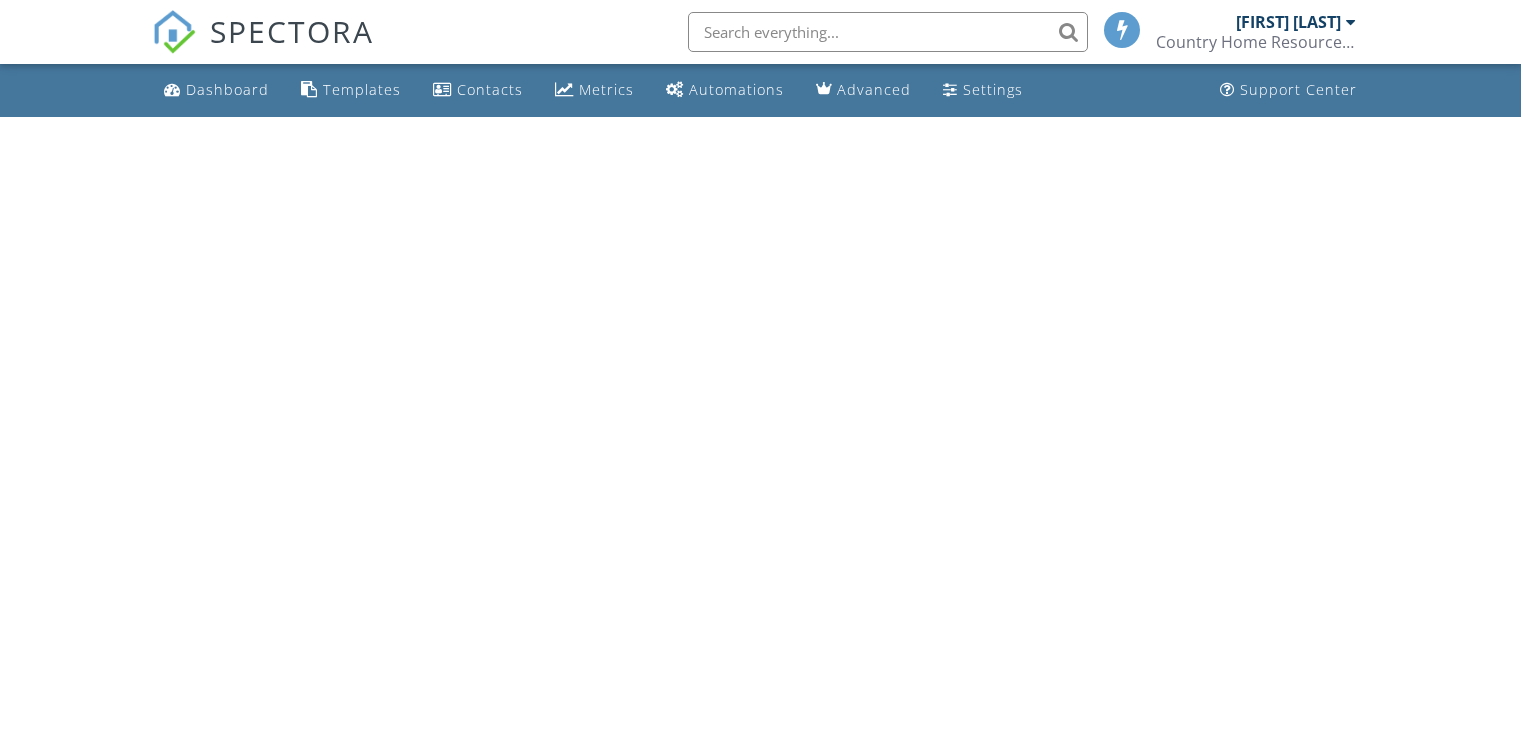 scroll, scrollTop: 0, scrollLeft: 0, axis: both 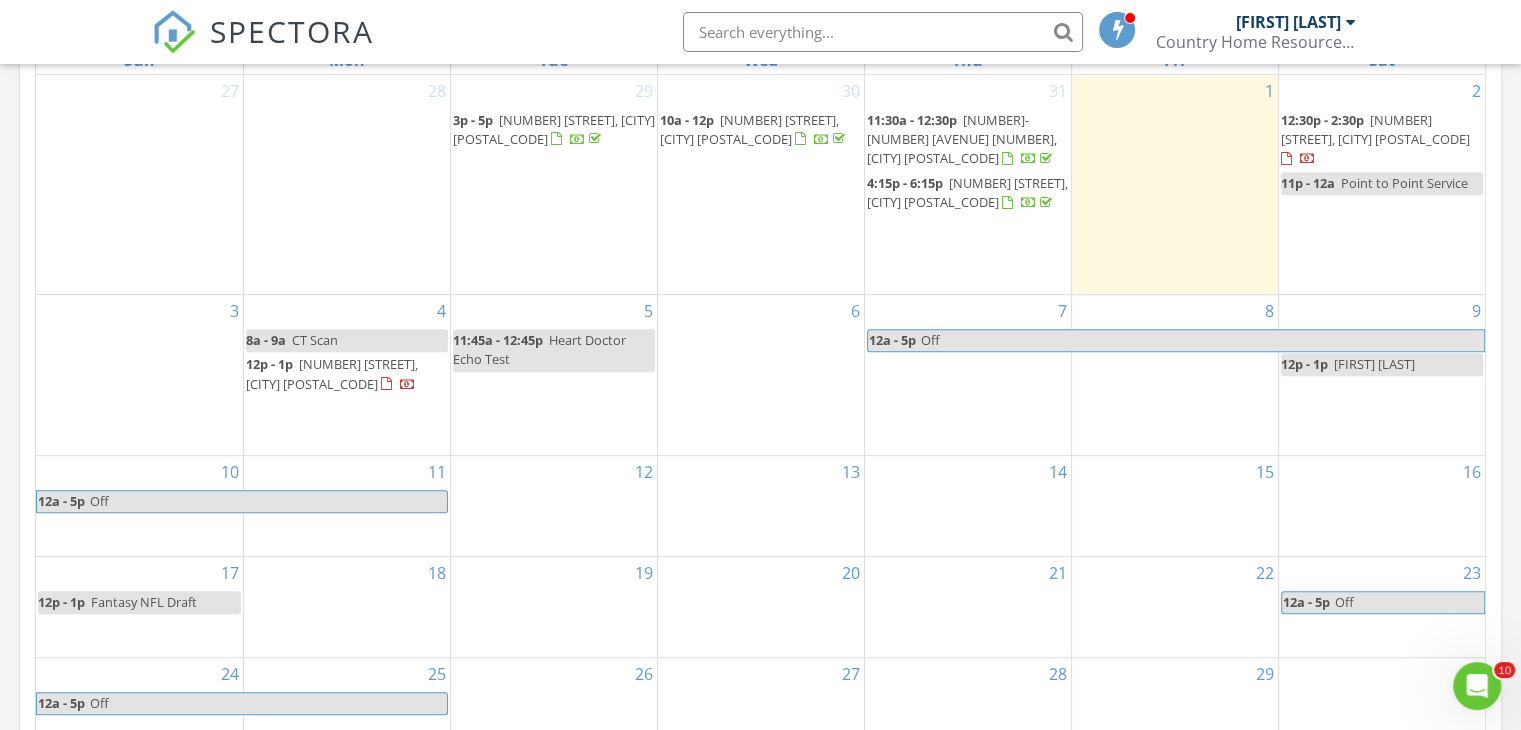 click on "[TIME] - [TIME]
[NUMBER] [STREET], [CITY] [POSTAL_CODE]" at bounding box center [347, 374] 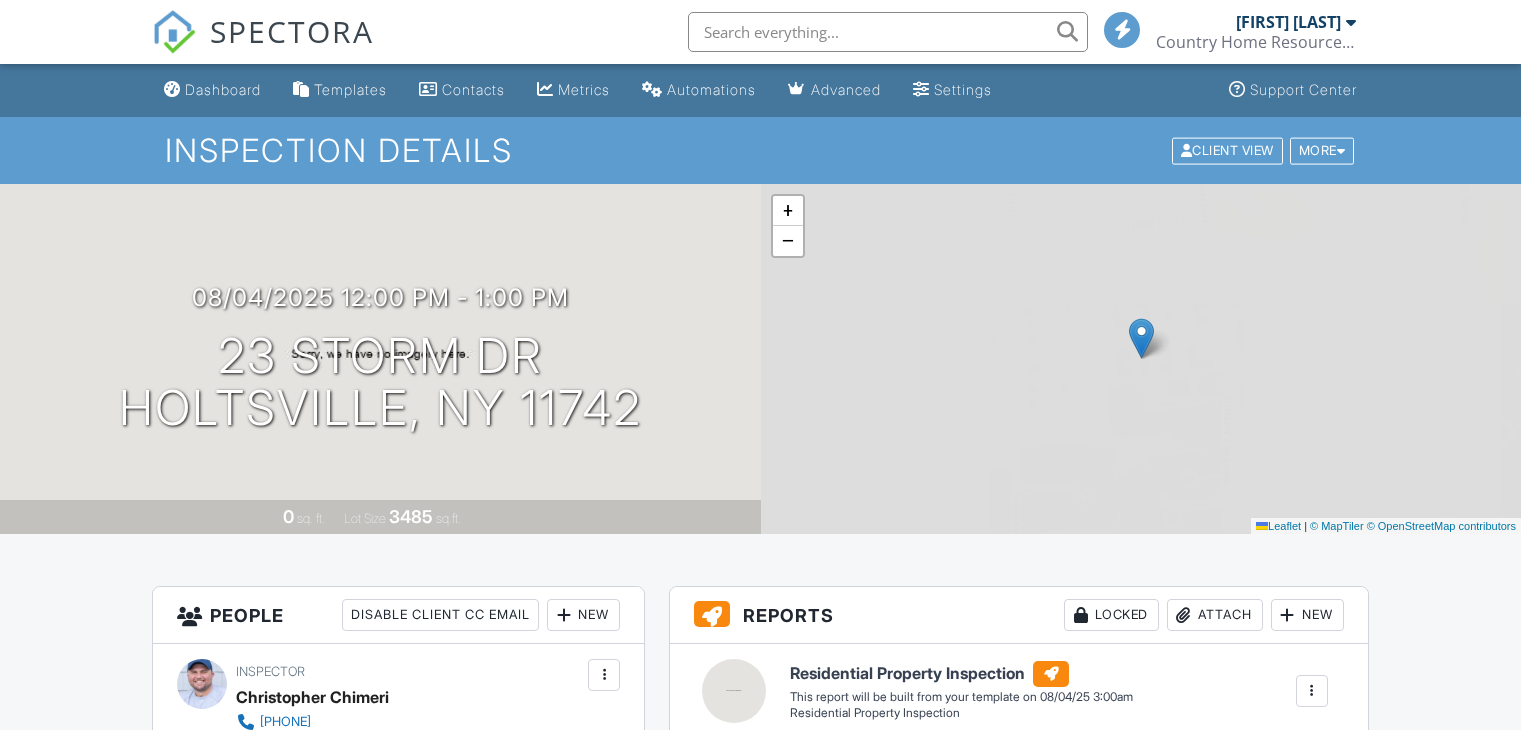 scroll, scrollTop: 0, scrollLeft: 0, axis: both 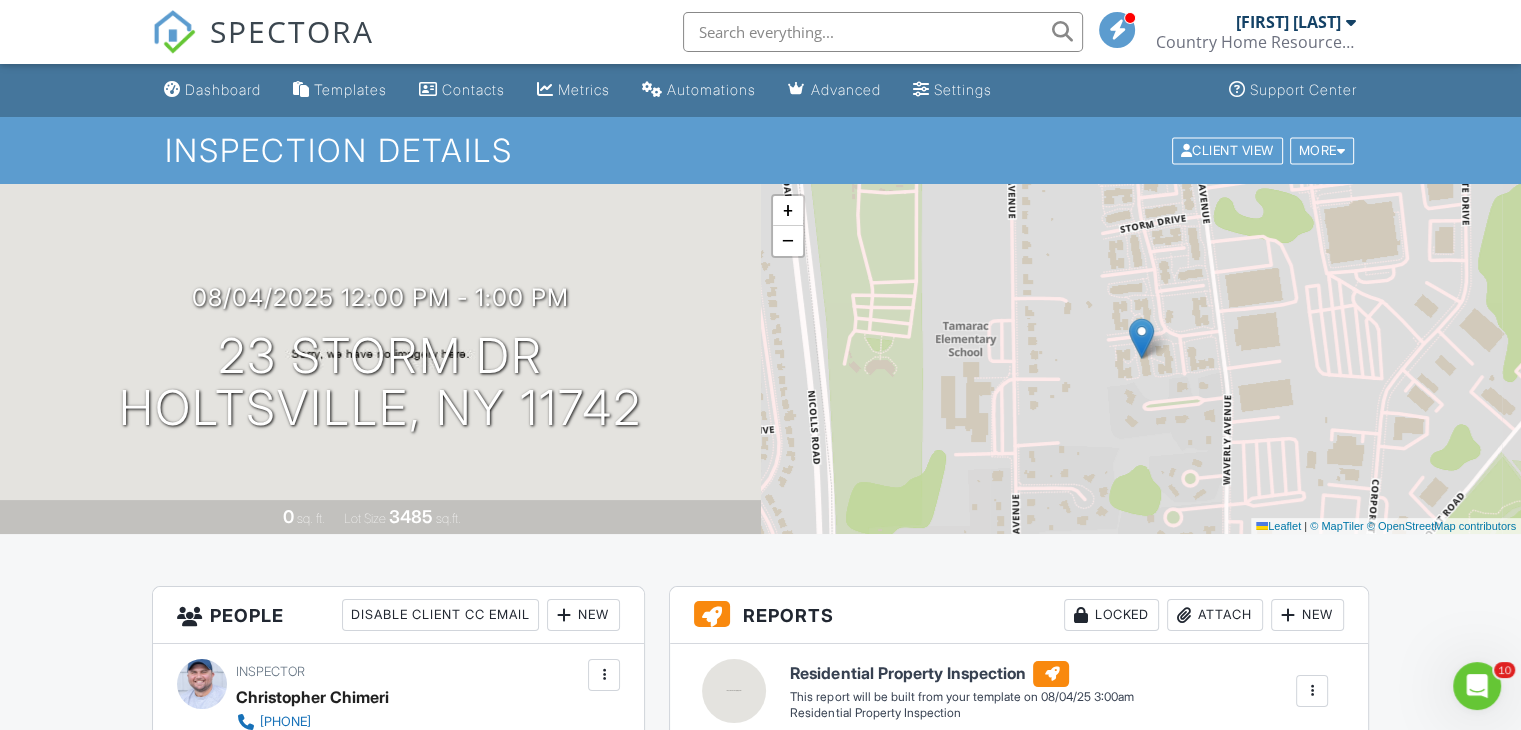 drag, startPoint x: 1535, startPoint y: 156, endPoint x: 1517, endPoint y: 5, distance: 152.06906 